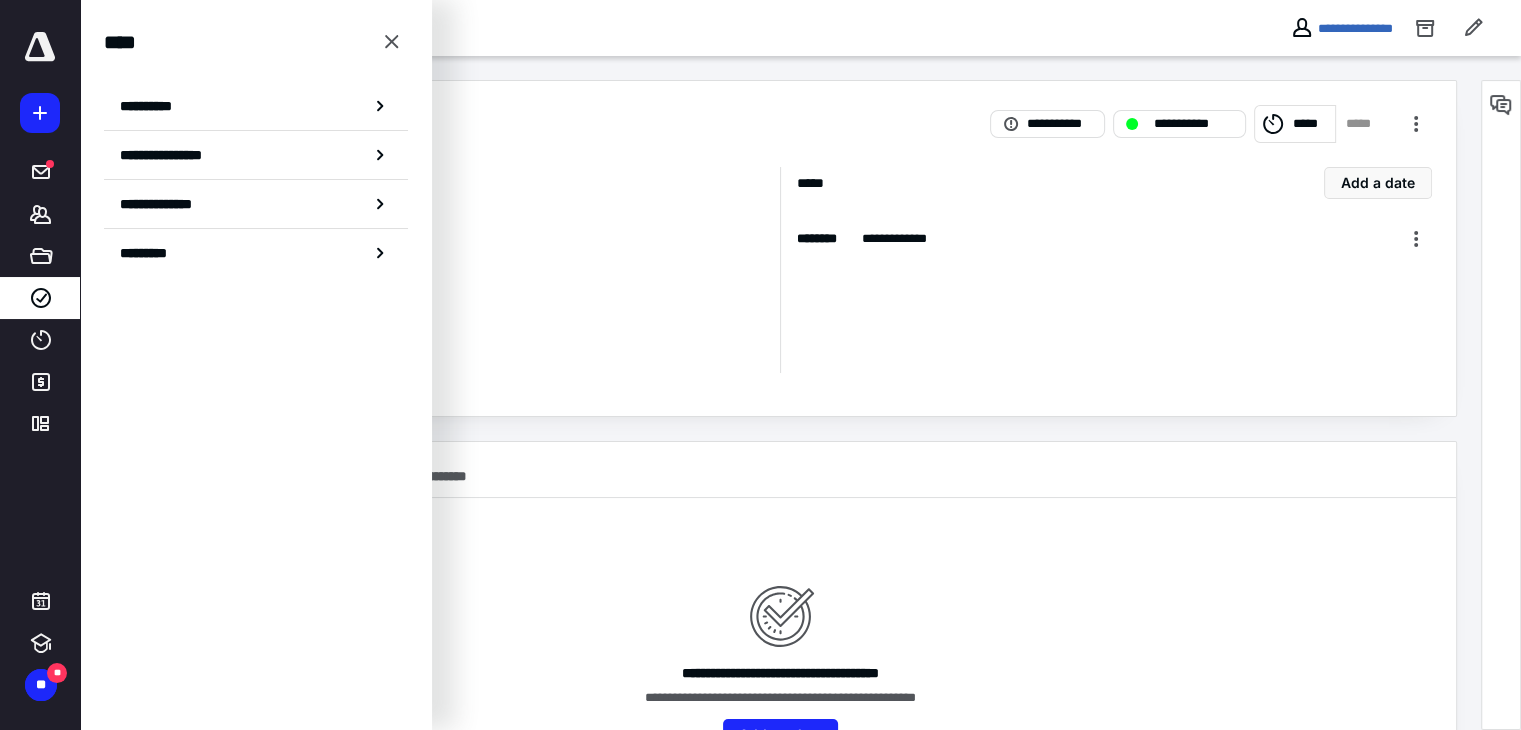 scroll, scrollTop: 0, scrollLeft: 0, axis: both 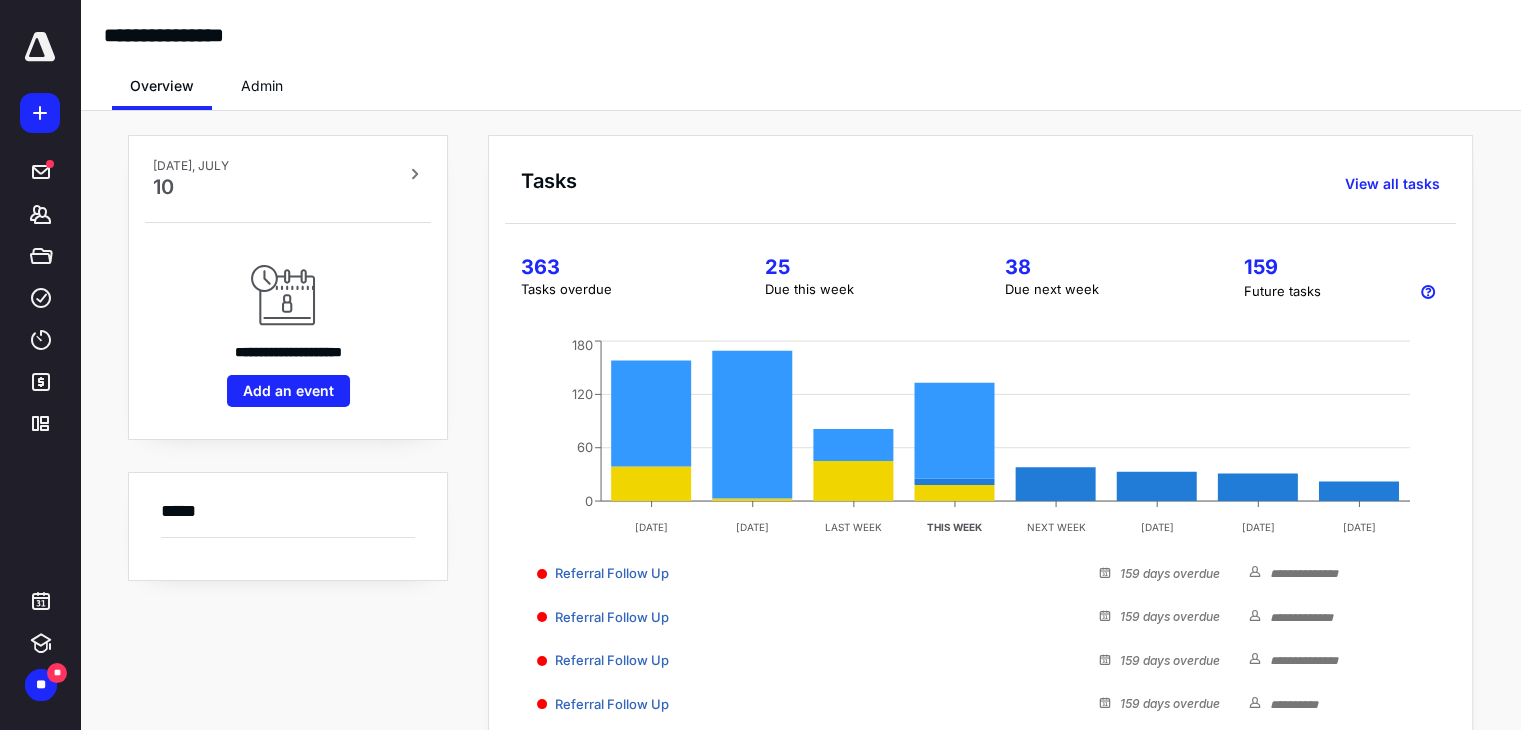 click at bounding box center [40, 47] 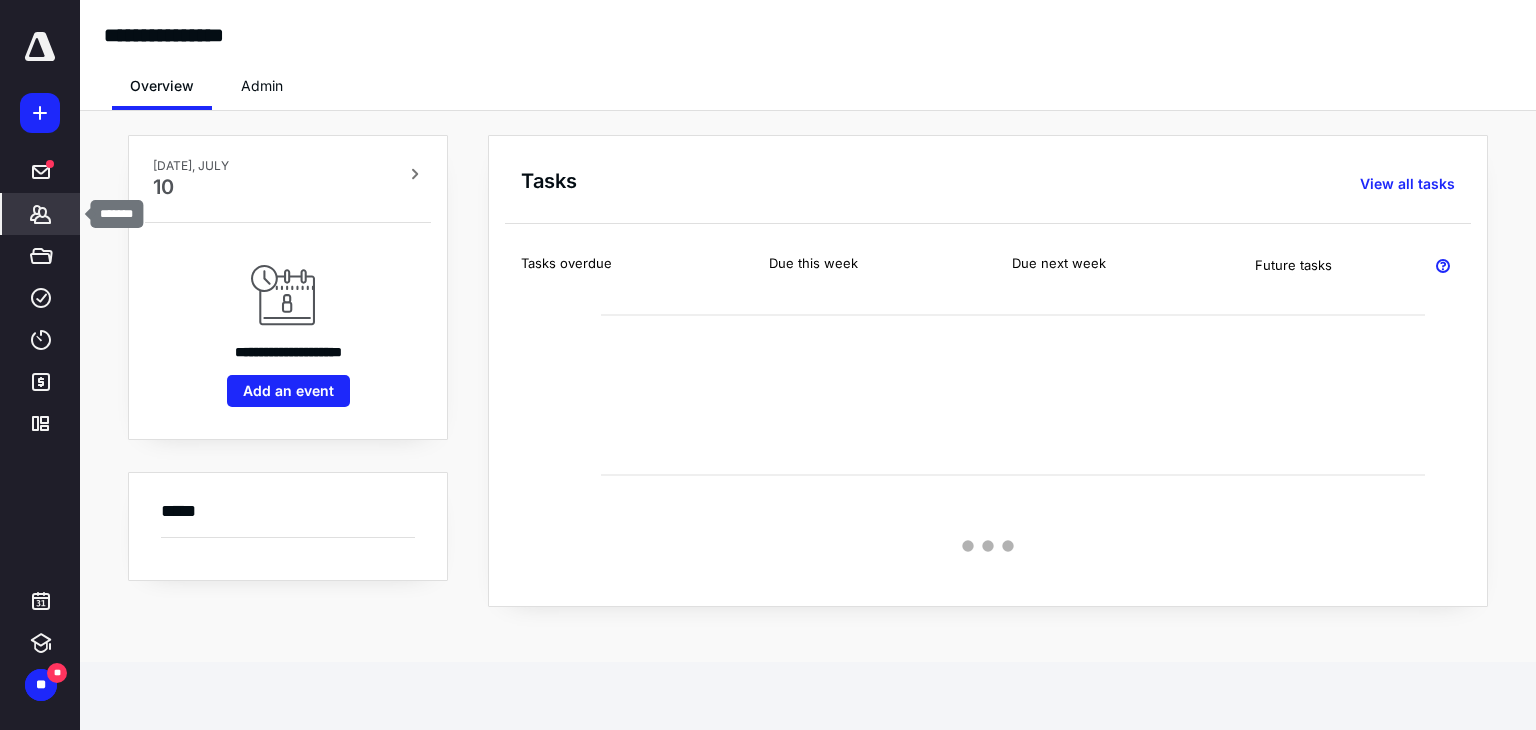 click on "*******" at bounding box center (41, 214) 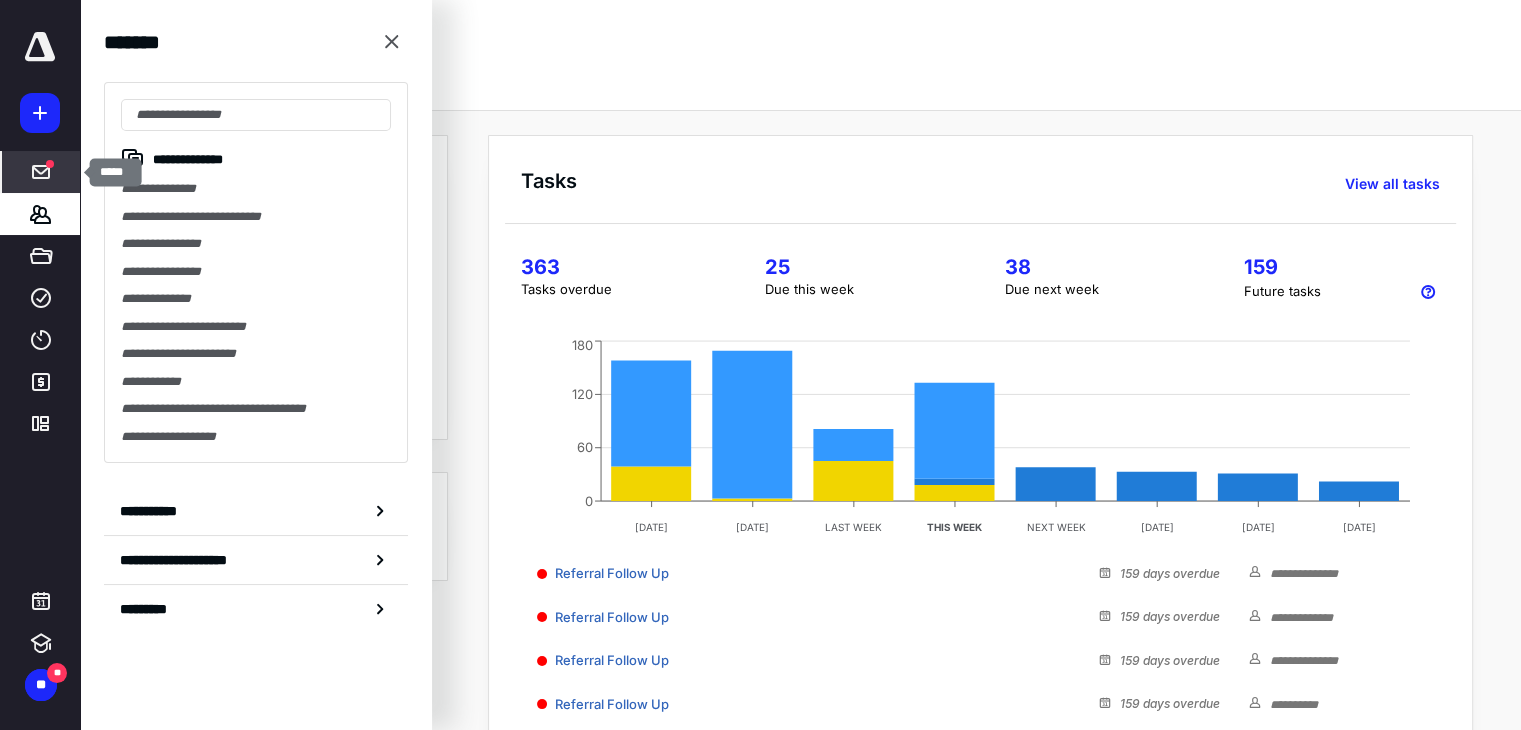 click on "*****" at bounding box center (41, 172) 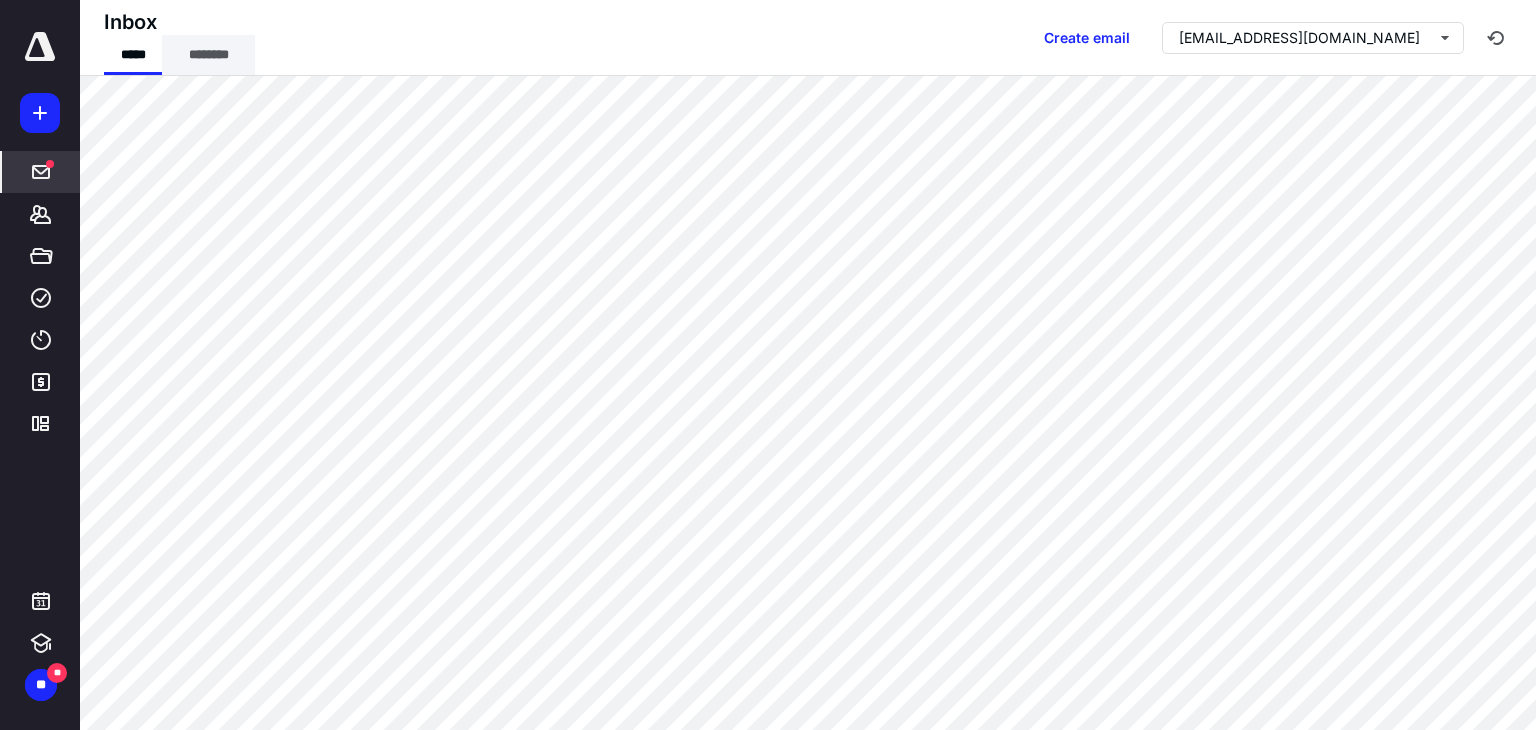 click on "********" at bounding box center [208, 55] 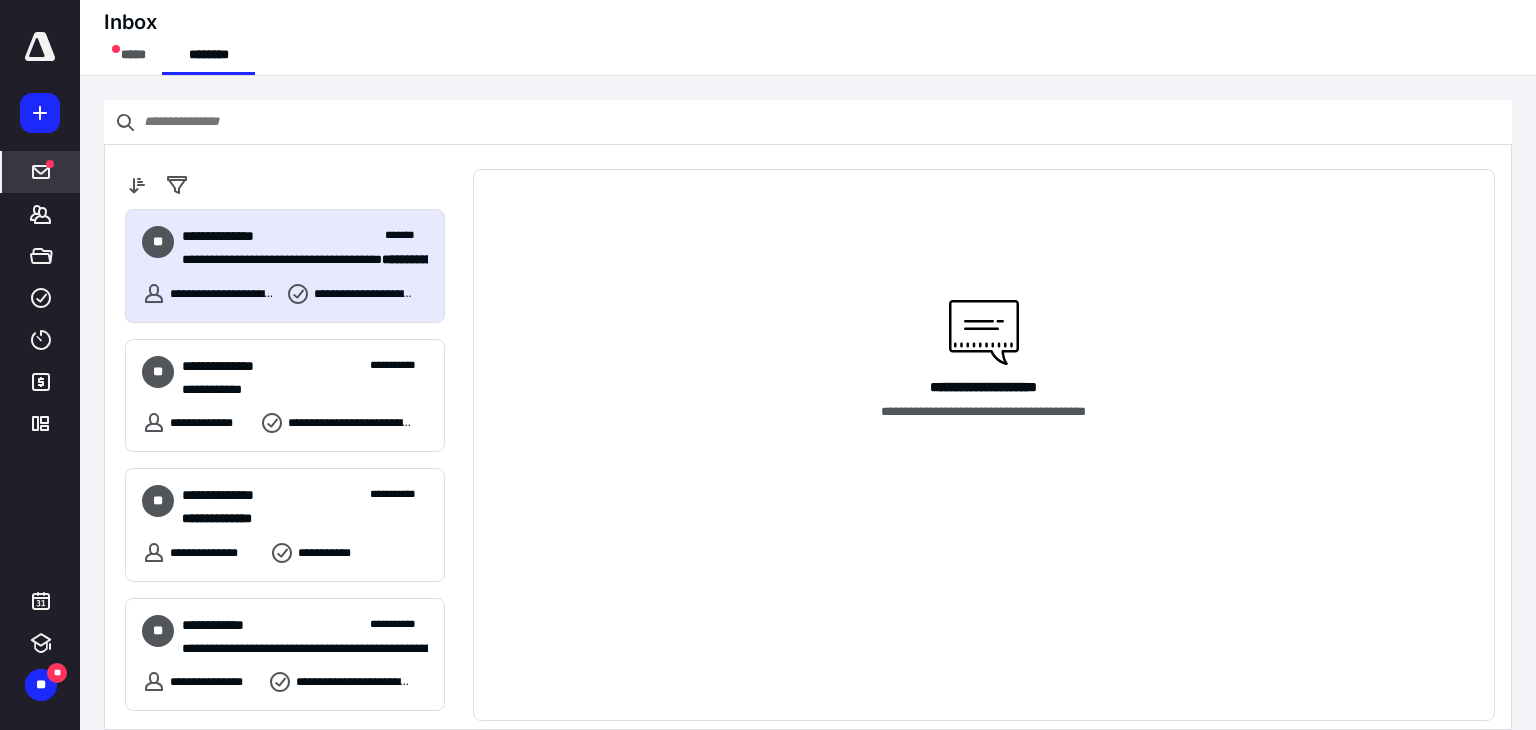 click on "**********" at bounding box center (224, 294) 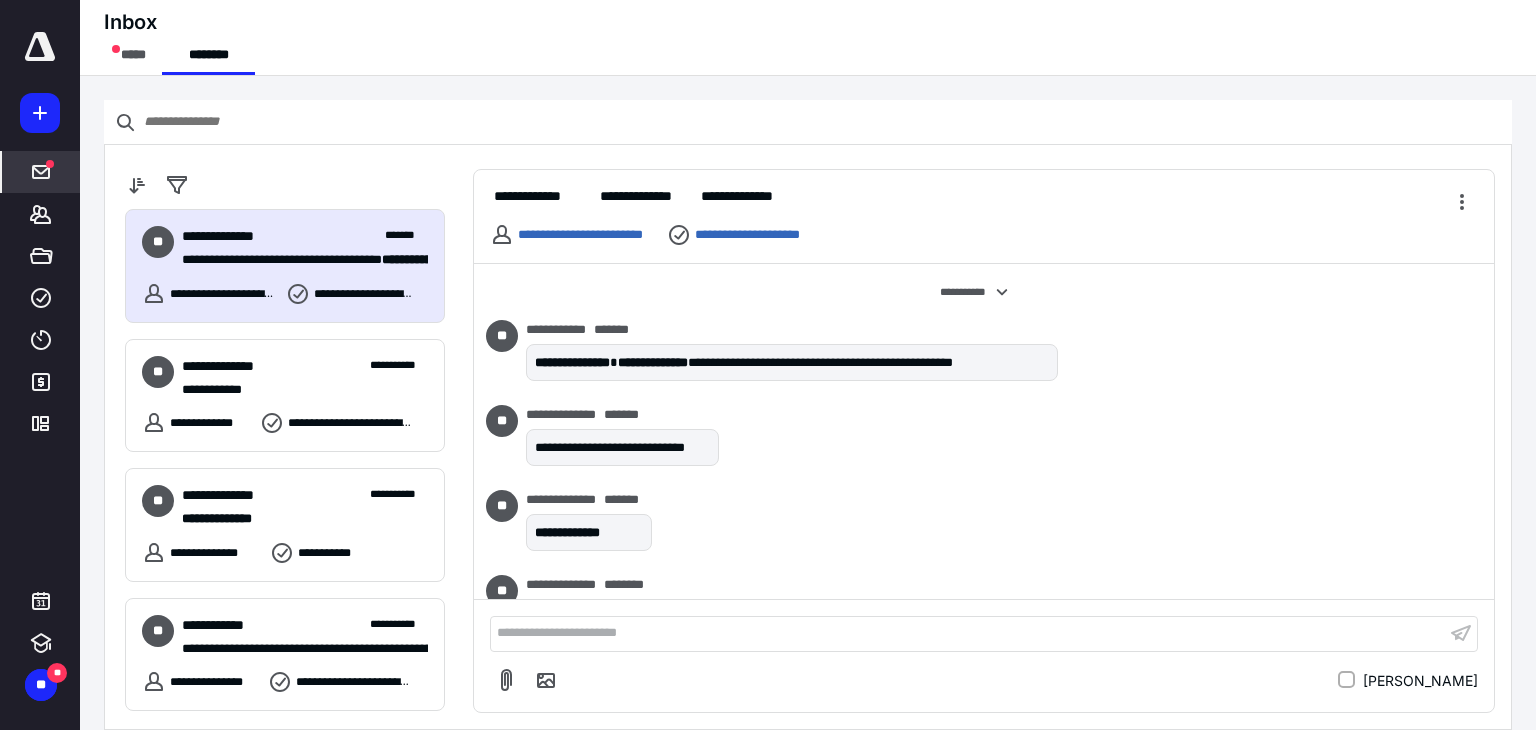 scroll, scrollTop: 348, scrollLeft: 0, axis: vertical 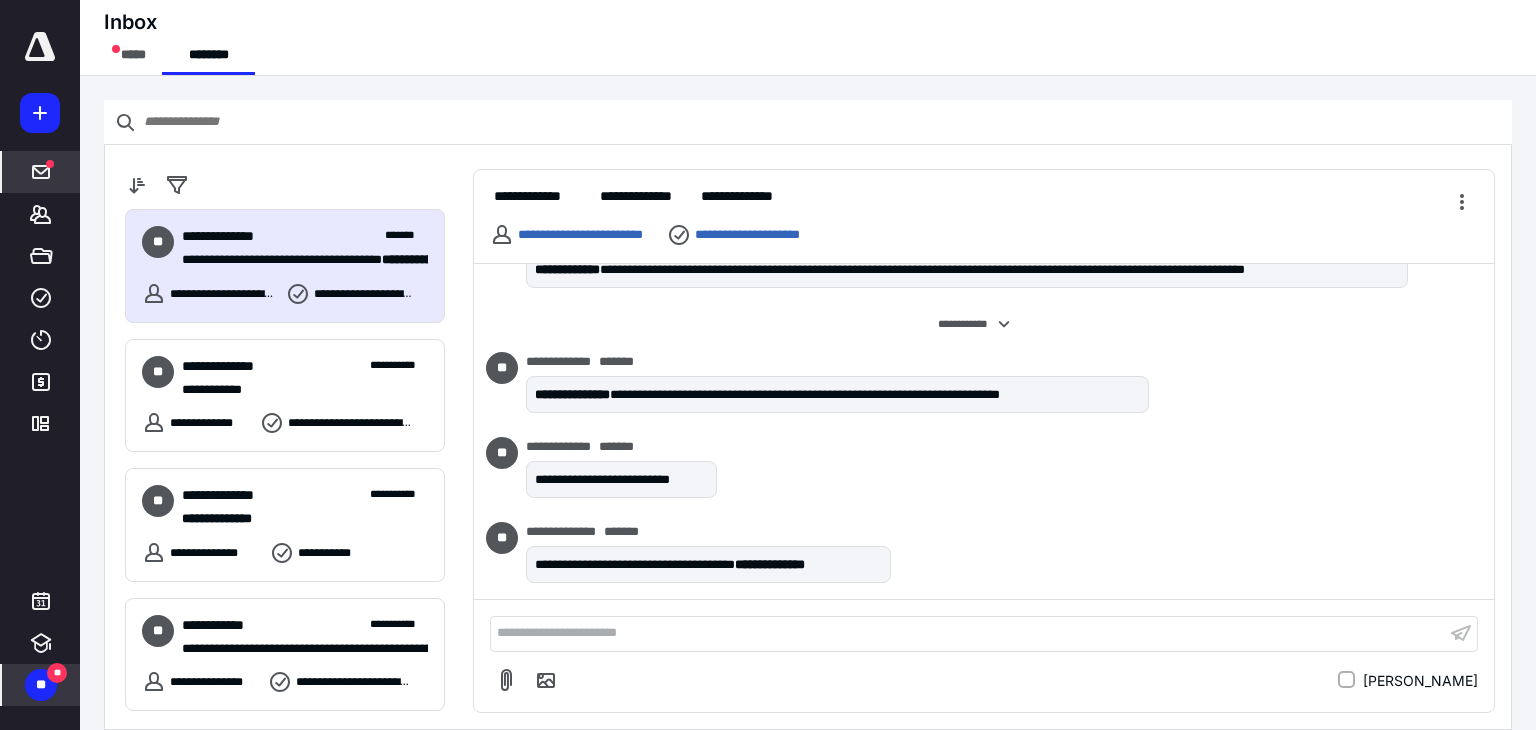 click on "**" at bounding box center (41, 685) 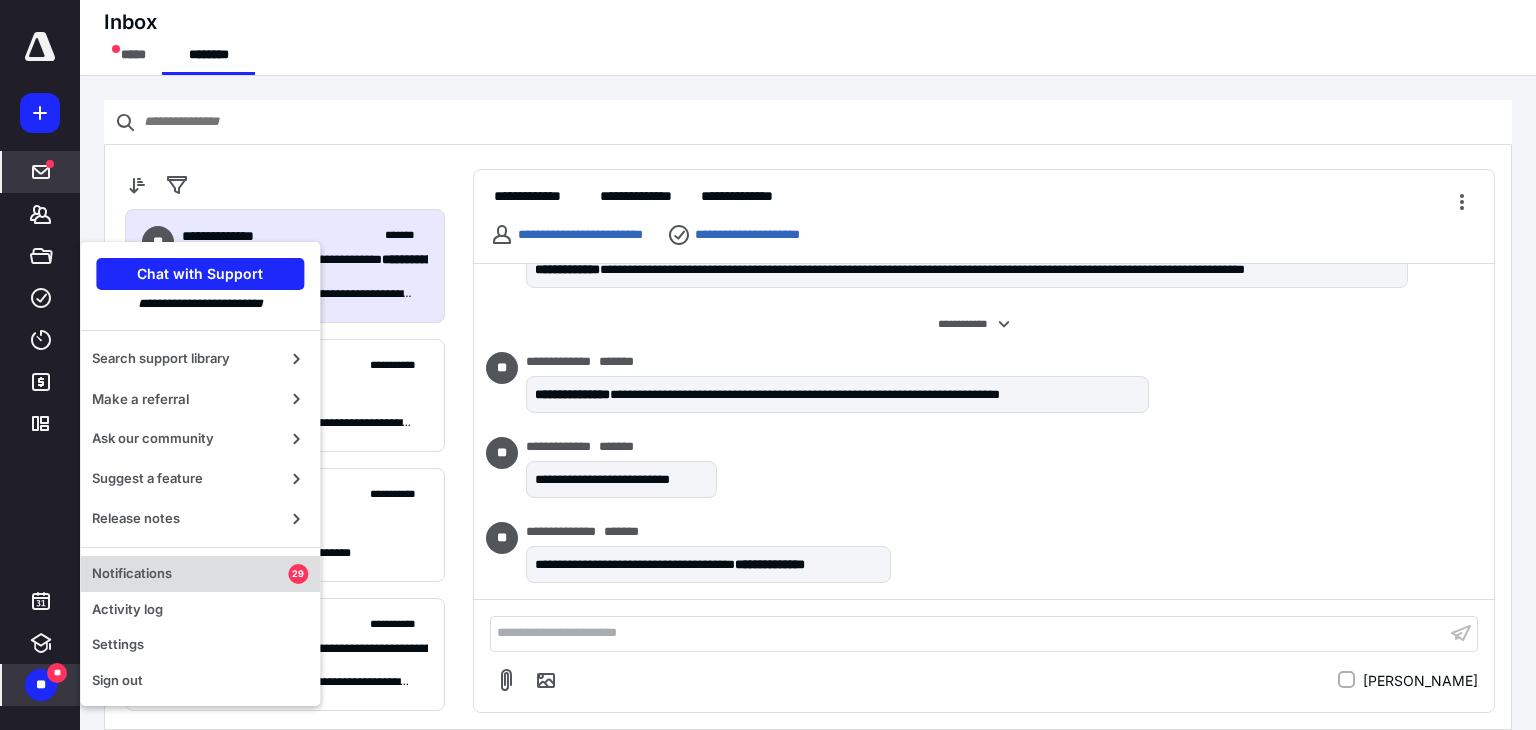 click on "Notifications" at bounding box center [190, 574] 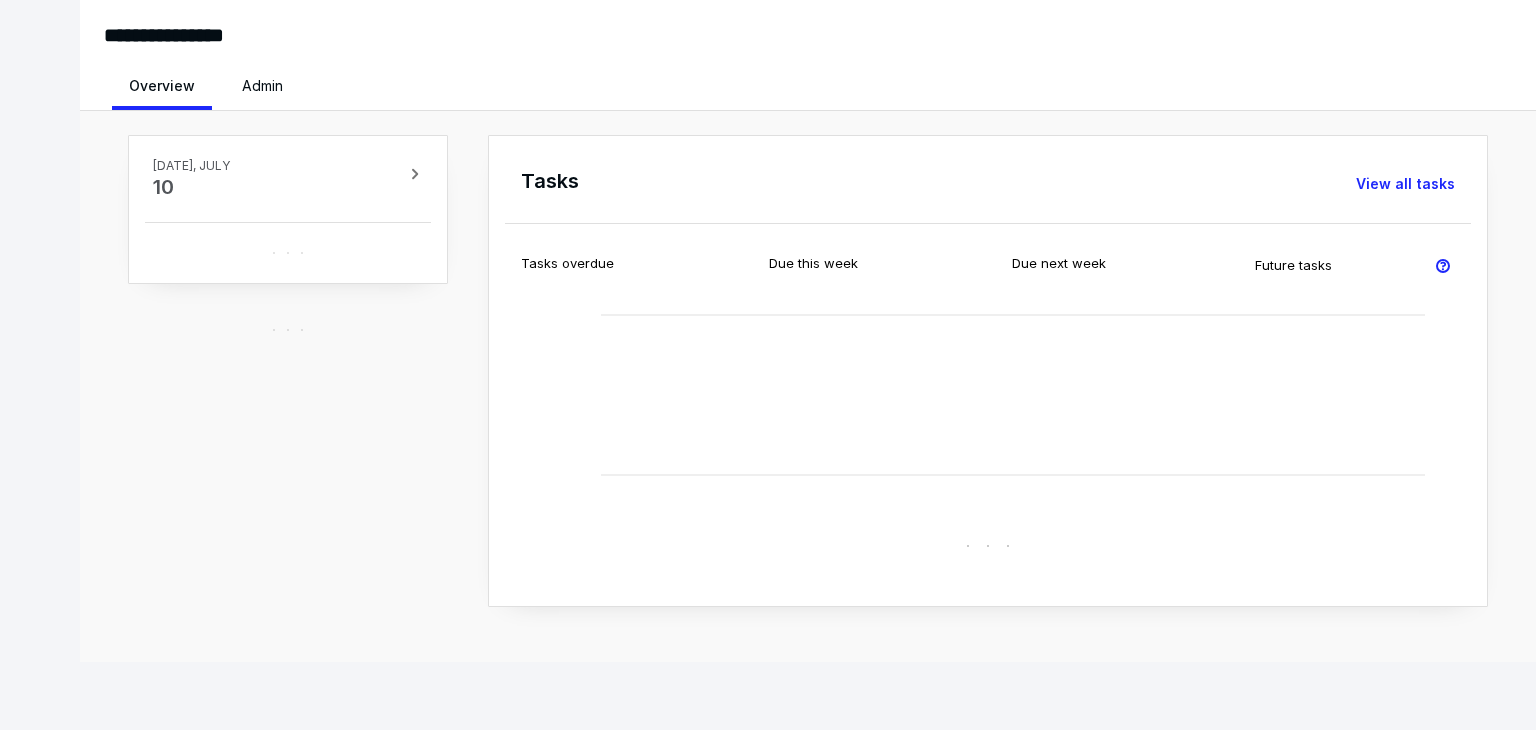 scroll, scrollTop: 0, scrollLeft: 0, axis: both 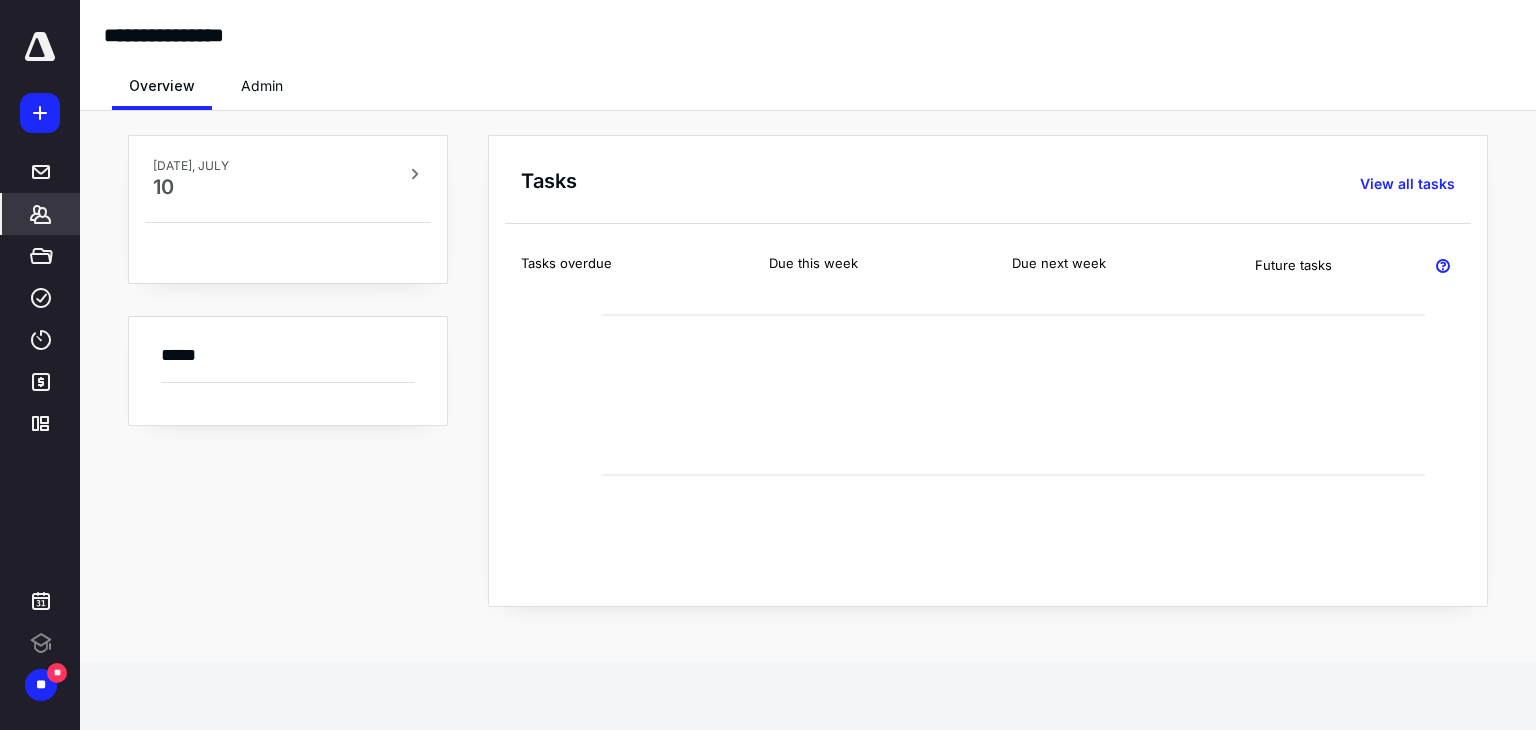 click 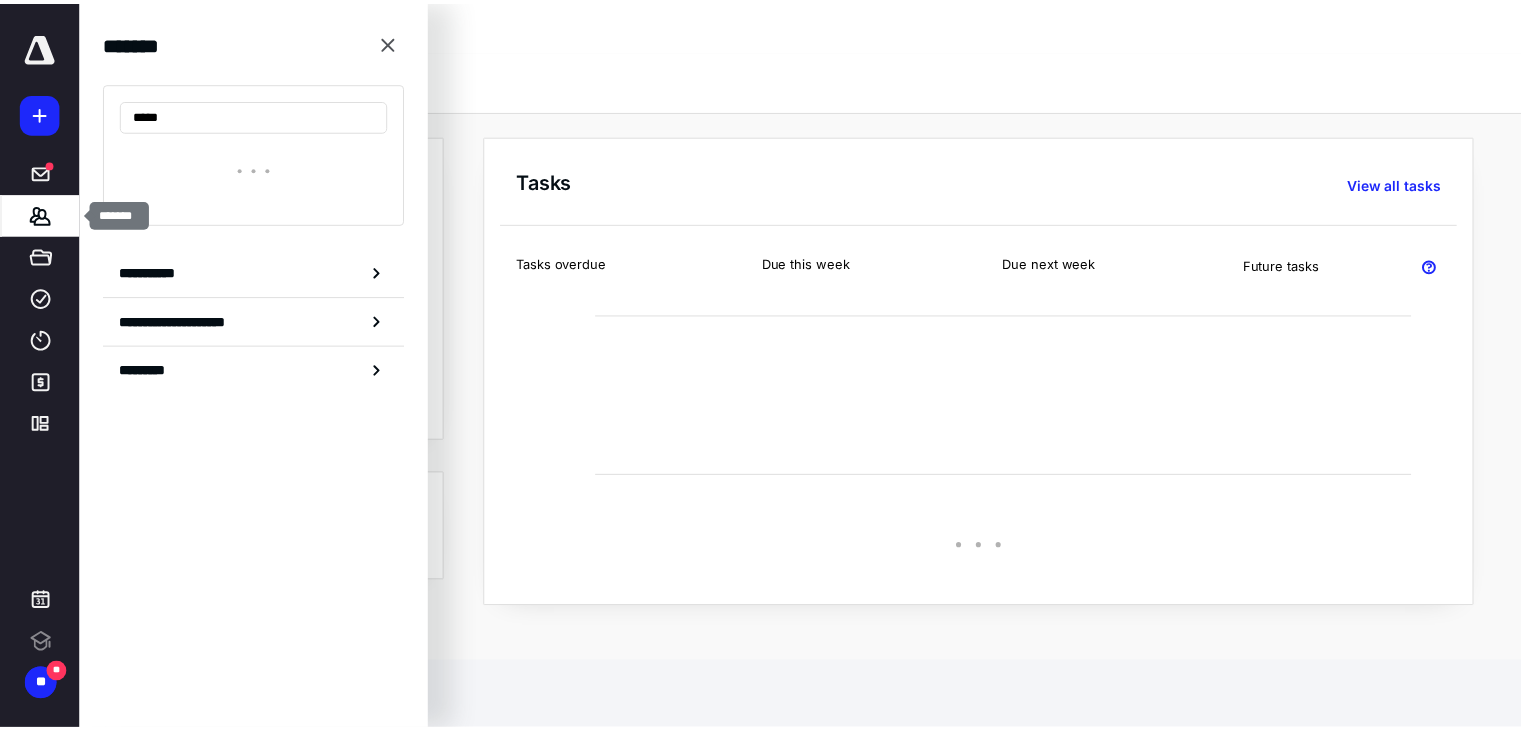 scroll, scrollTop: 0, scrollLeft: 0, axis: both 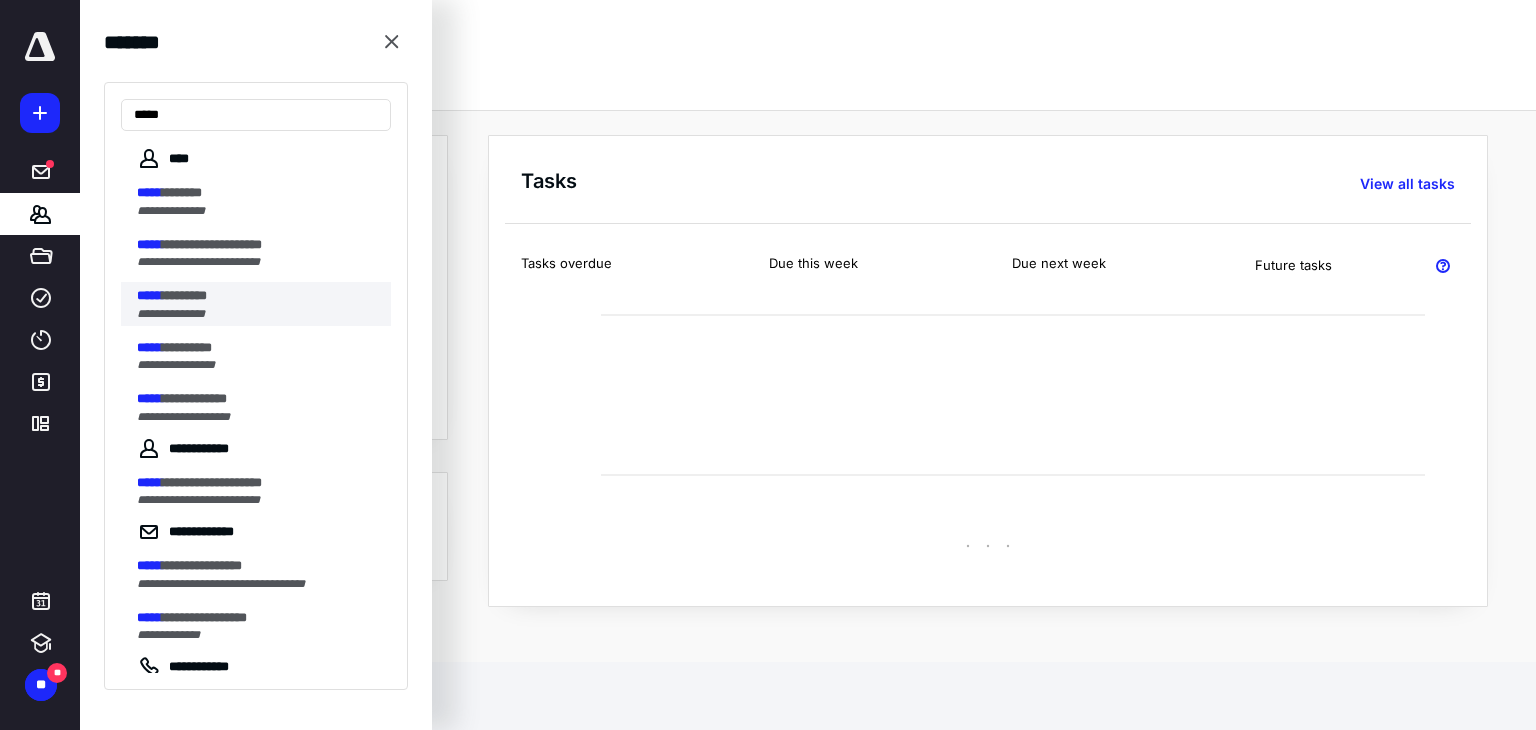 type on "*****" 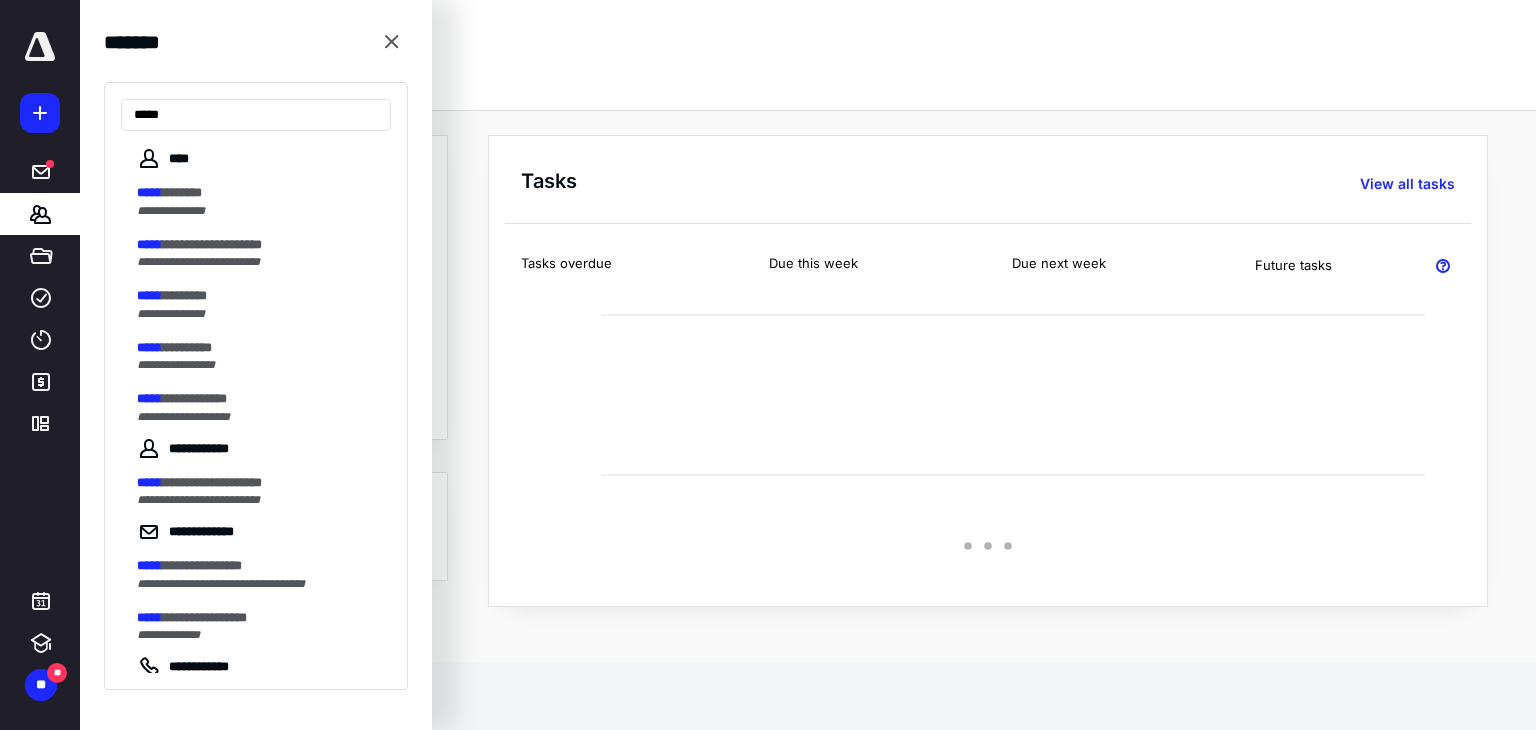 click on "********" at bounding box center [184, 295] 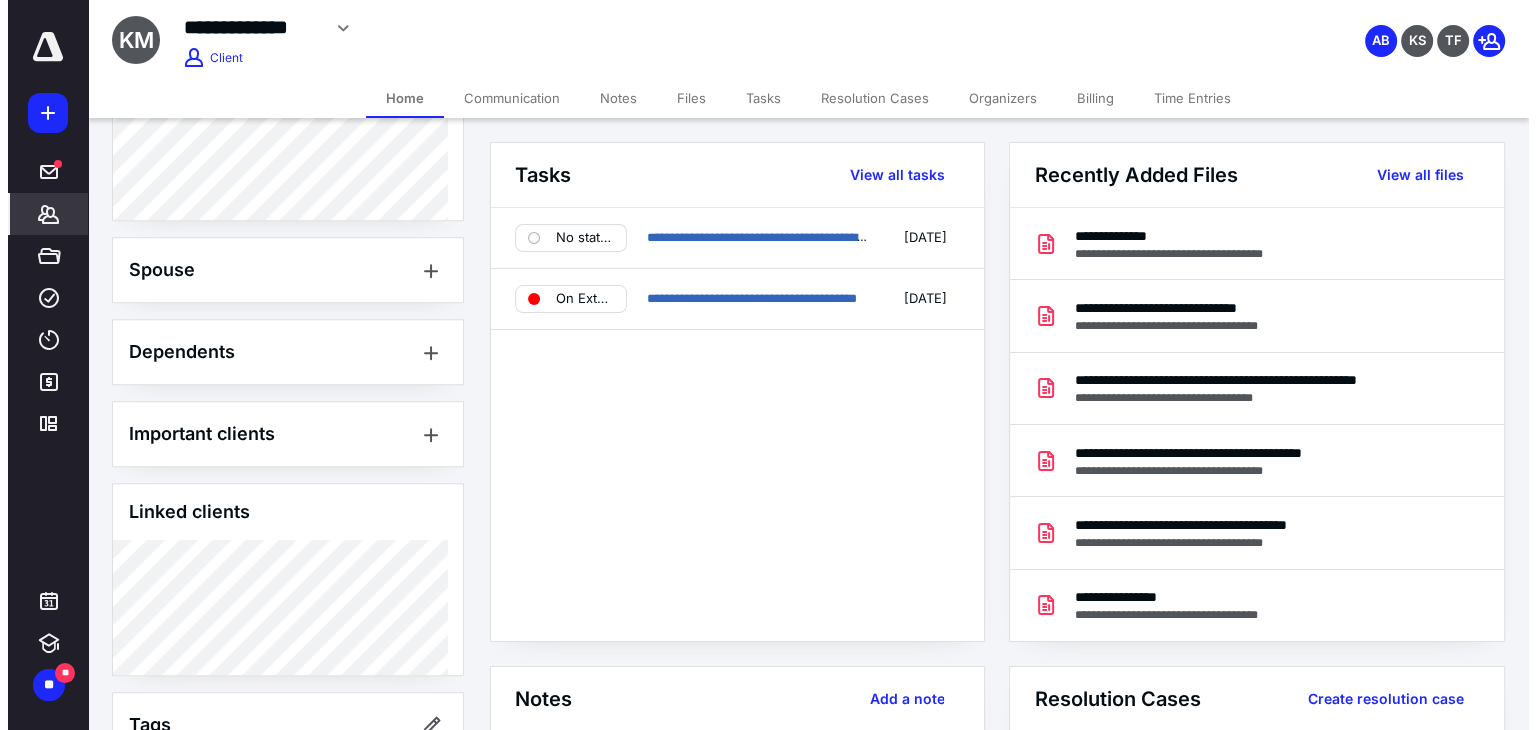 scroll, scrollTop: 1177, scrollLeft: 0, axis: vertical 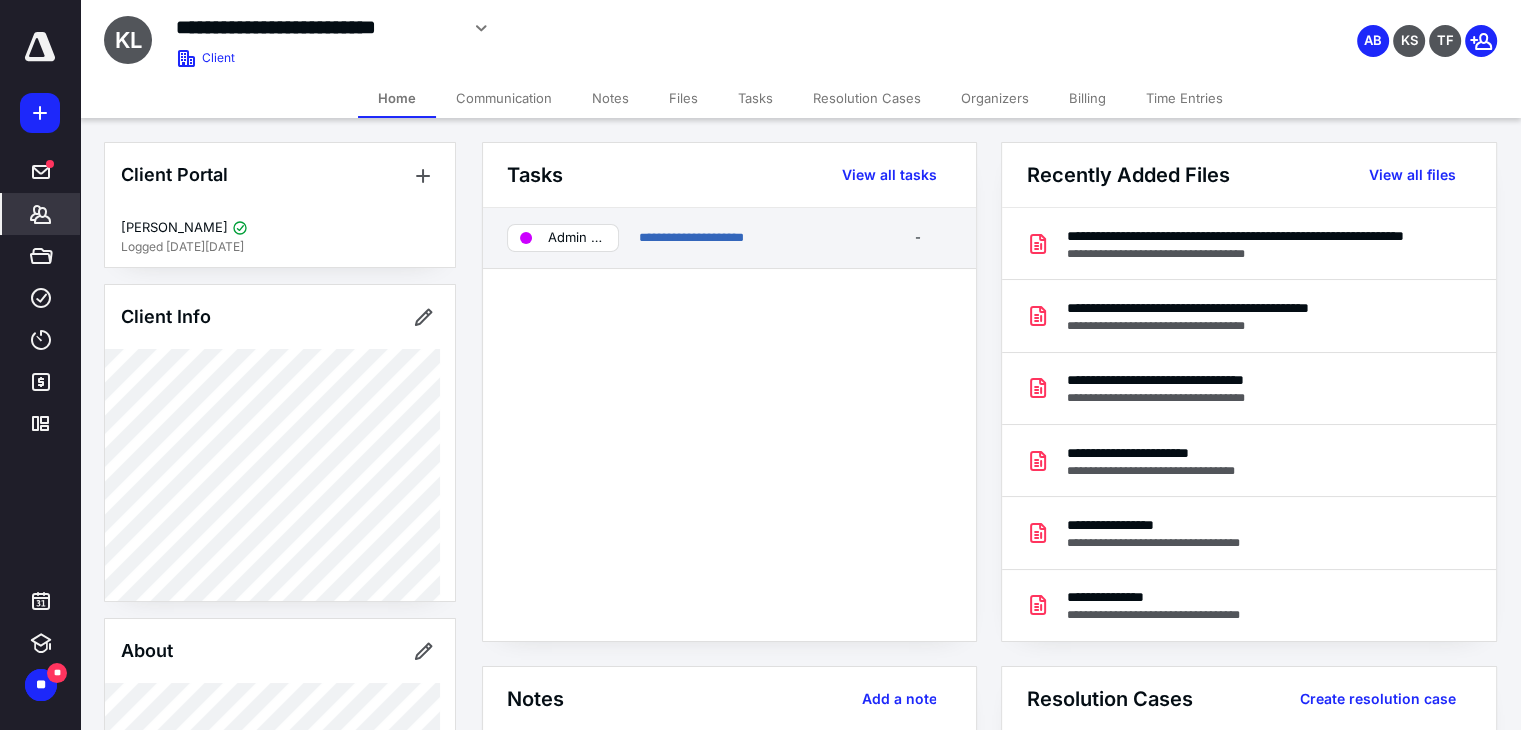 click on "Admin S Corp Docs Need Edited" at bounding box center [577, 238] 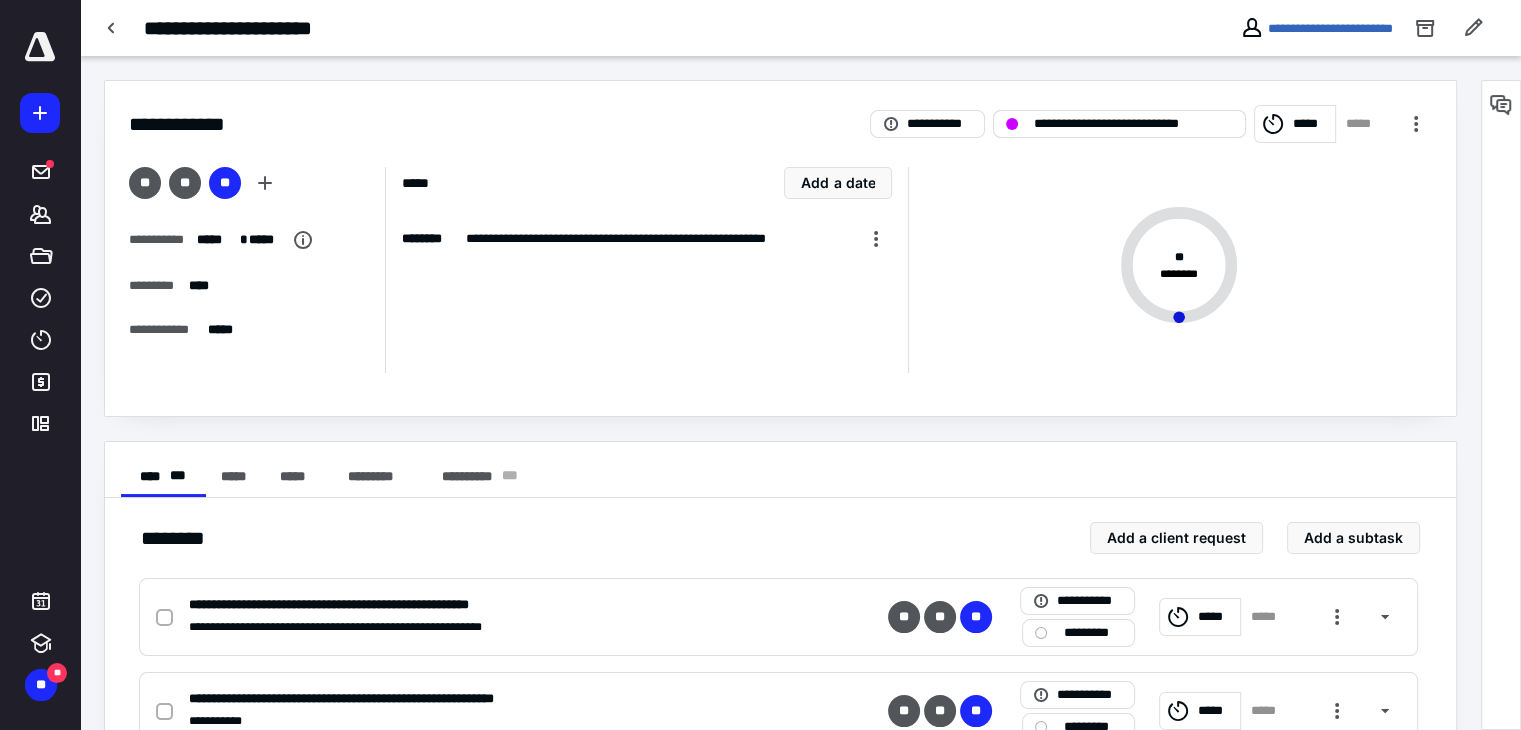 click on "**********" at bounding box center (1119, 124) 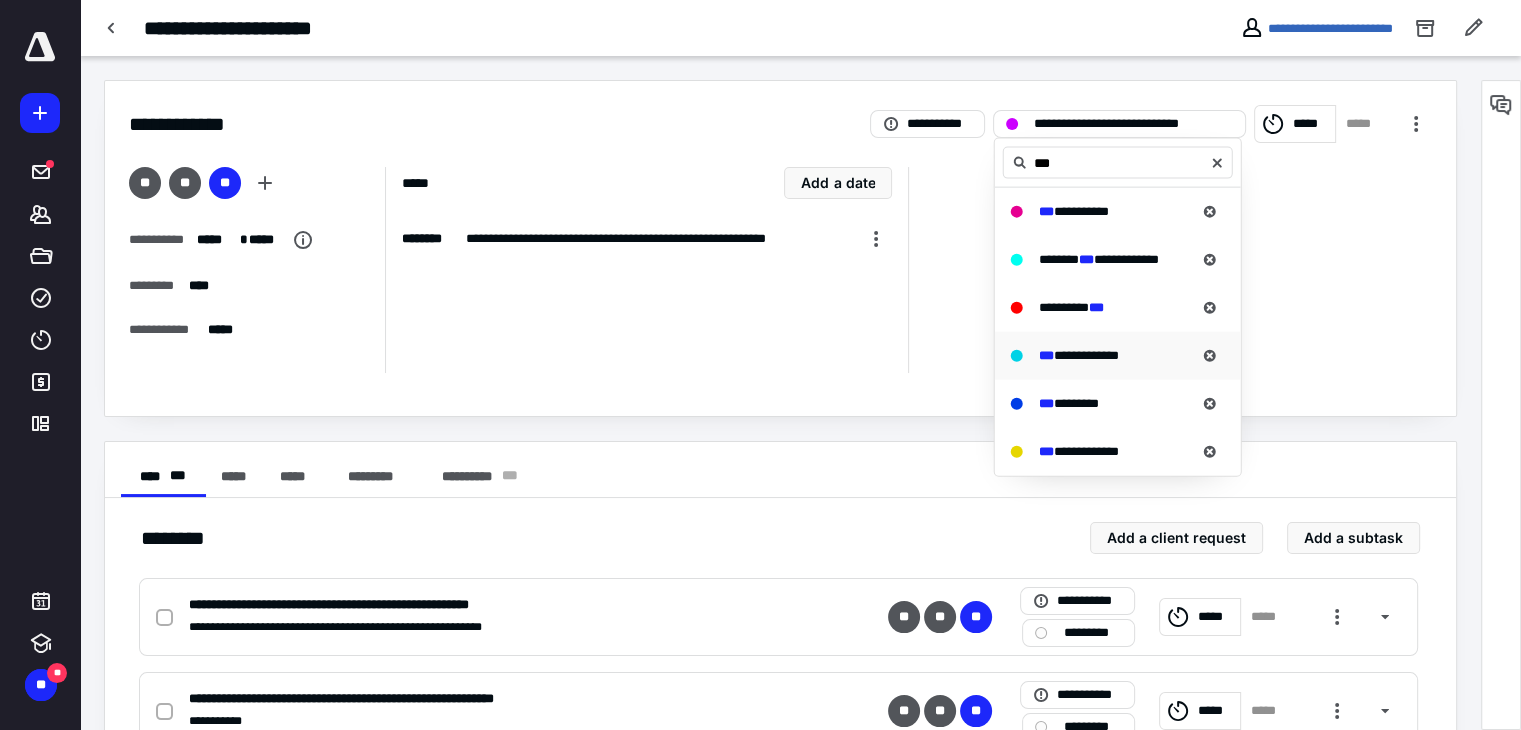 type on "***" 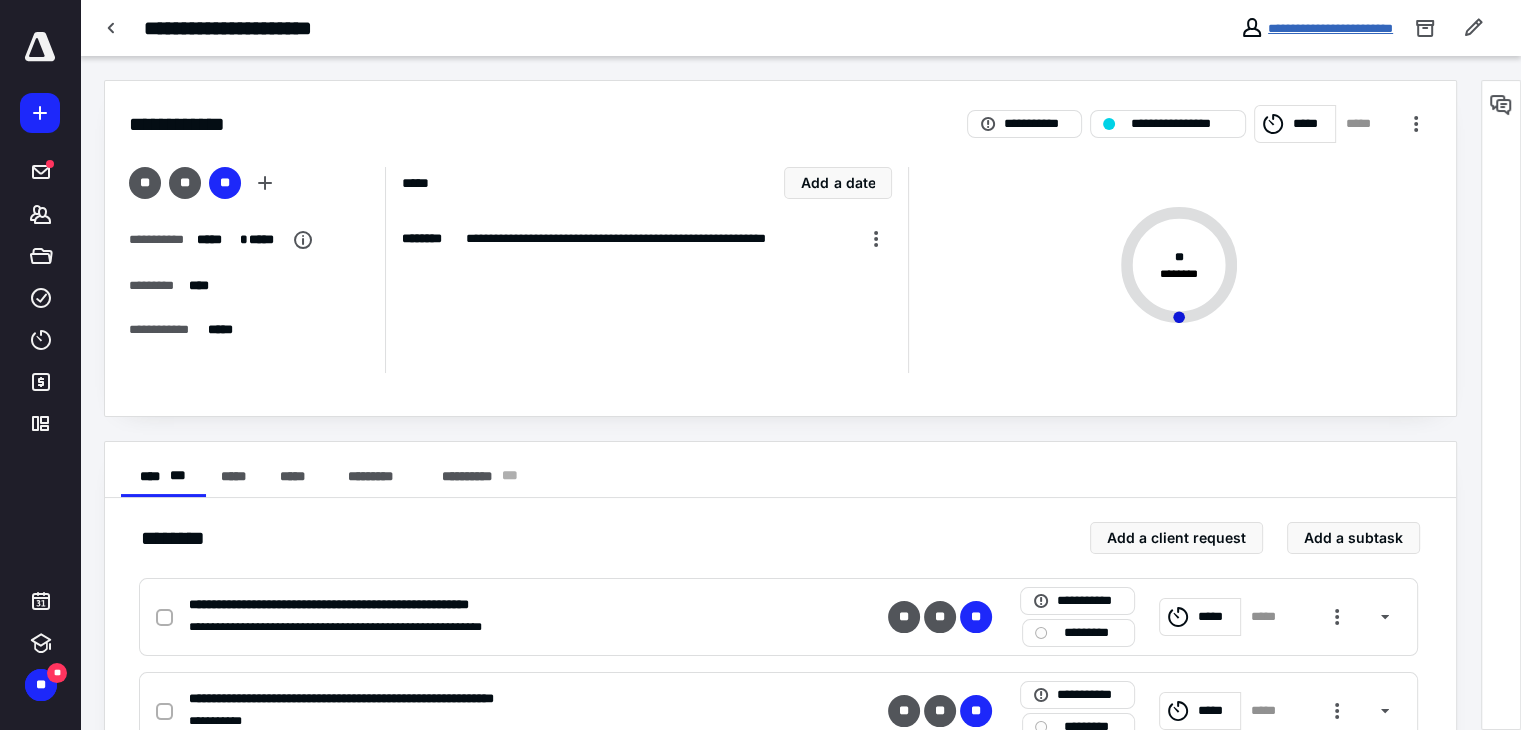 click on "**********" at bounding box center [1330, 28] 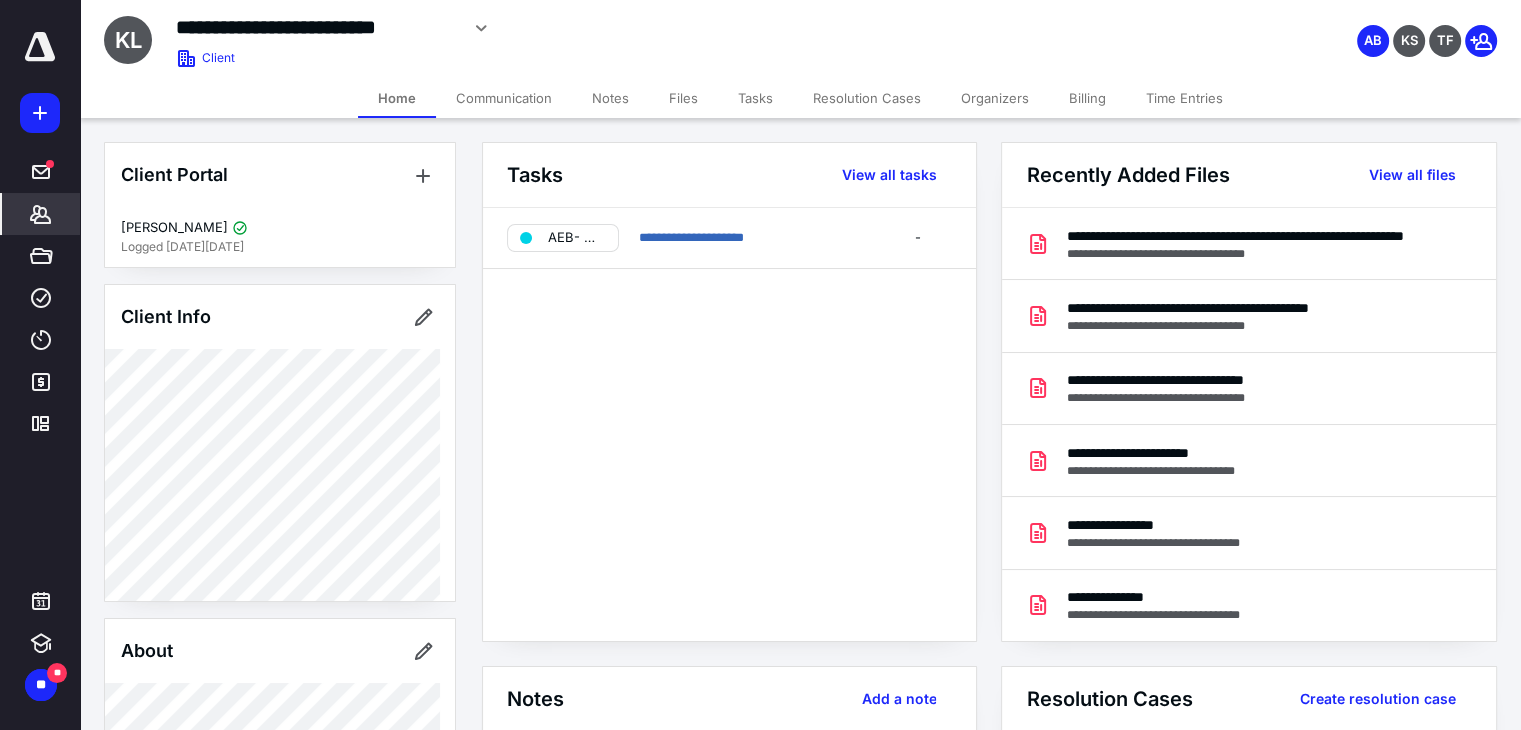 click on "Files" at bounding box center [683, 98] 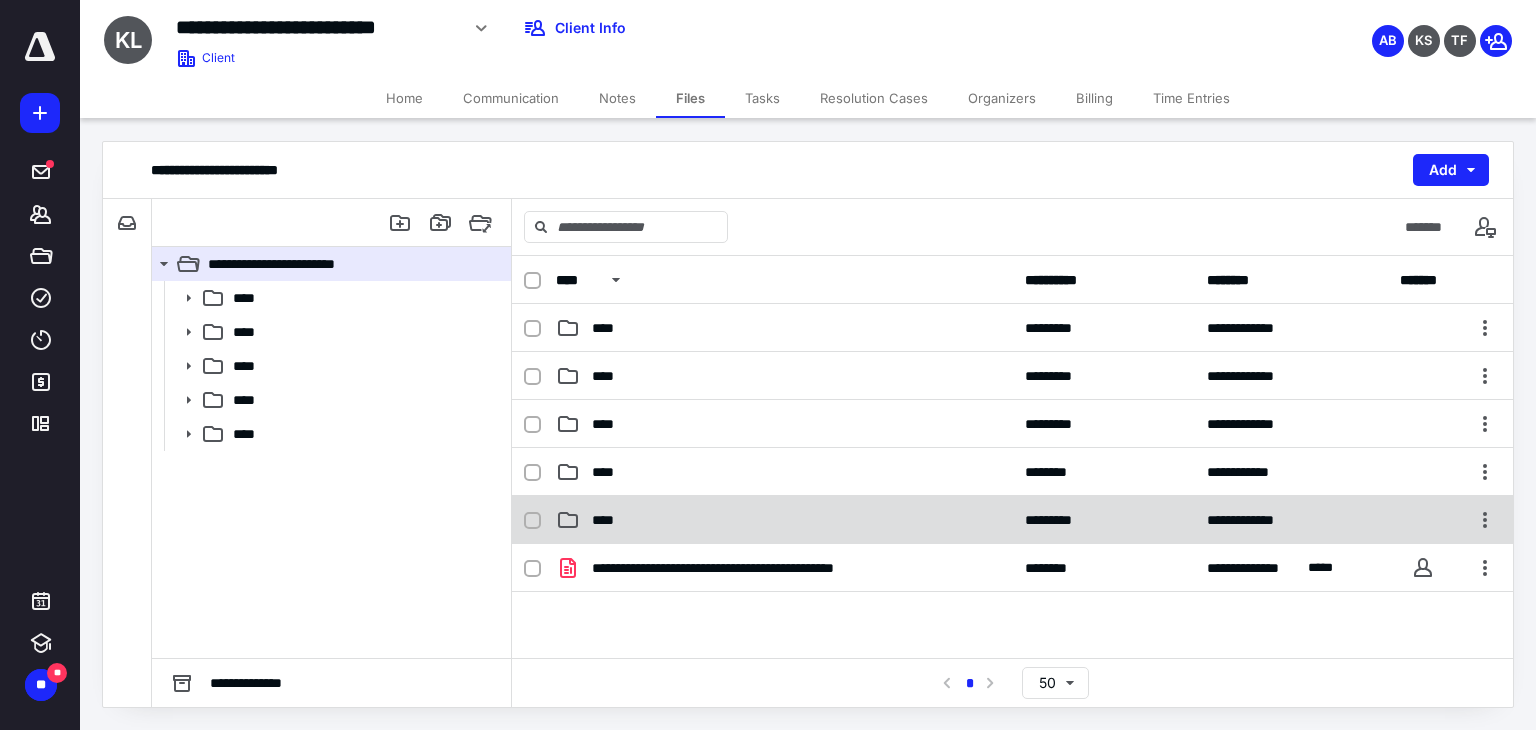 click on "**********" at bounding box center [1012, 520] 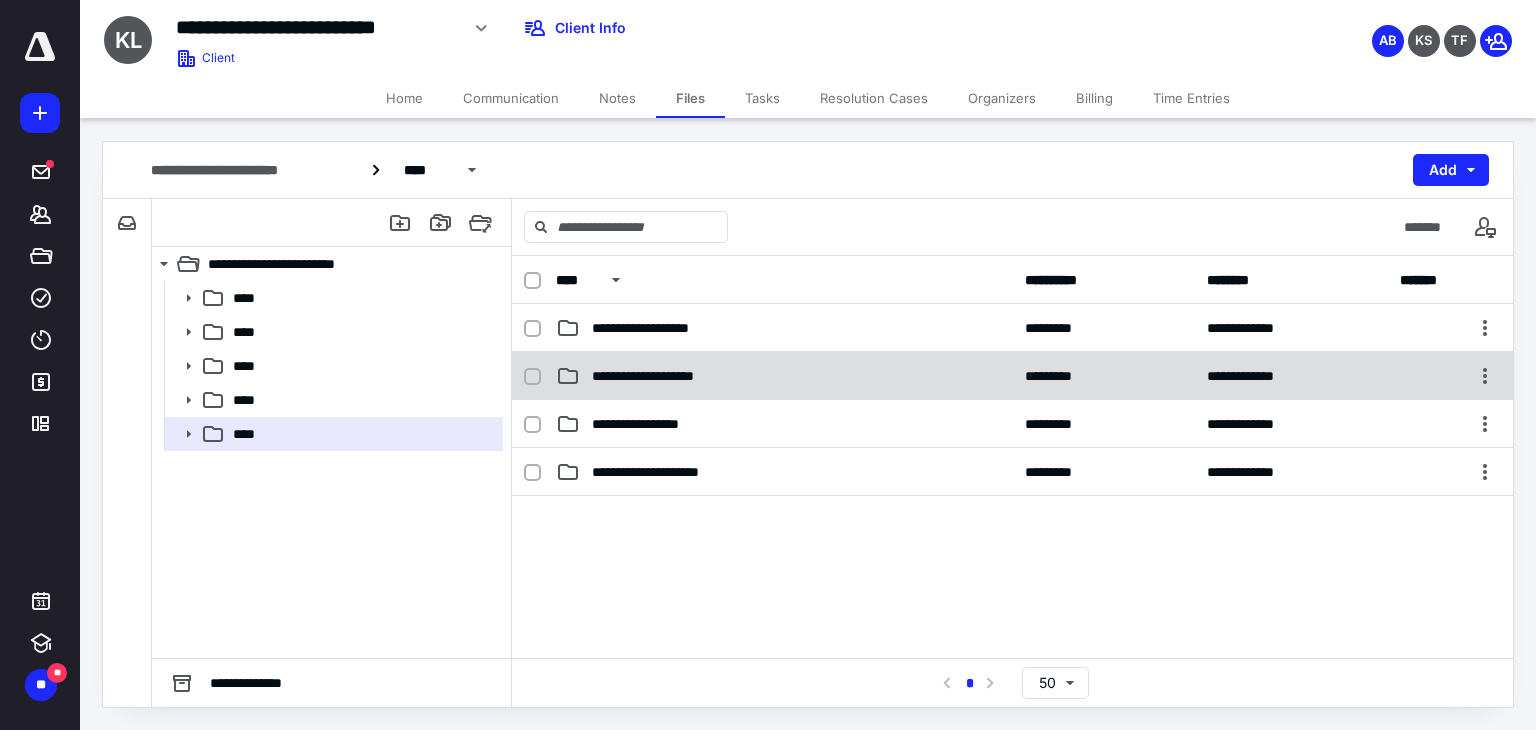 click on "**********" at bounding box center [1012, 376] 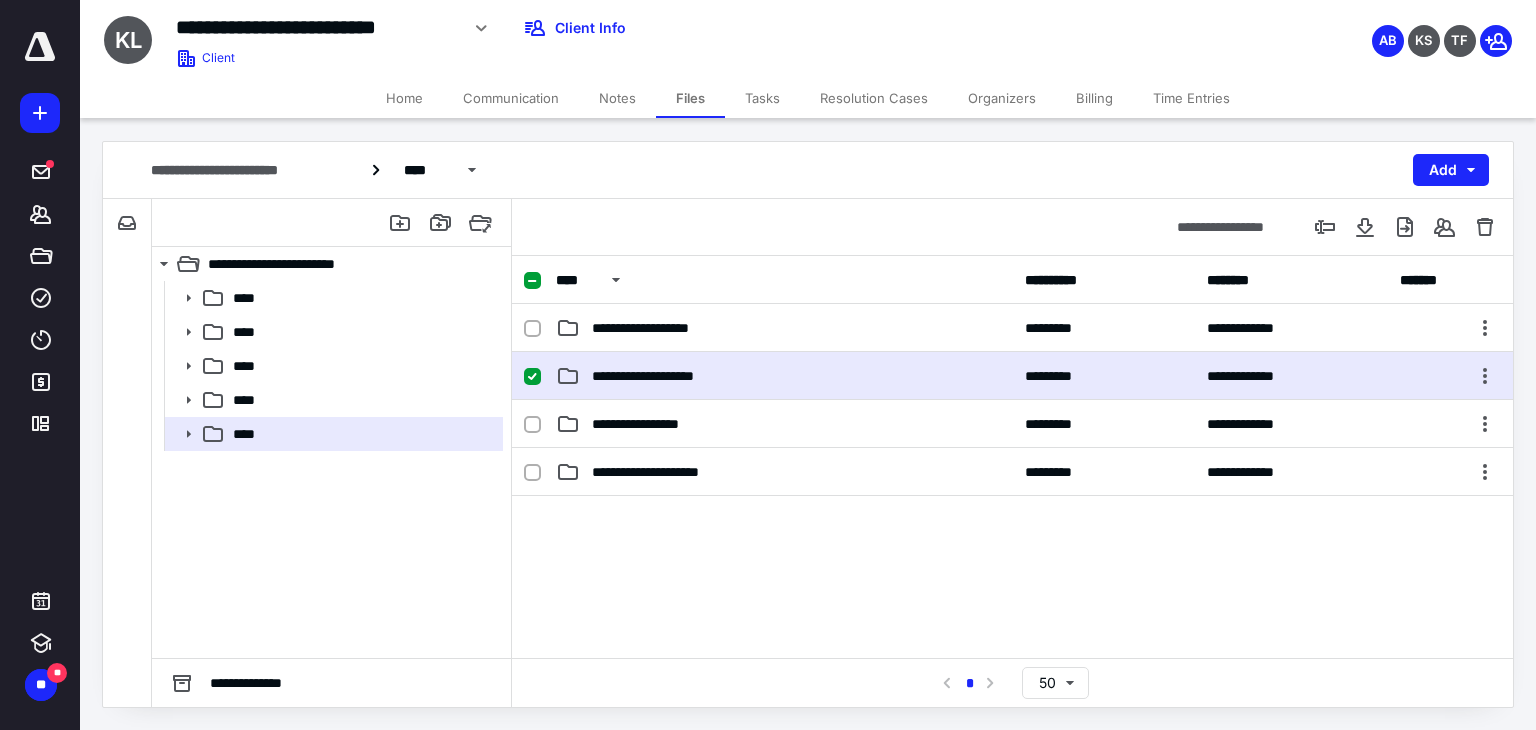 click on "**********" at bounding box center (1012, 376) 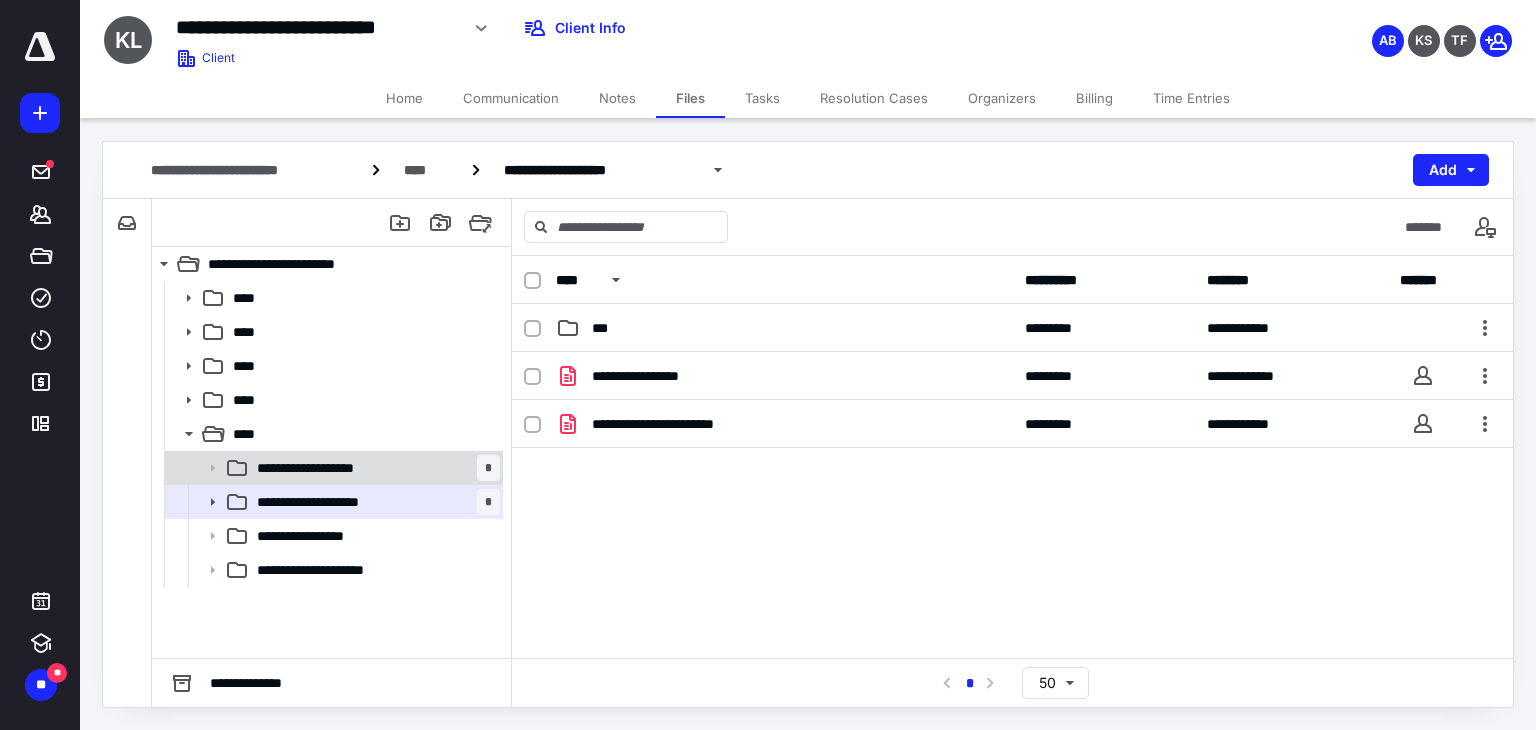 click on "**********" at bounding box center (374, 468) 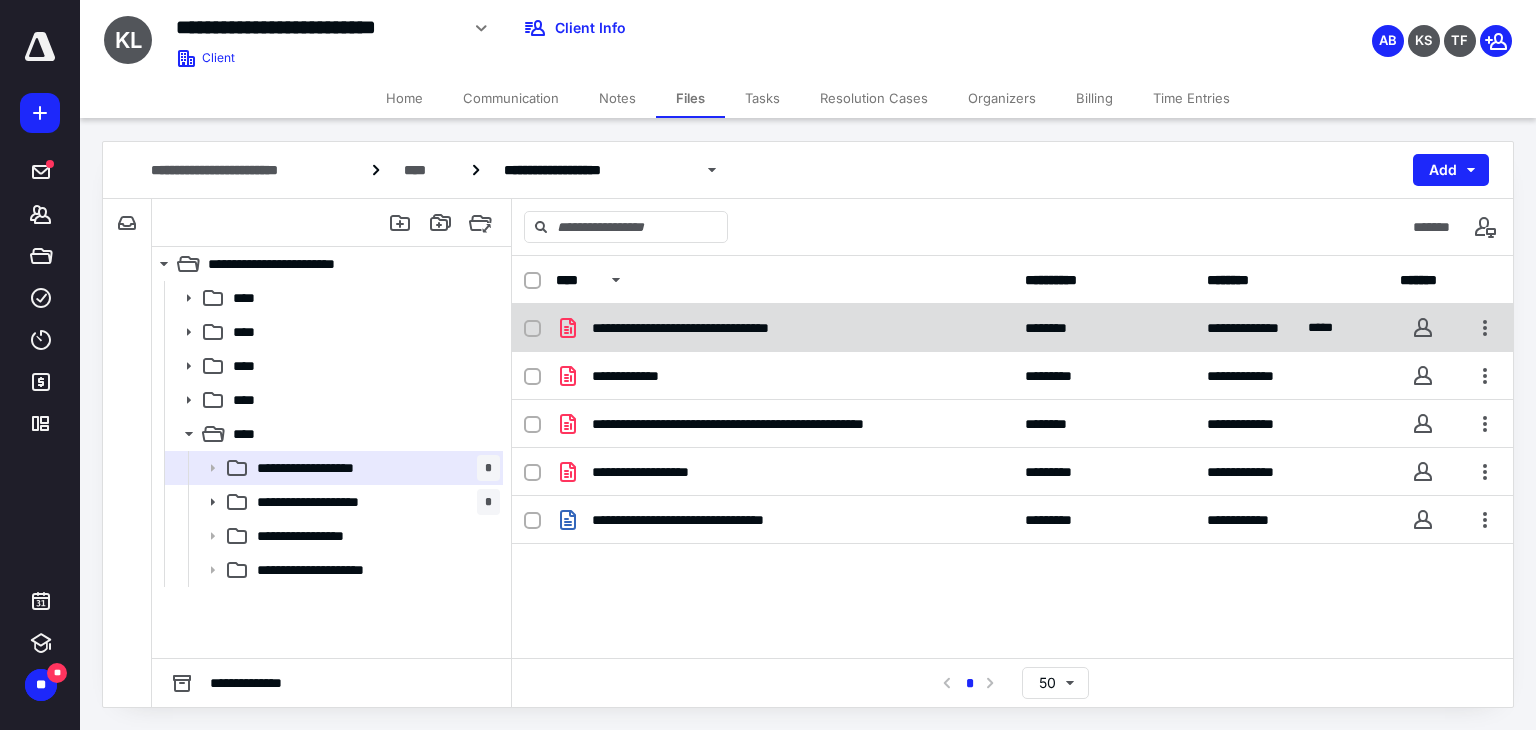 click at bounding box center [532, 329] 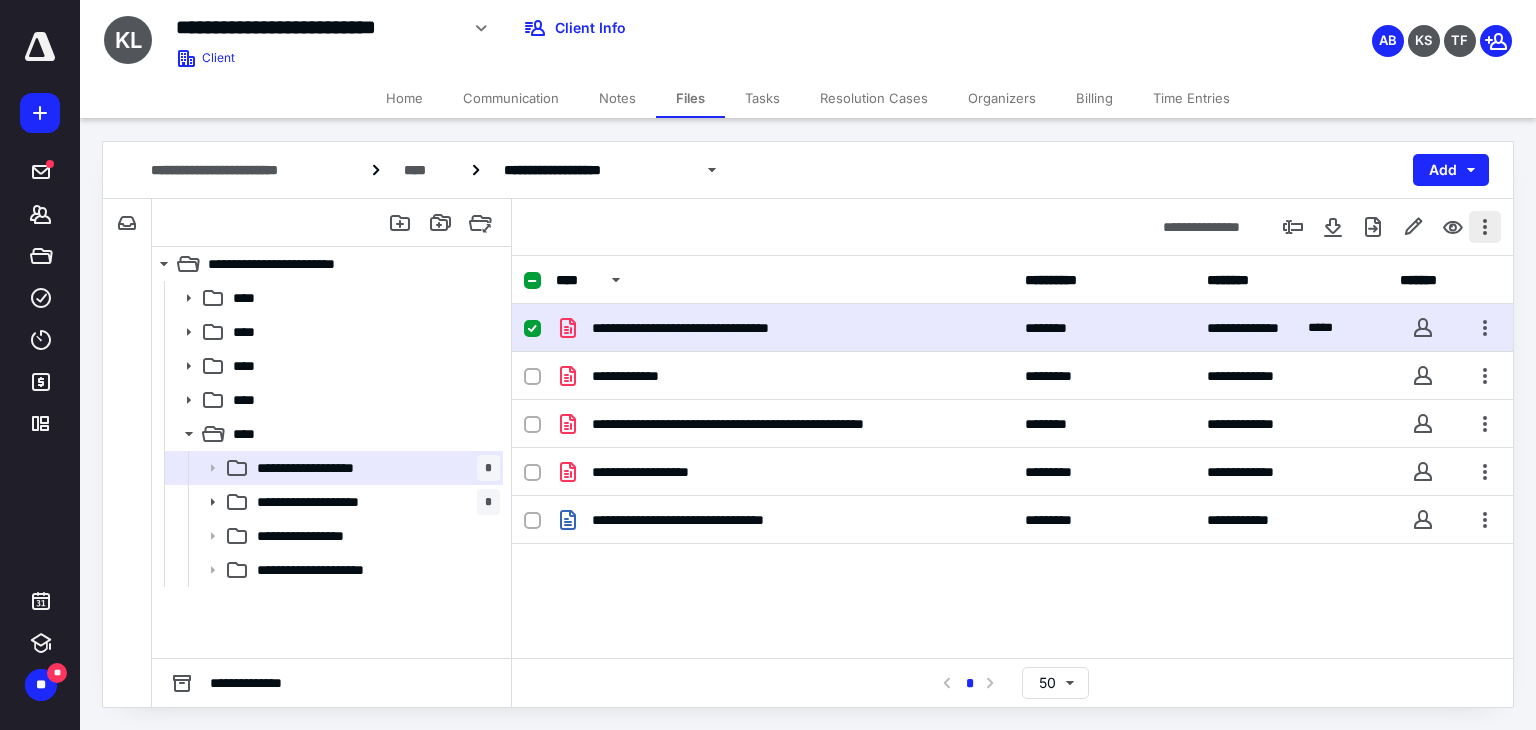 click at bounding box center [1485, 227] 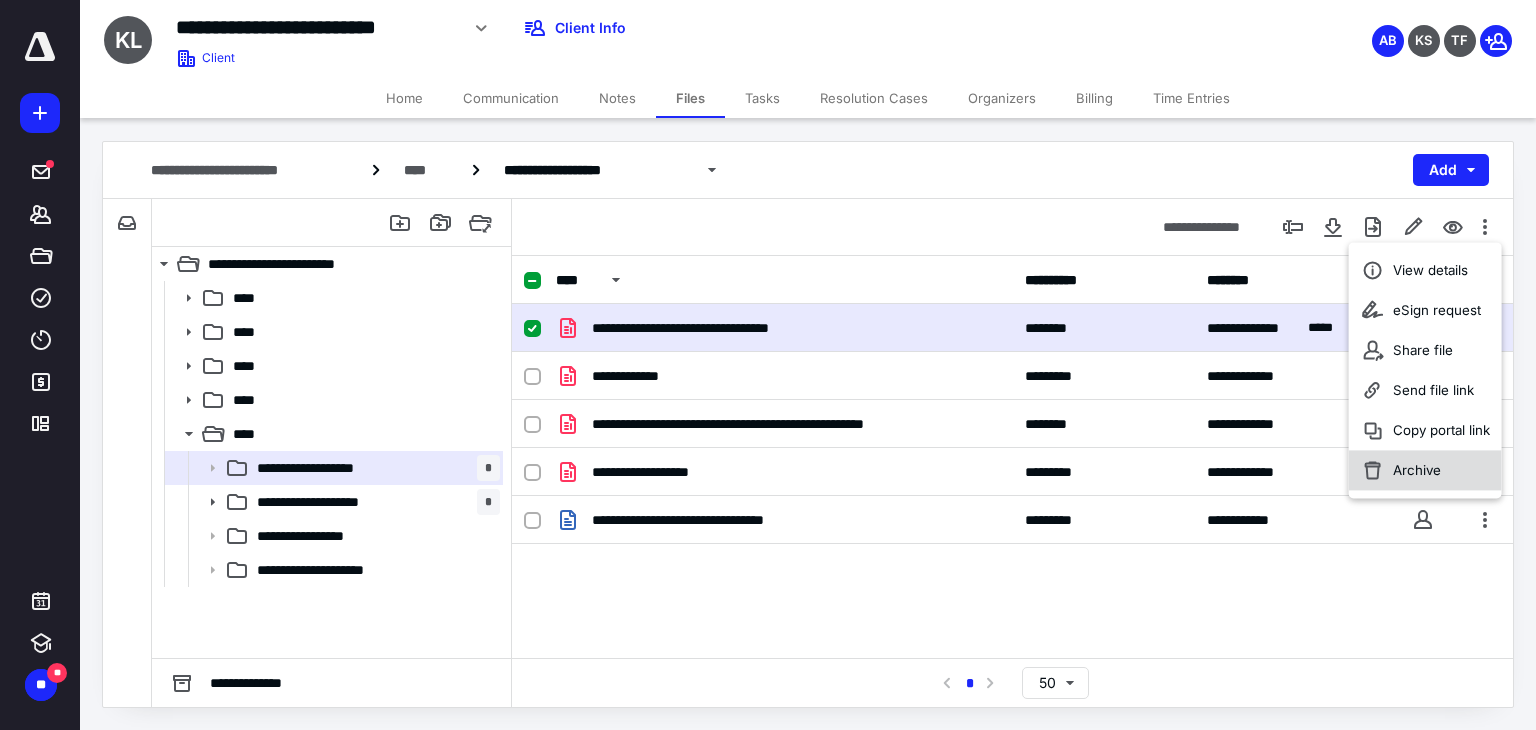 click on "Archive" at bounding box center (1417, 470) 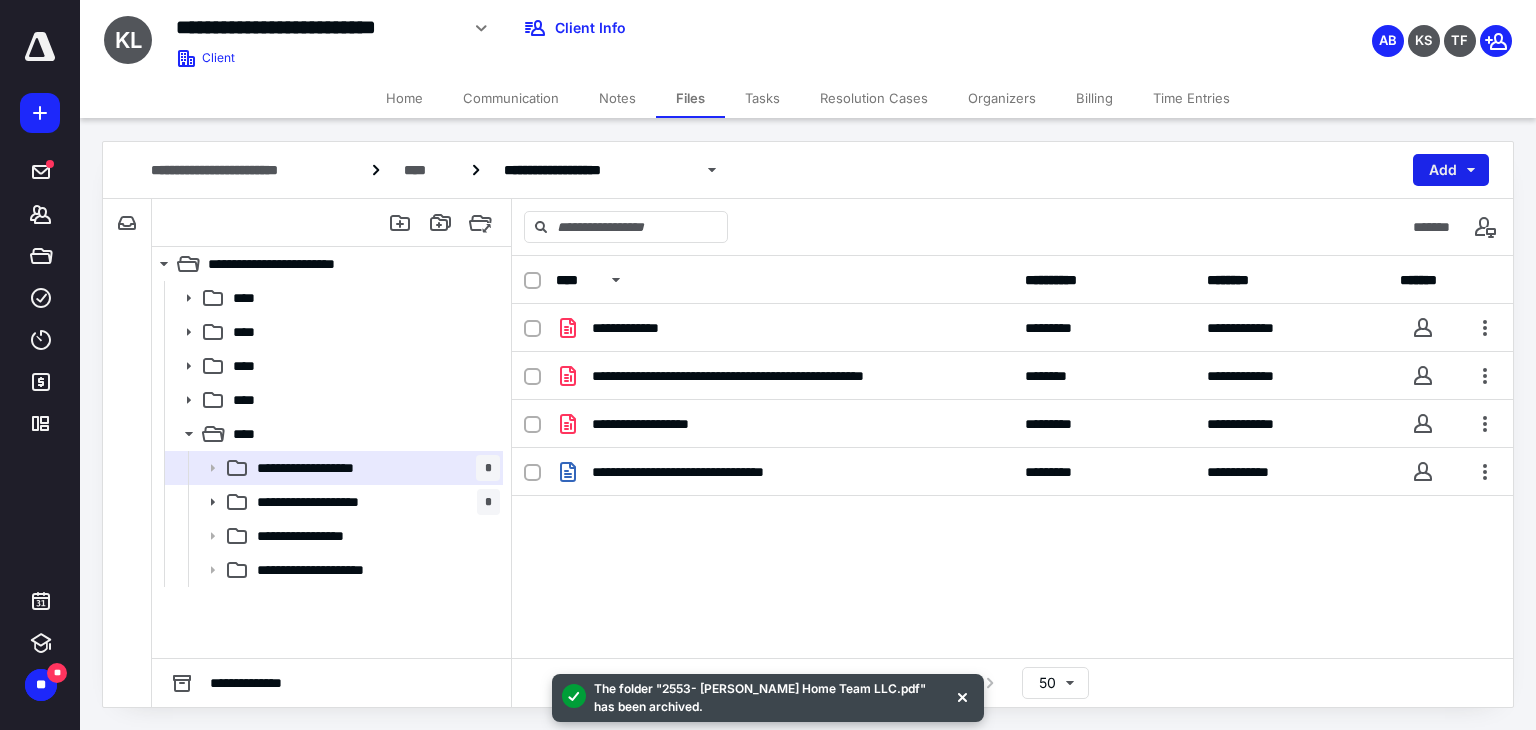 click on "Add" at bounding box center [1451, 170] 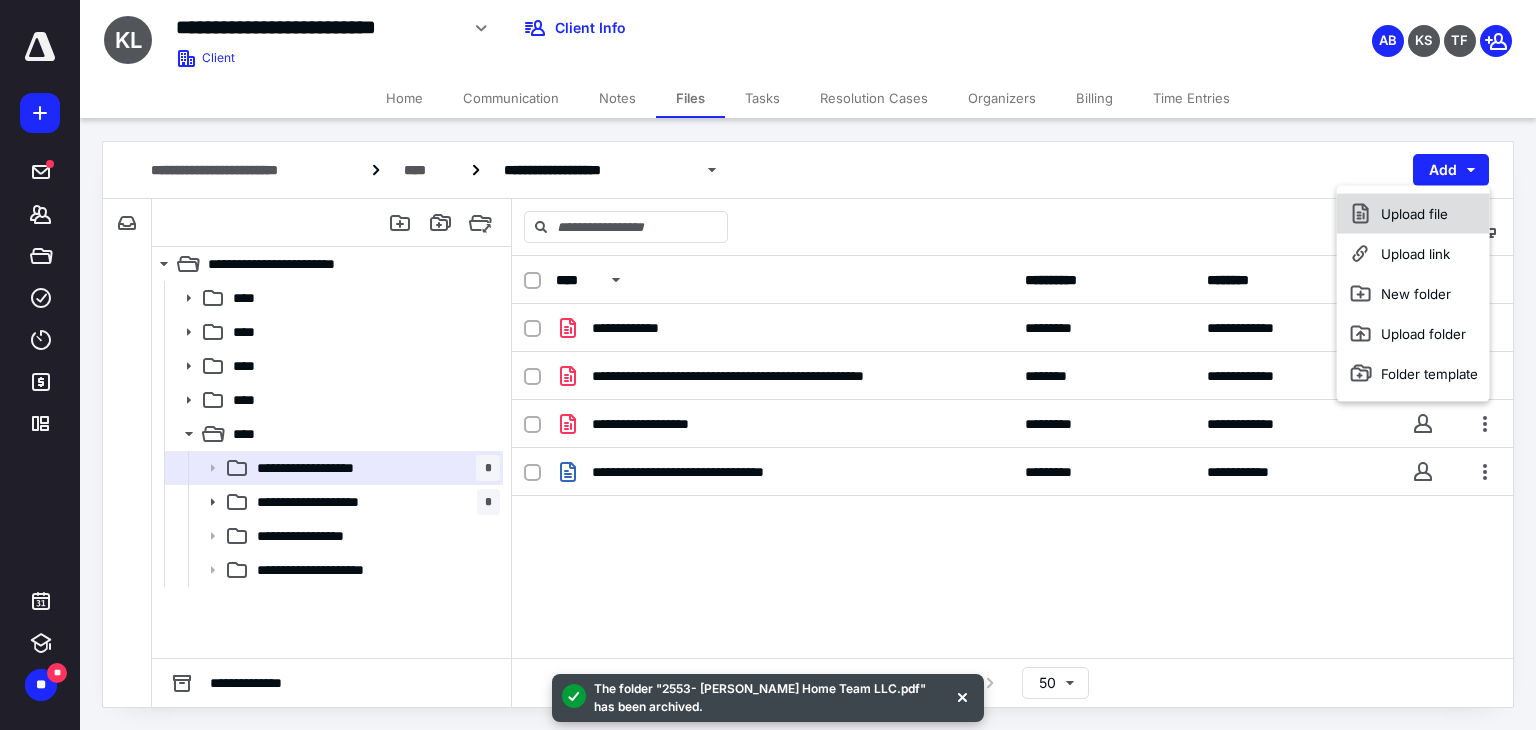 click on "Upload file" at bounding box center (1413, 214) 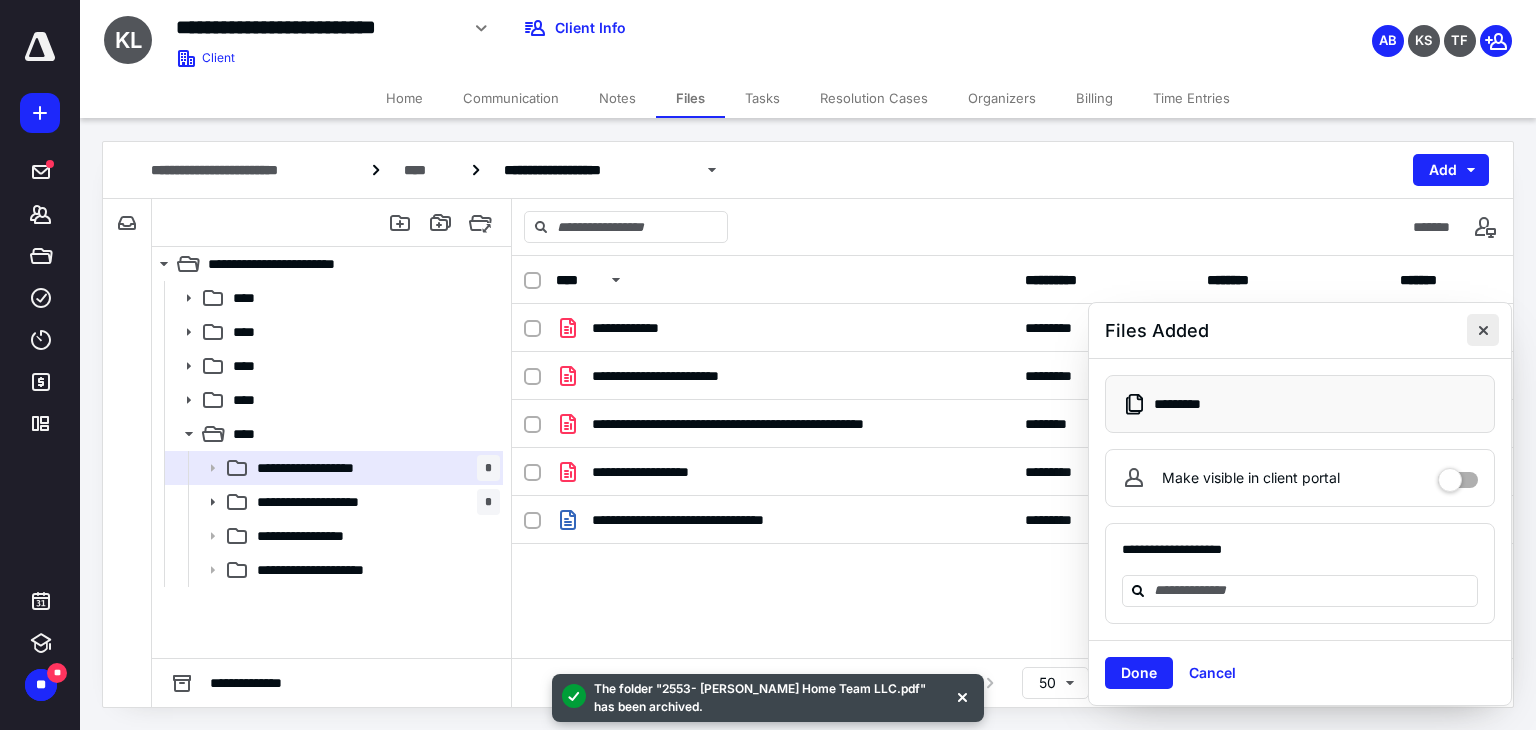 click at bounding box center [1483, 330] 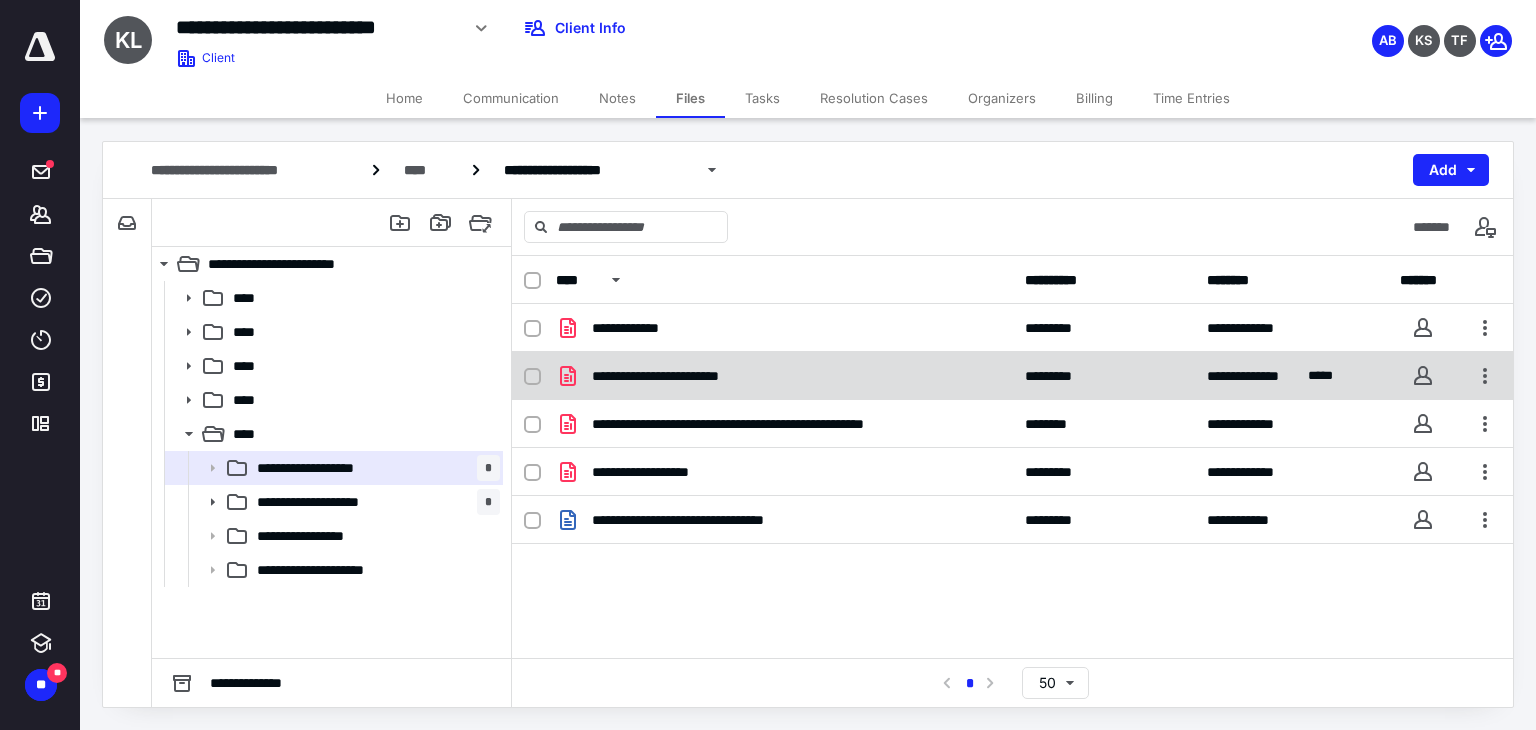 click on "**********" at bounding box center (784, 376) 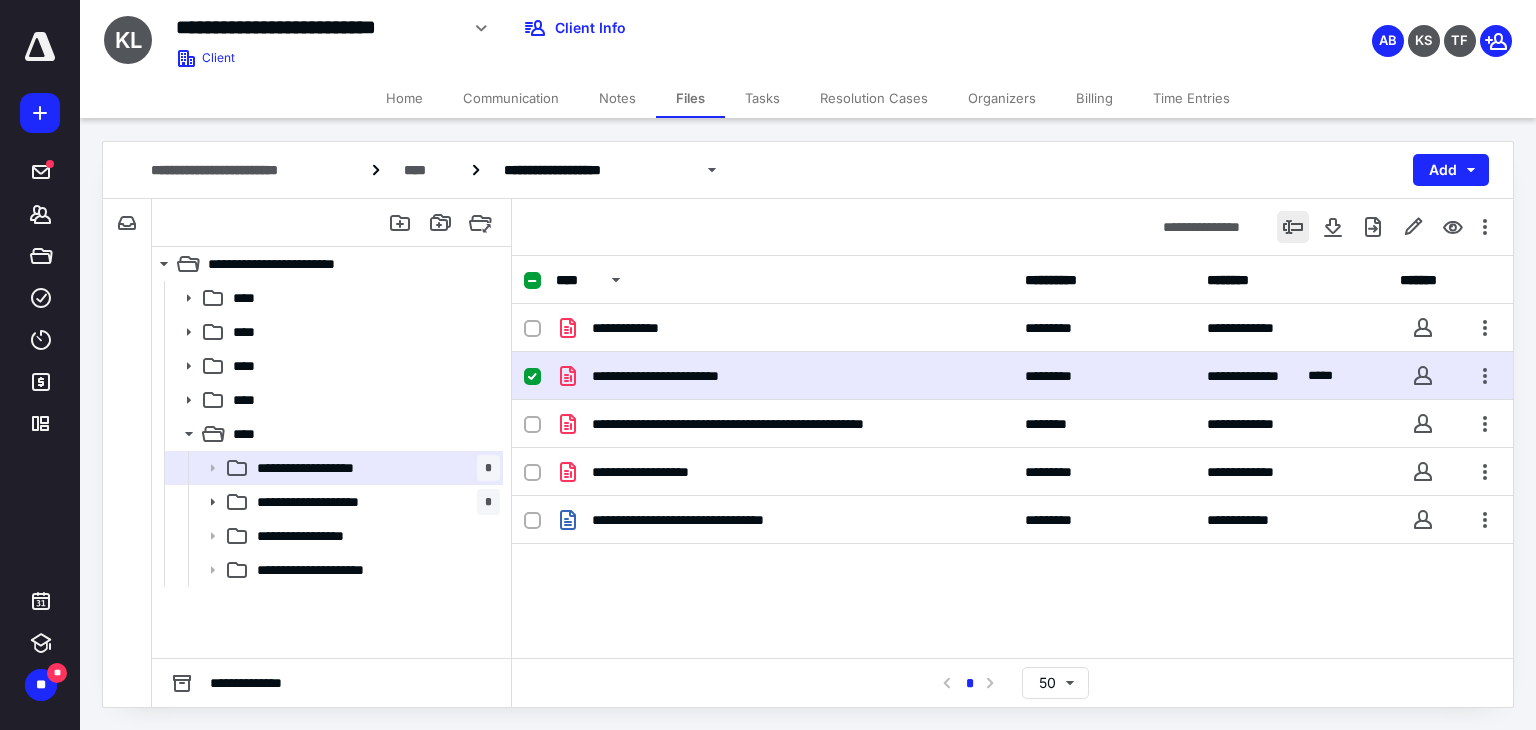 click at bounding box center [1293, 227] 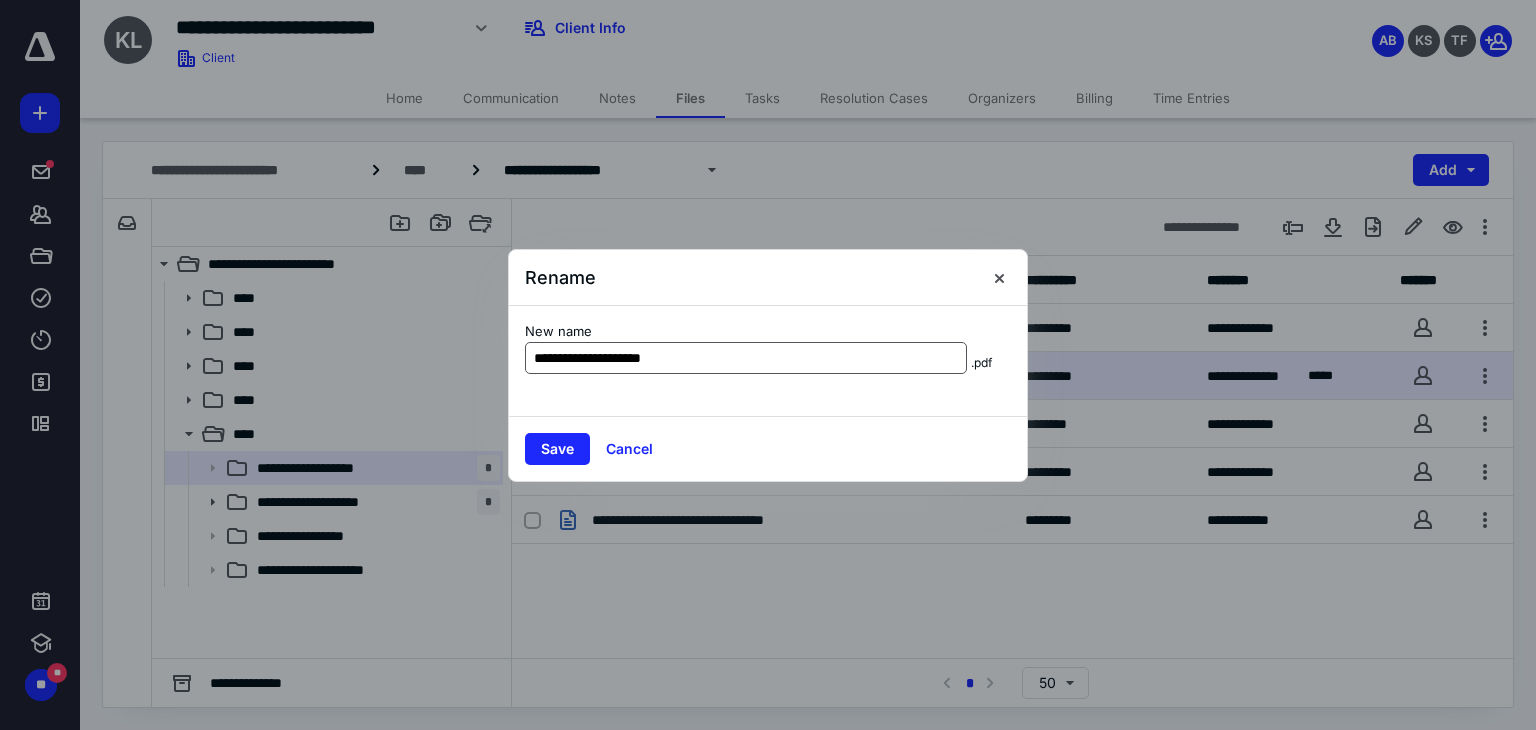 click on "**********" at bounding box center (746, 358) 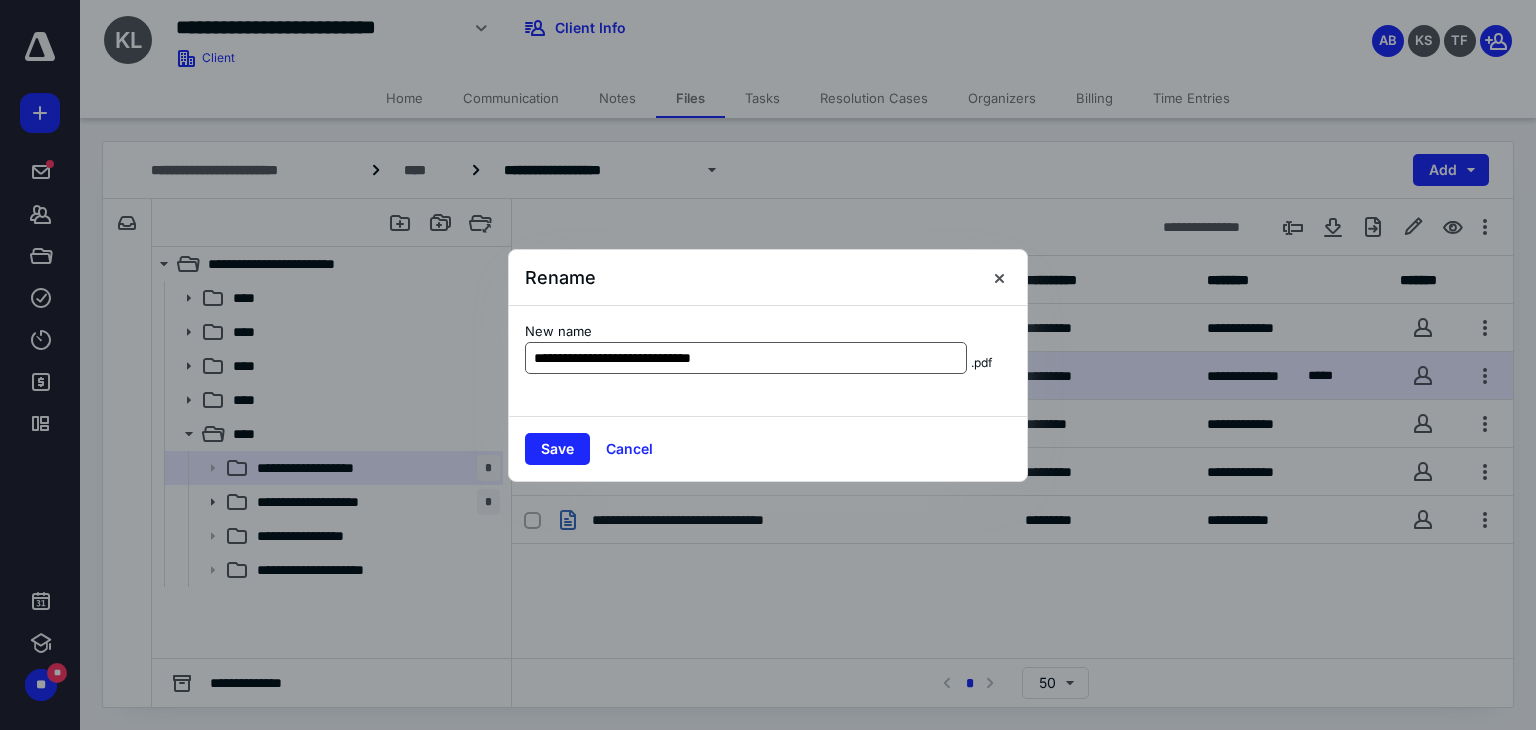 type on "**********" 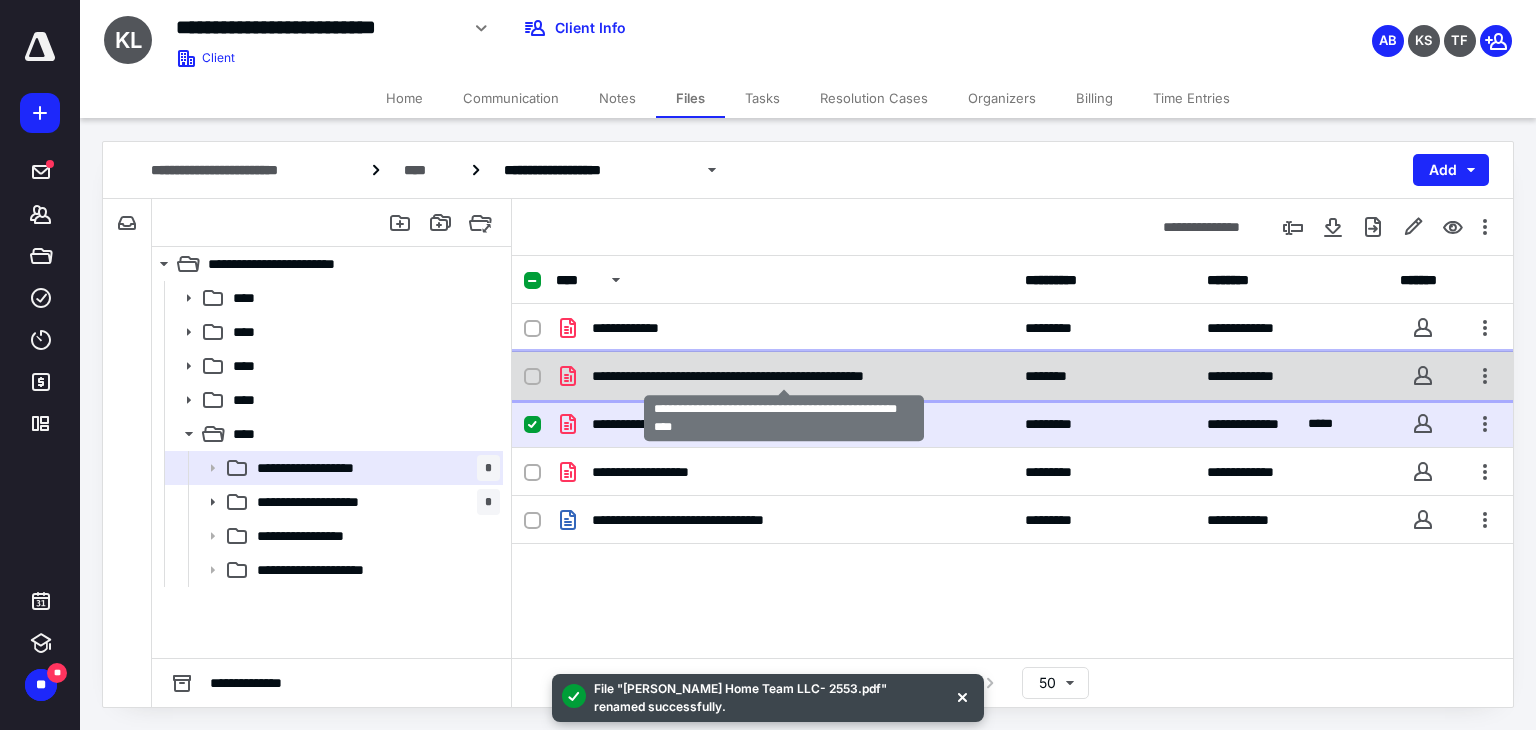 click on "**********" at bounding box center (785, 376) 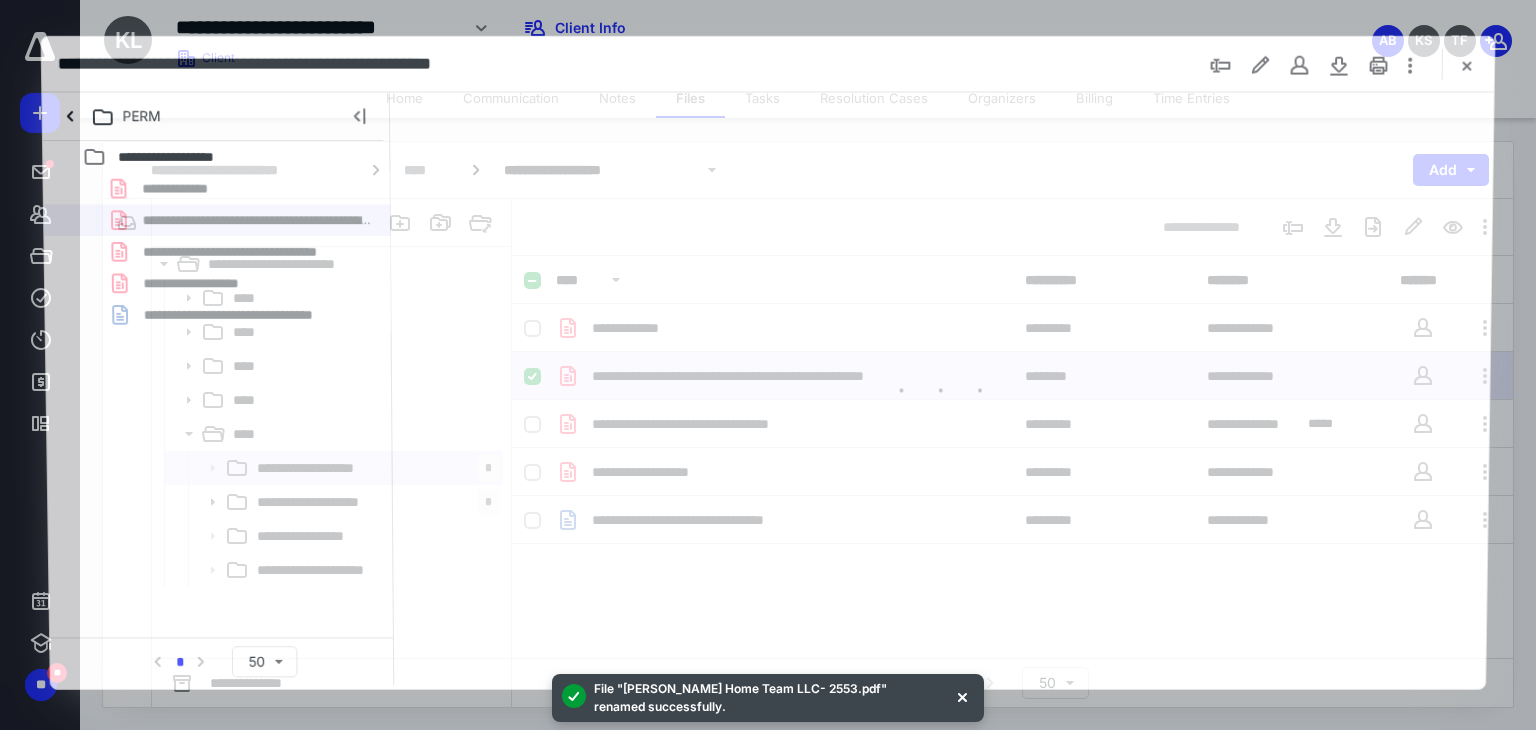 scroll, scrollTop: 0, scrollLeft: 0, axis: both 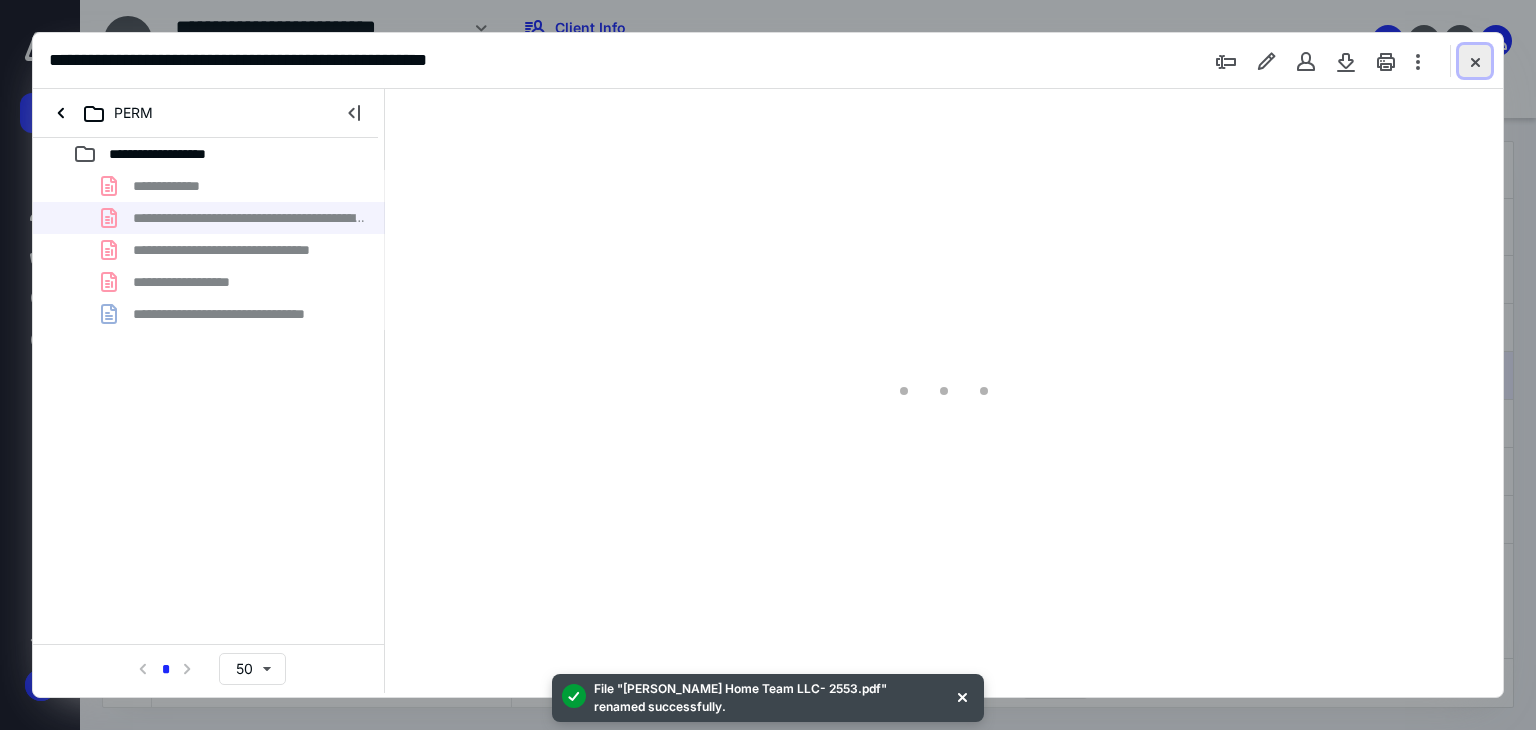 click at bounding box center (1475, 61) 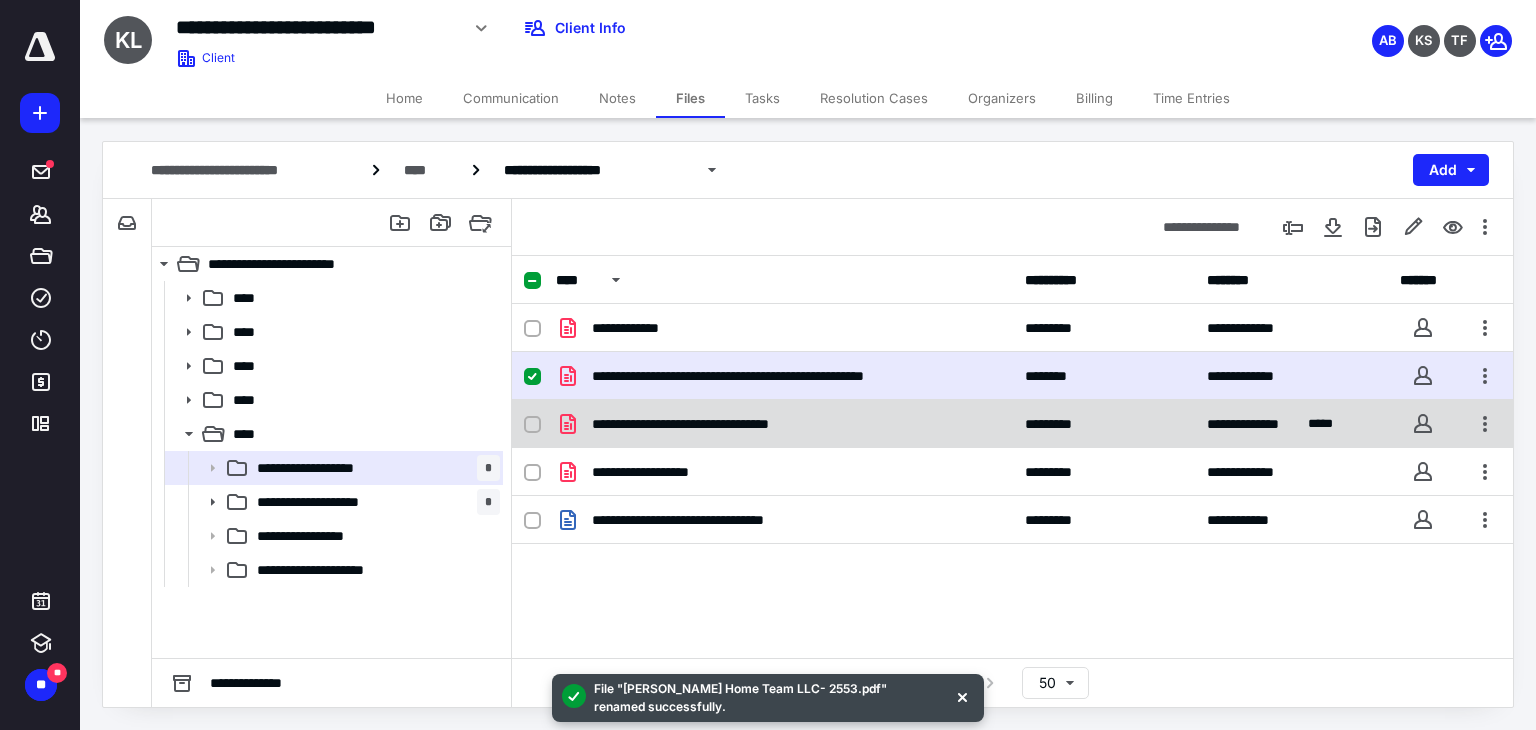 click on "**********" at bounding box center [1012, 424] 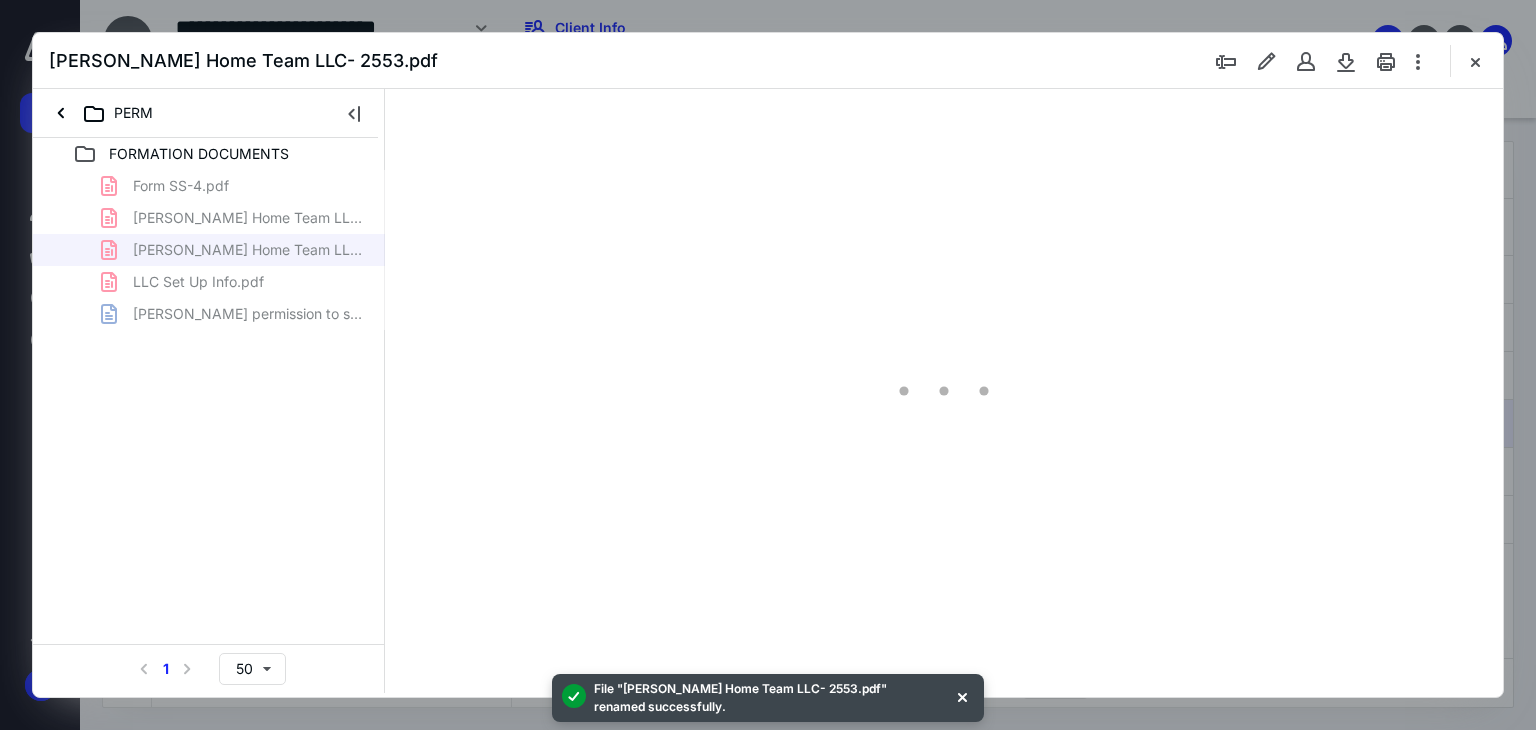 scroll, scrollTop: 0, scrollLeft: 0, axis: both 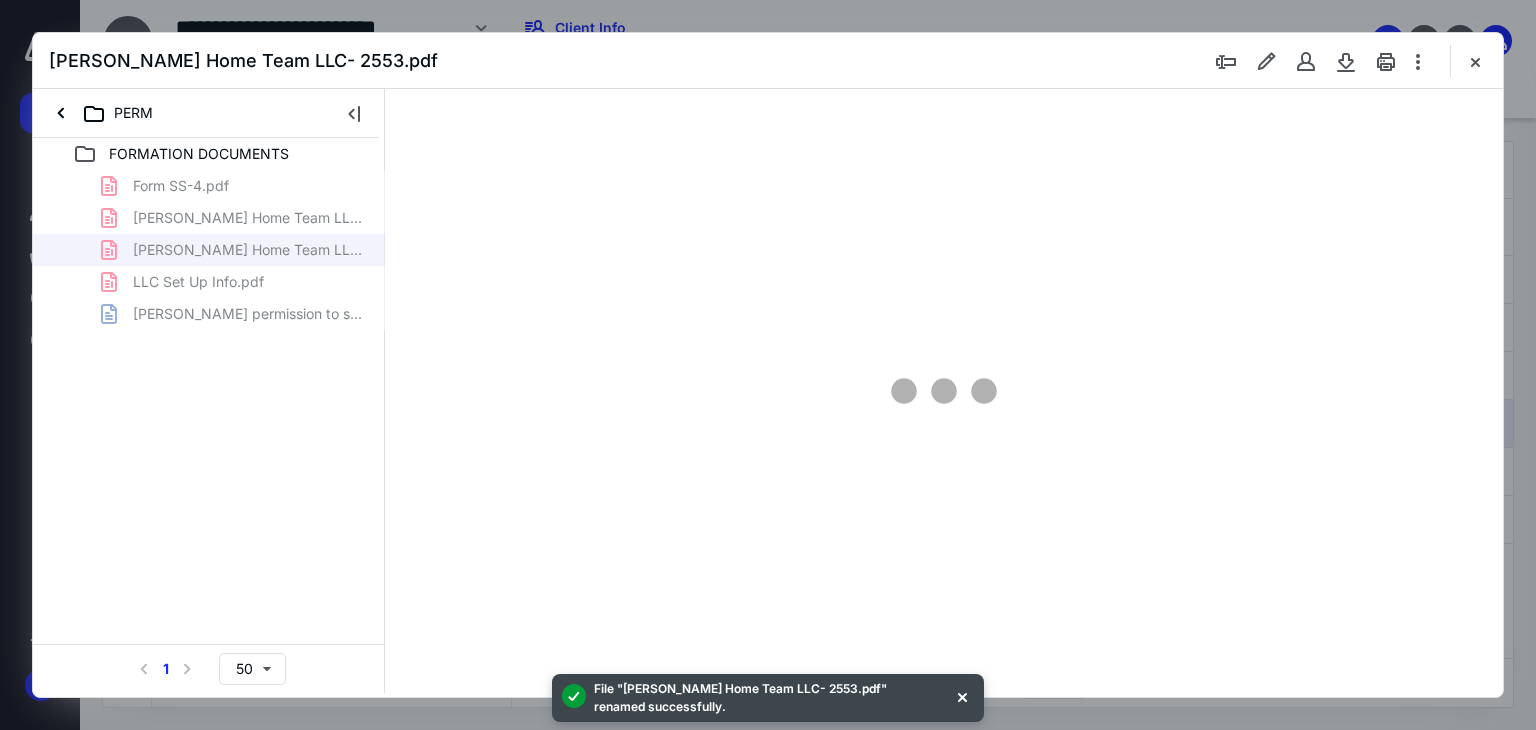 type on "66" 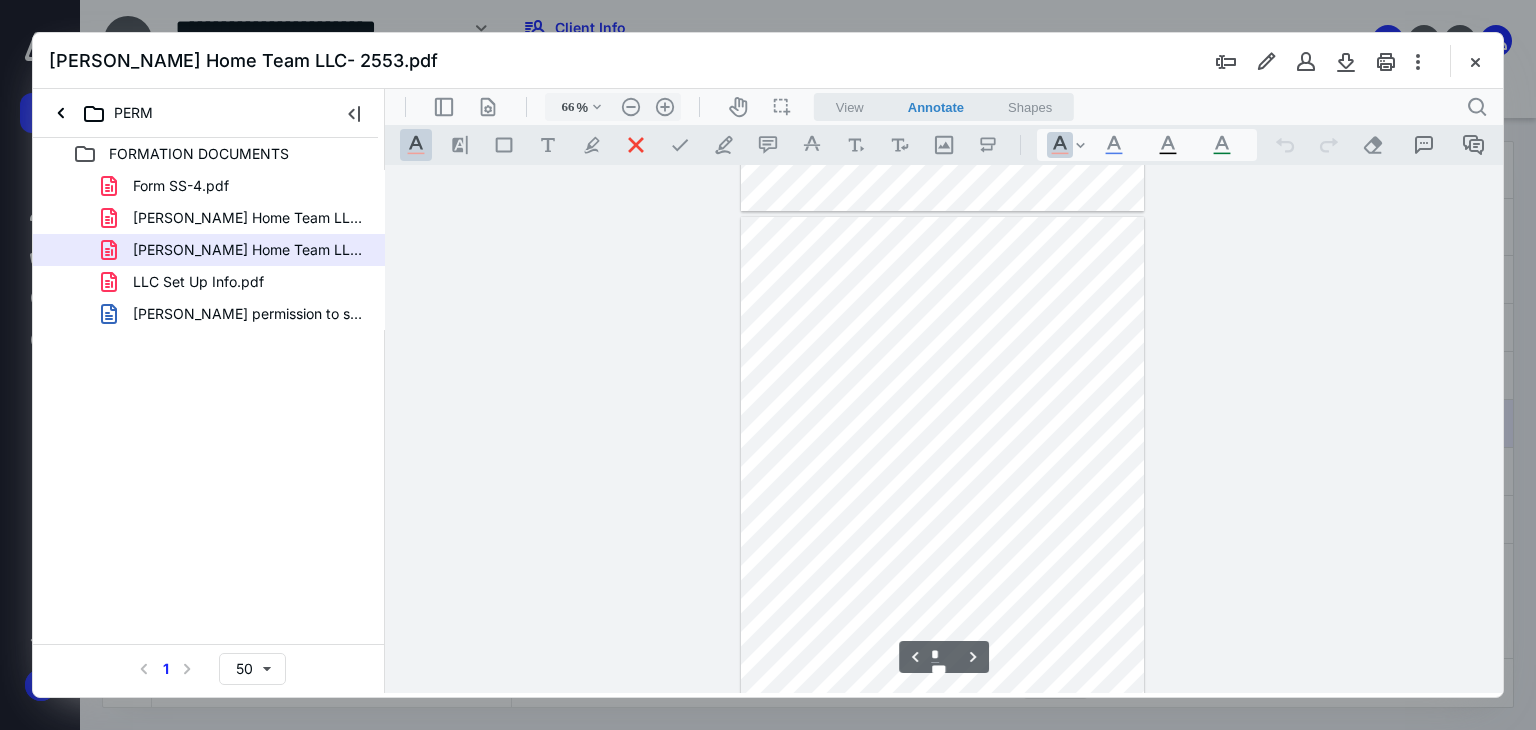 scroll, scrollTop: 79, scrollLeft: 0, axis: vertical 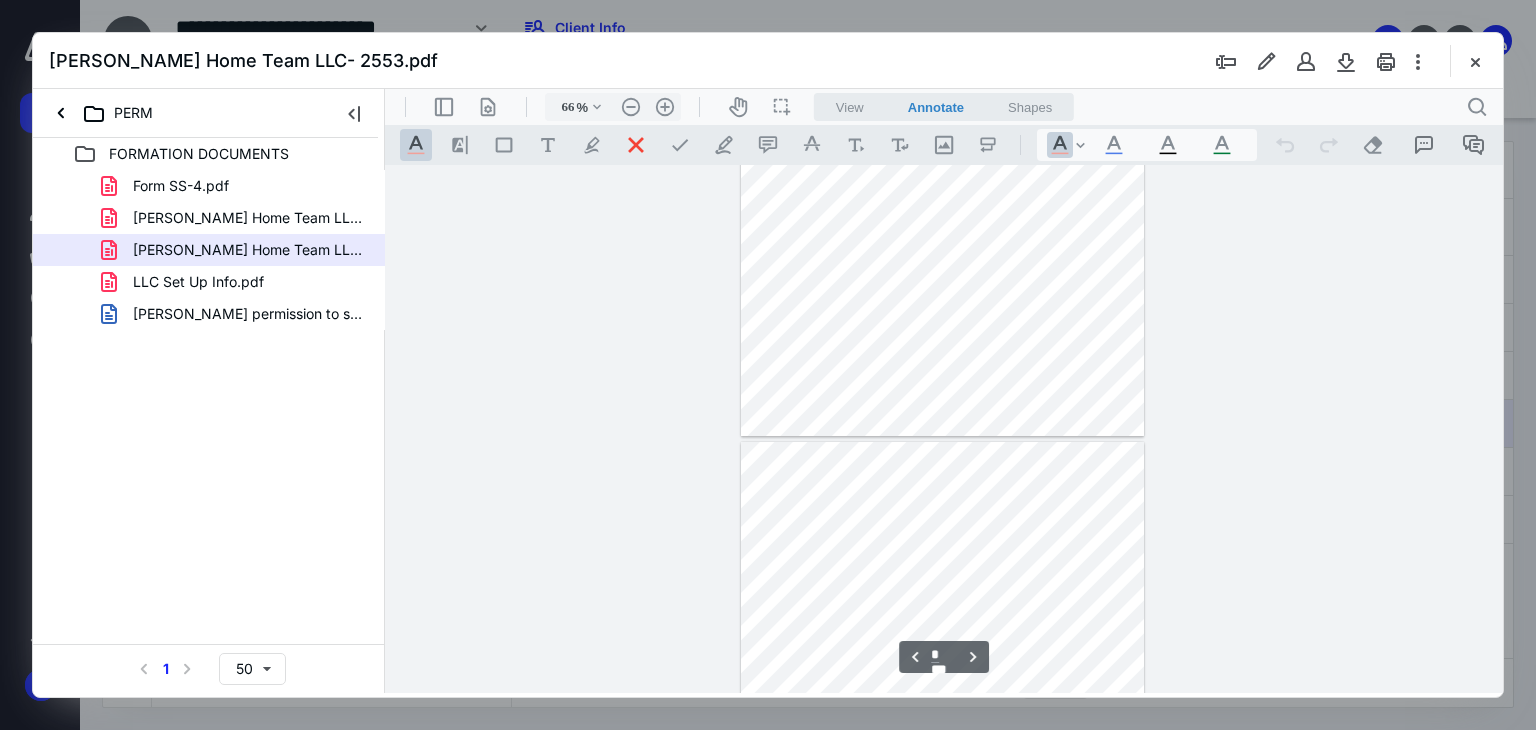 type on "*" 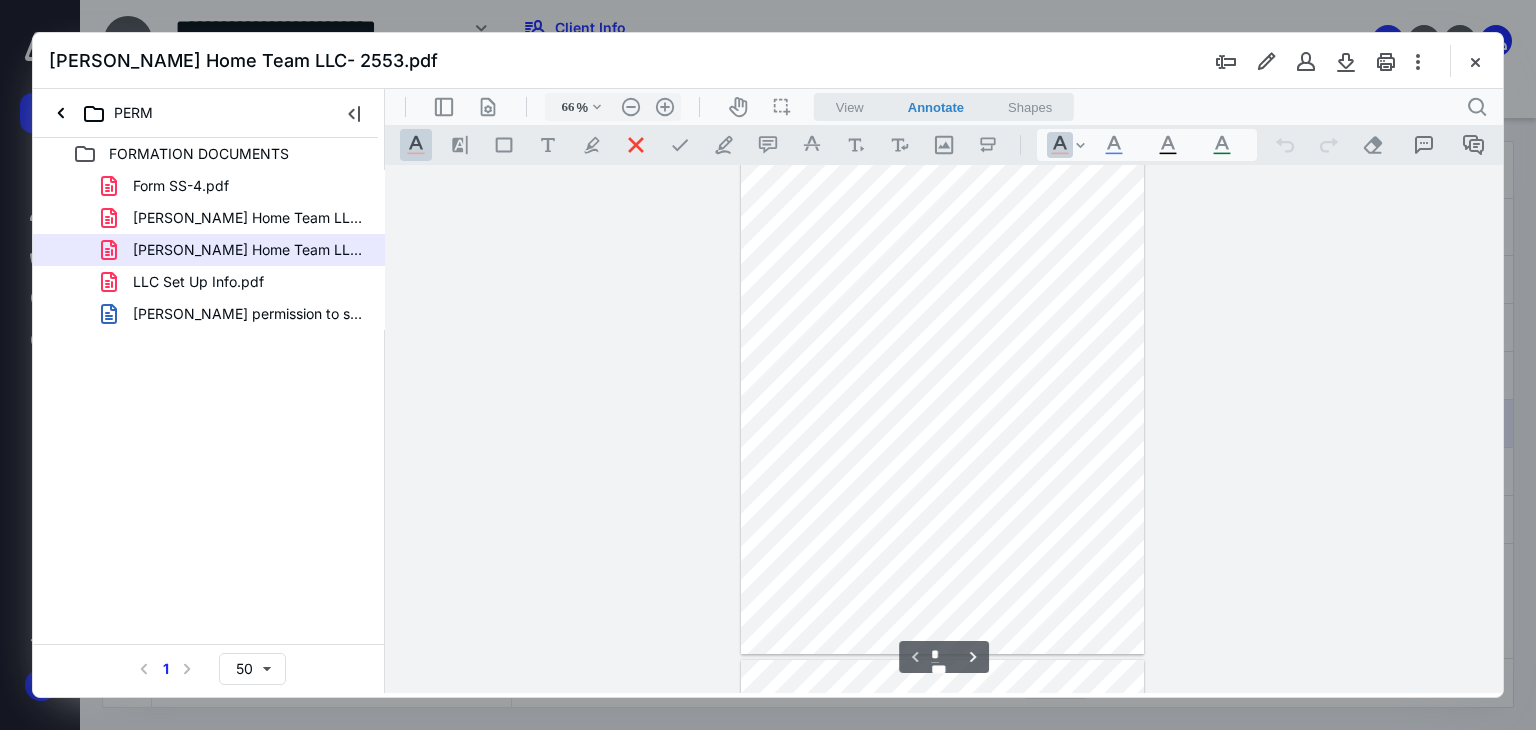 scroll, scrollTop: 0, scrollLeft: 0, axis: both 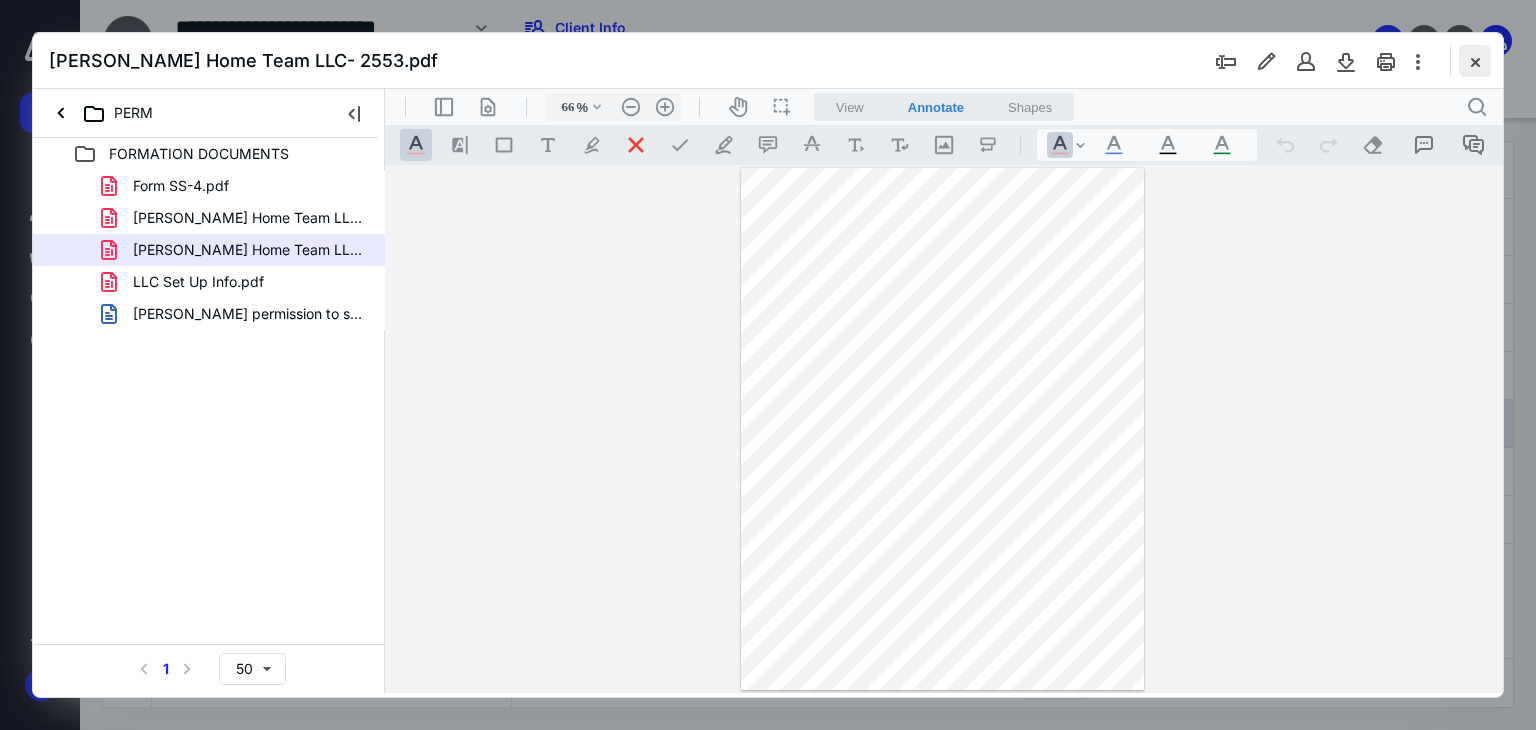 click at bounding box center [1475, 61] 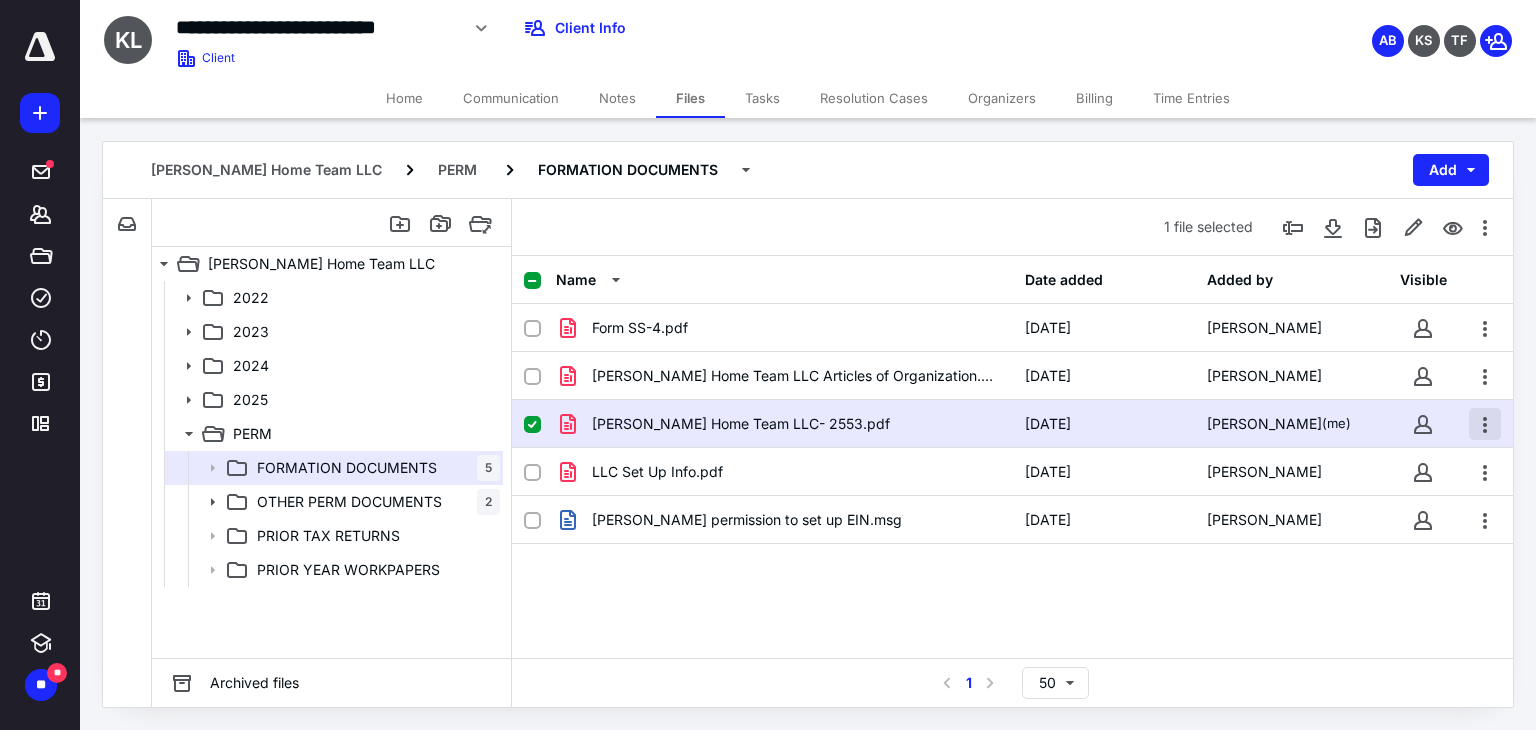 click at bounding box center (1485, 424) 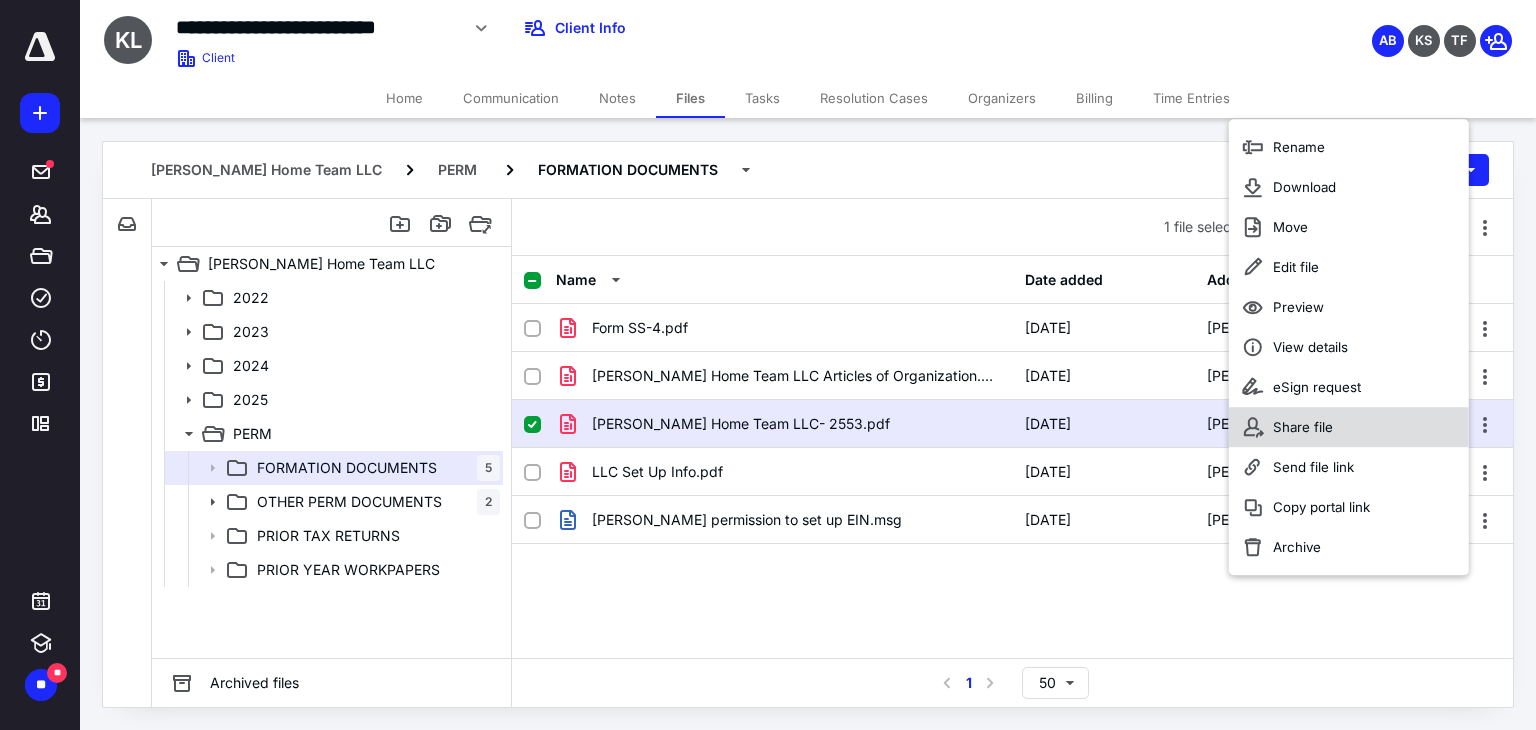 click on "Share file" at bounding box center [1349, 427] 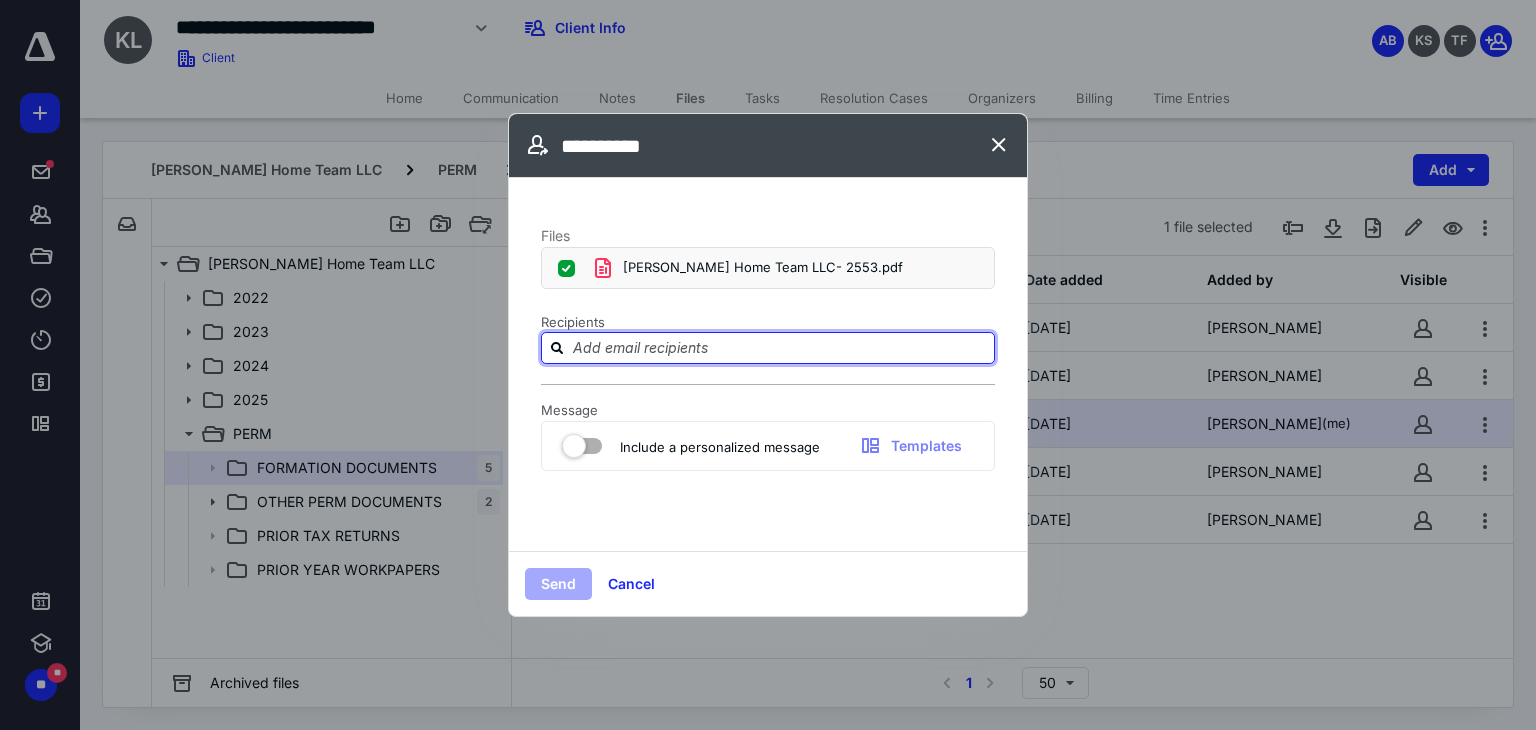 click at bounding box center [780, 347] 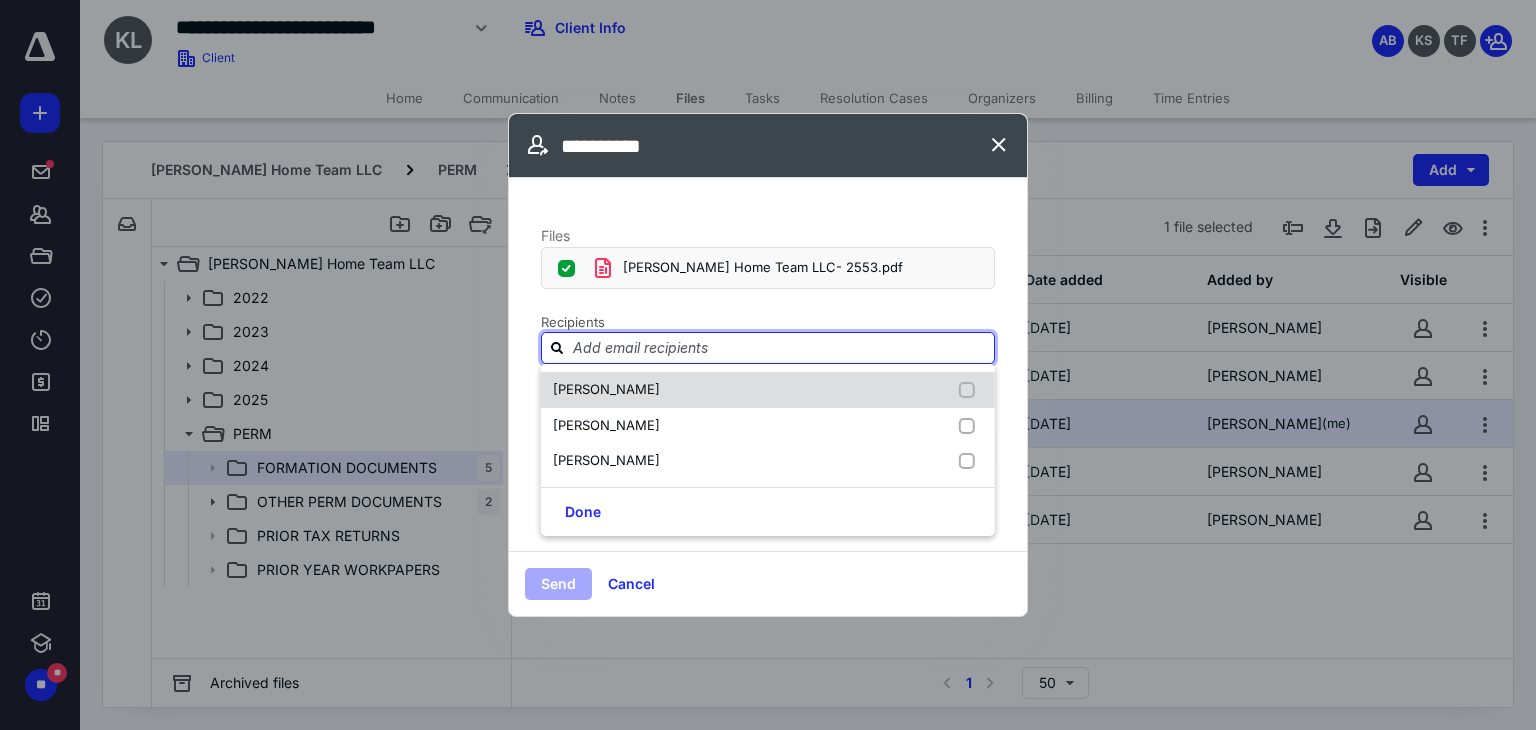 click on "Karen L Mavis" at bounding box center [606, 389] 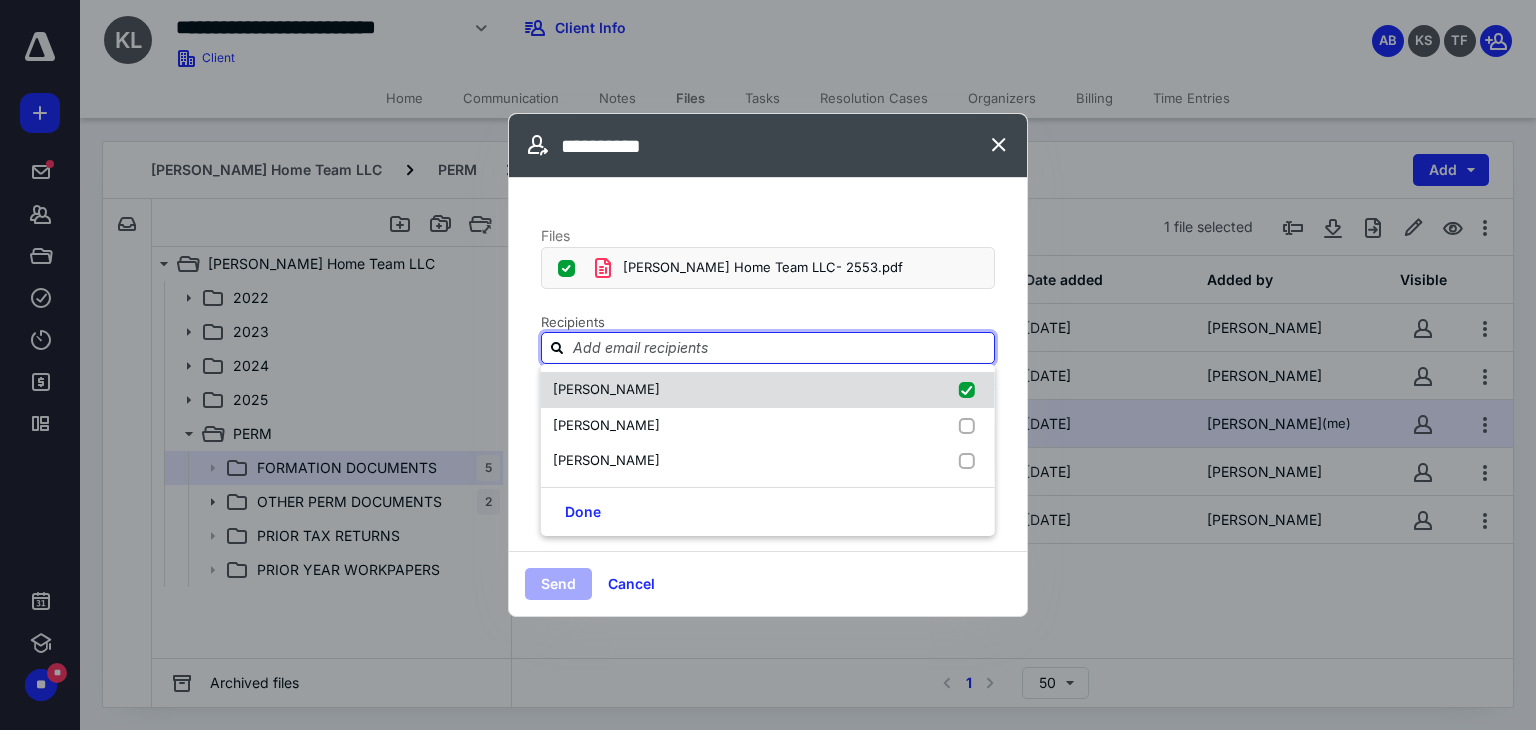 checkbox on "true" 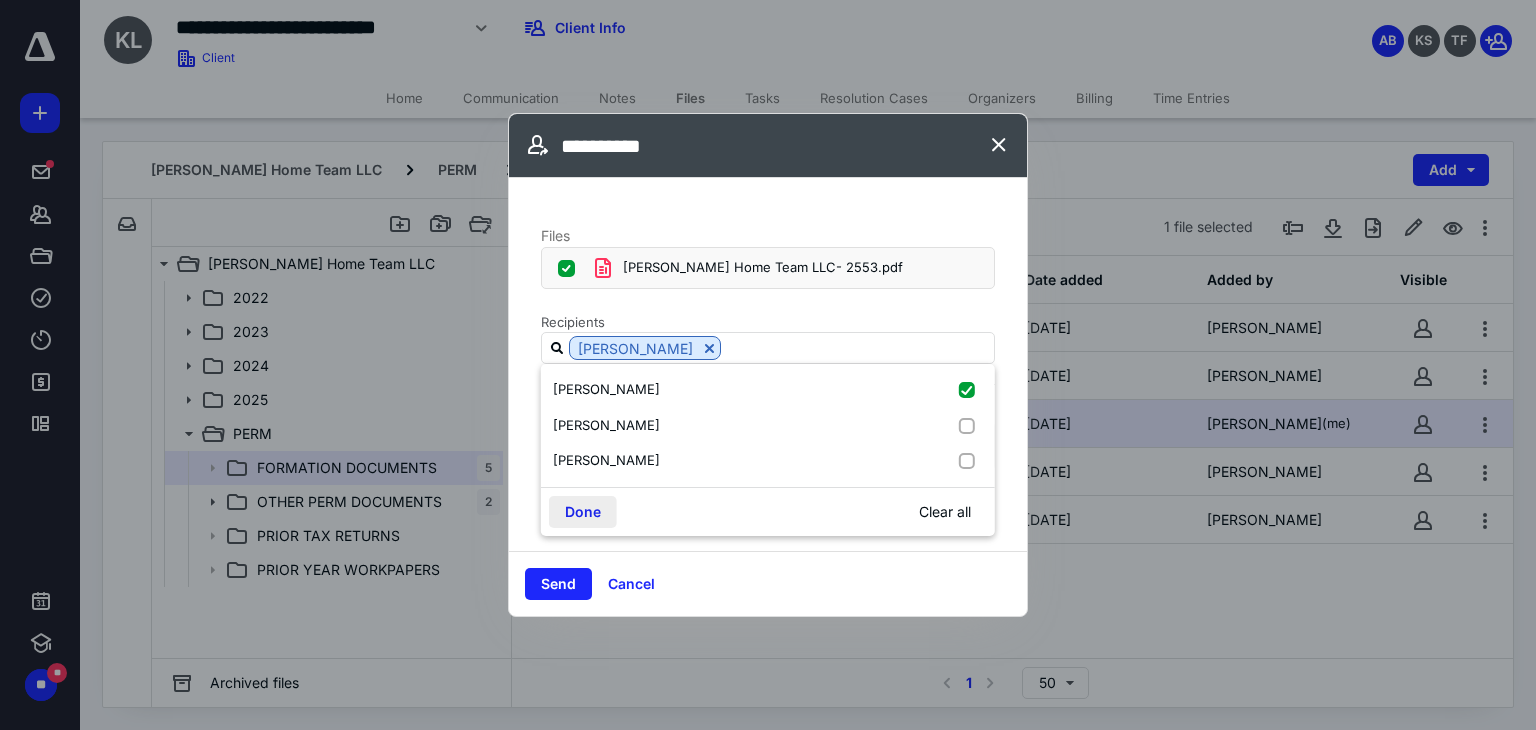 click on "Done" at bounding box center [583, 512] 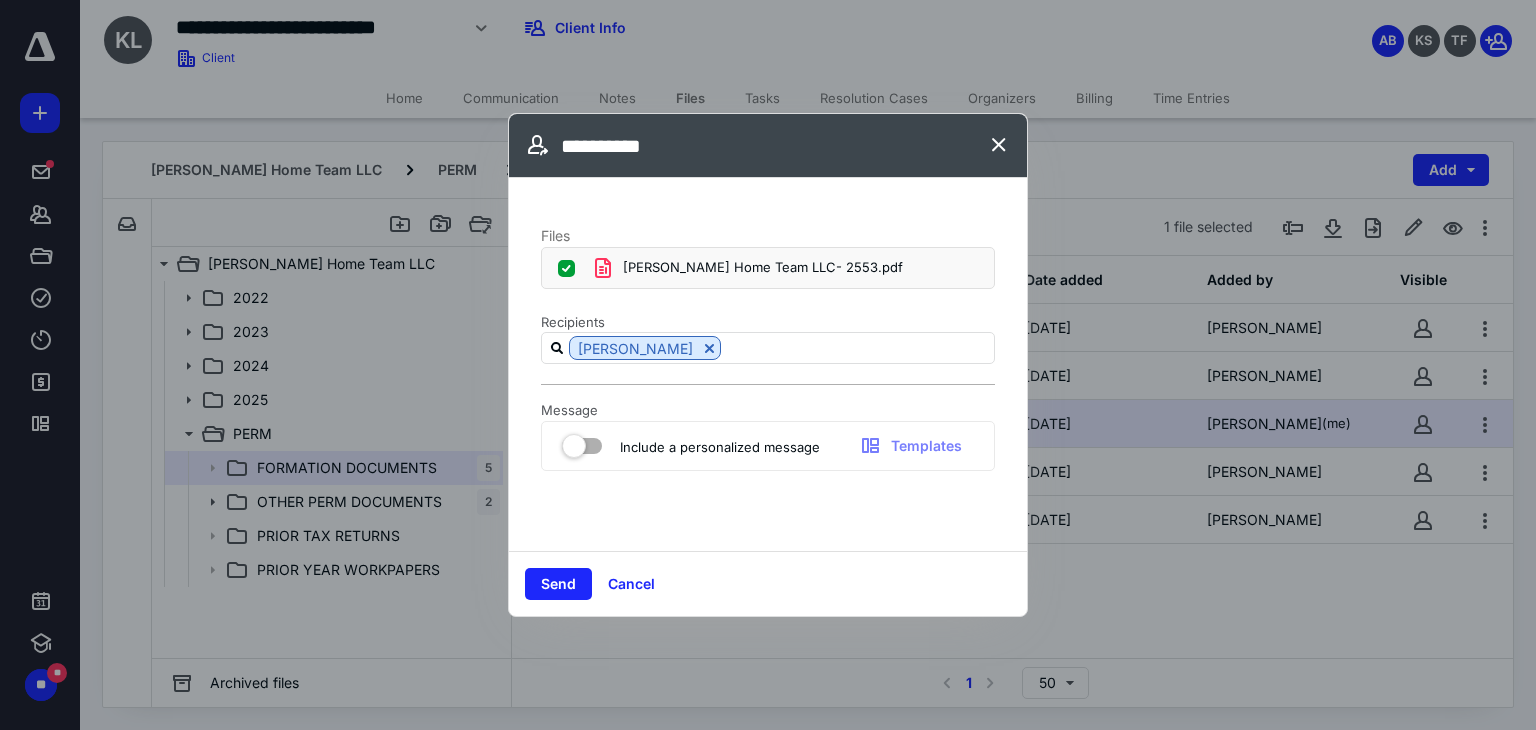 click at bounding box center [582, 442] 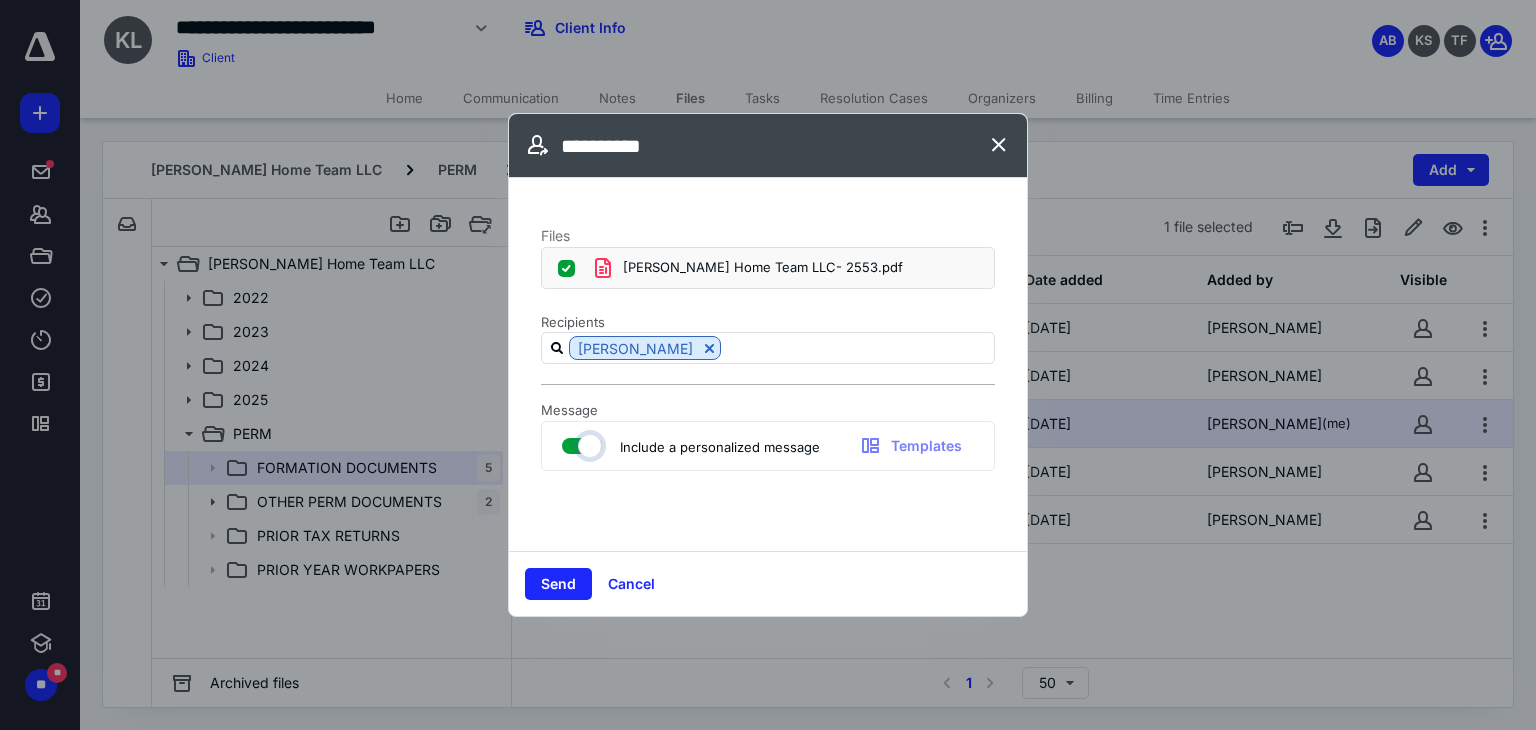 checkbox on "true" 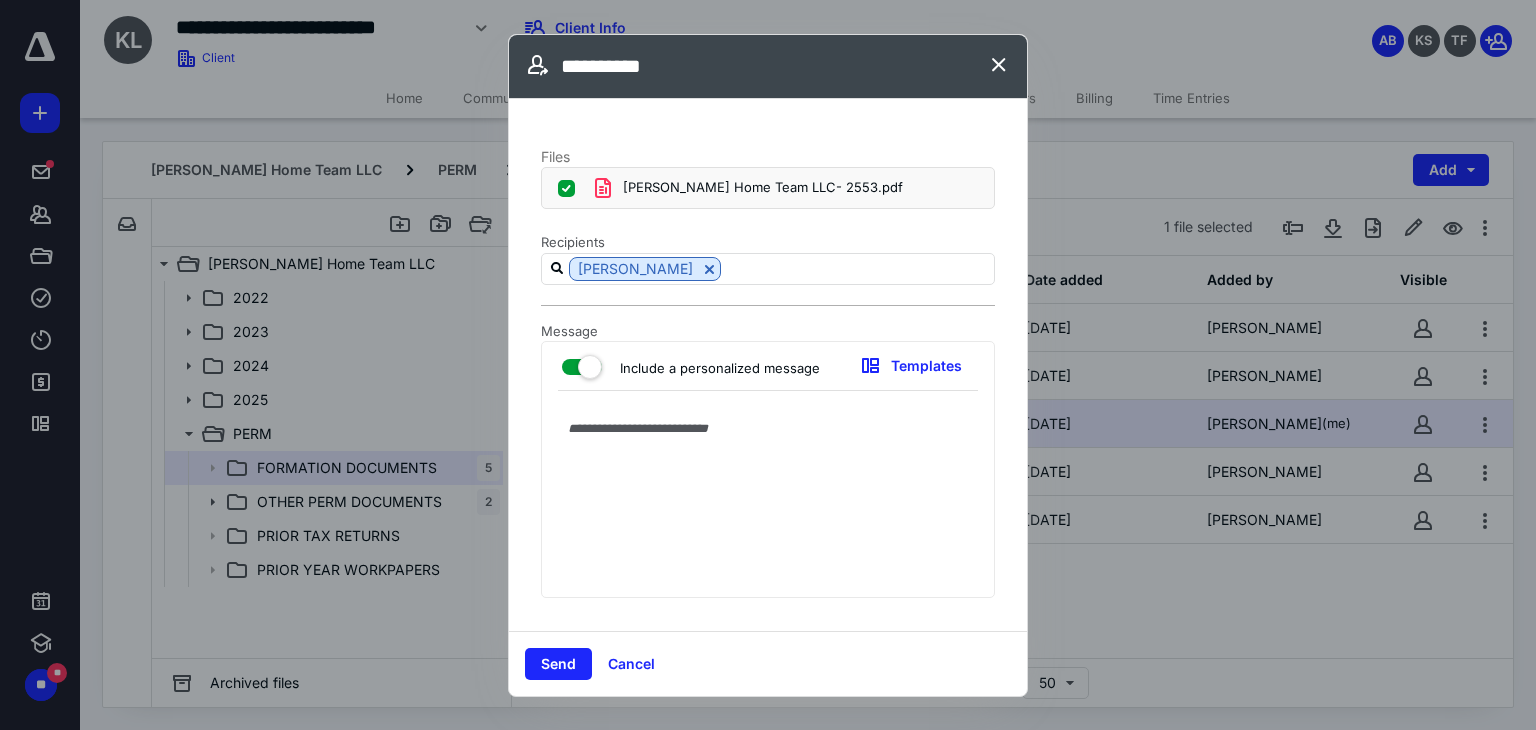 click at bounding box center [768, 499] 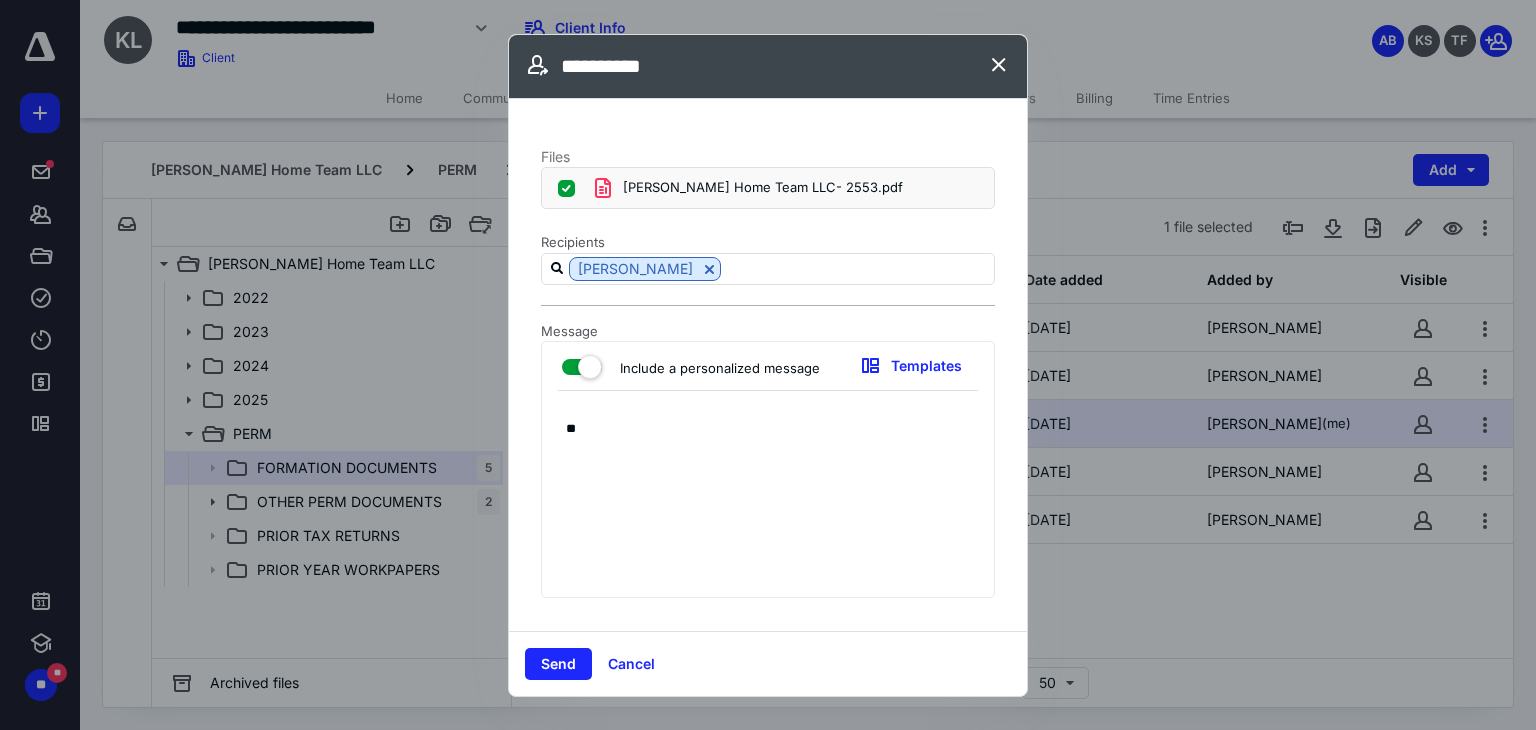 type on "*" 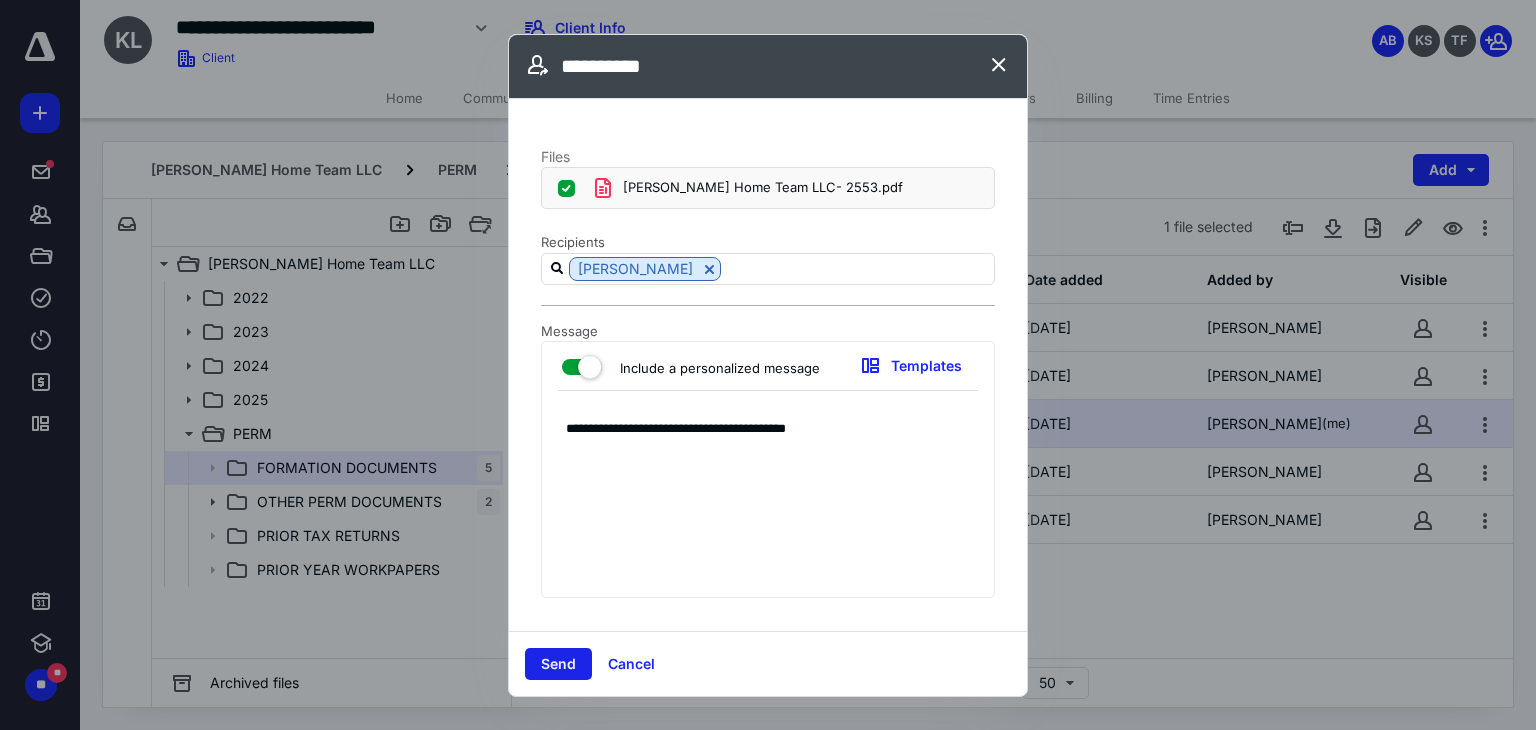 type on "**********" 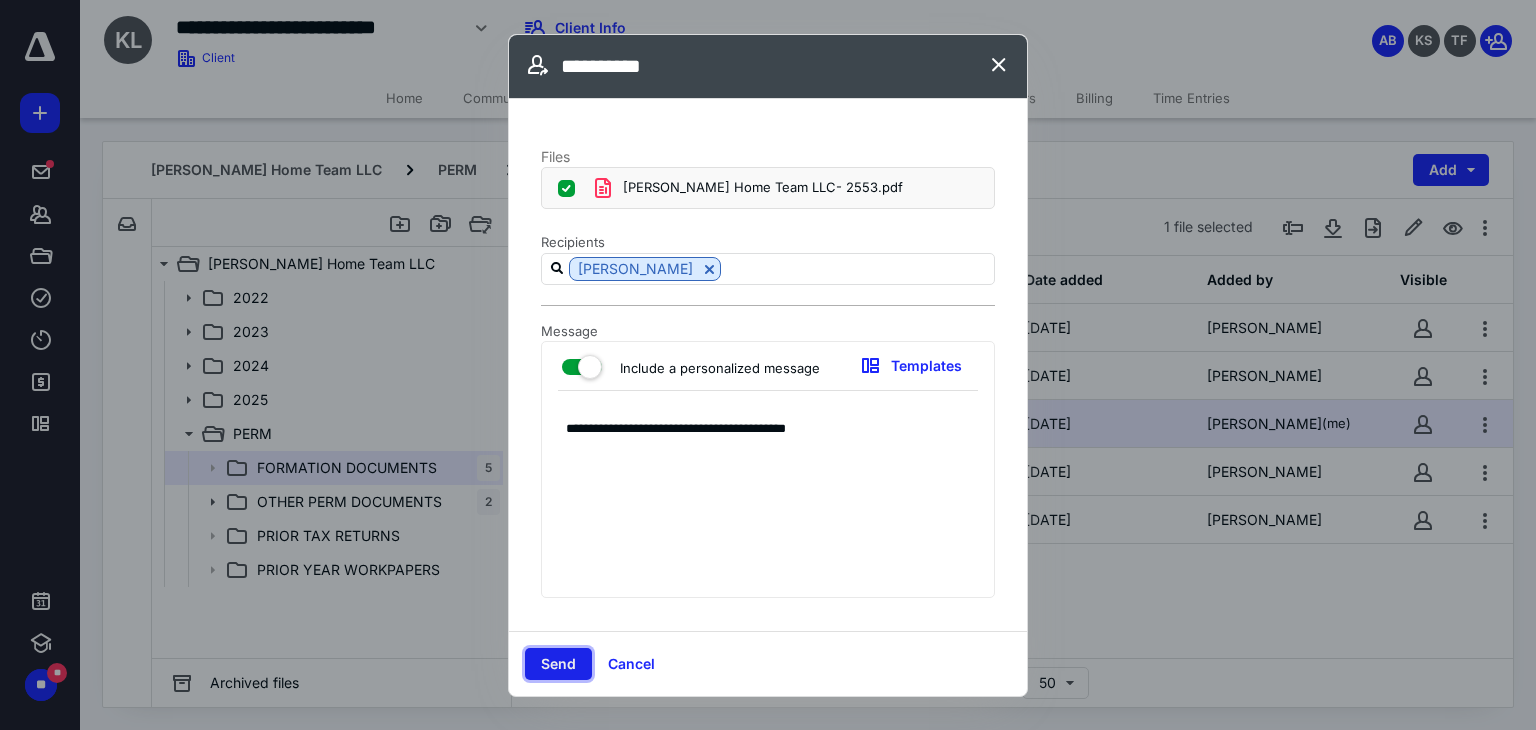 click on "Send" at bounding box center (558, 664) 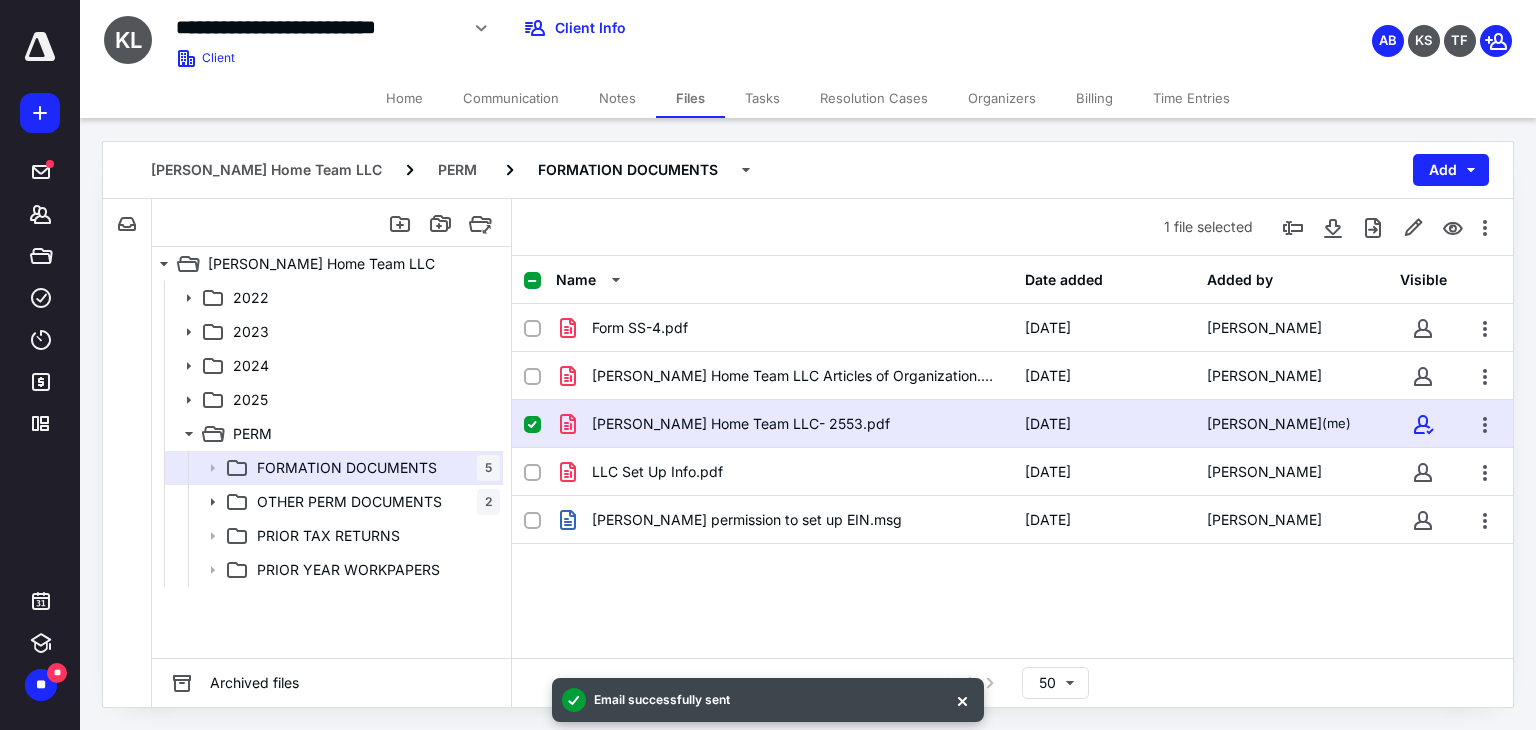 click on "Home" at bounding box center [404, 98] 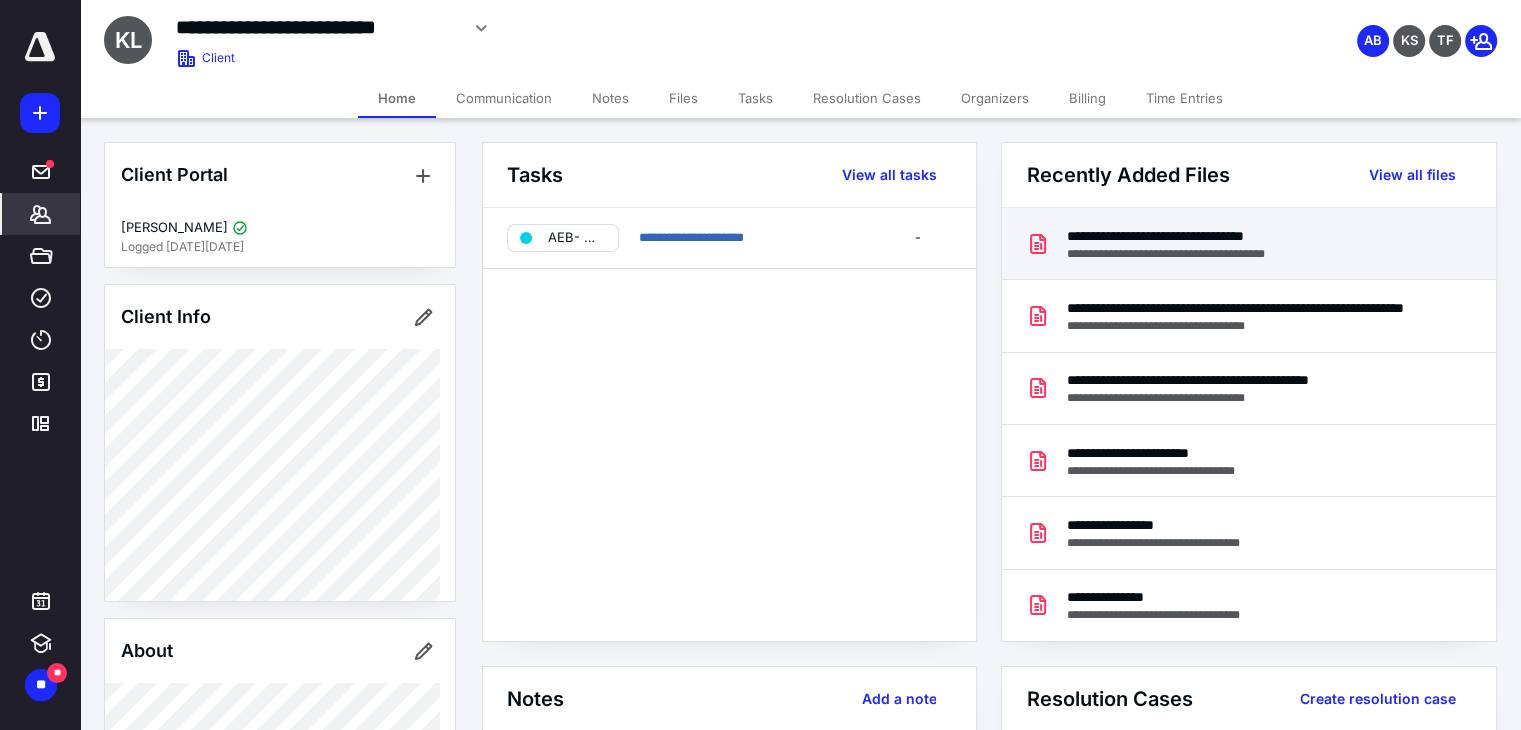 click on "**********" at bounding box center [1198, 236] 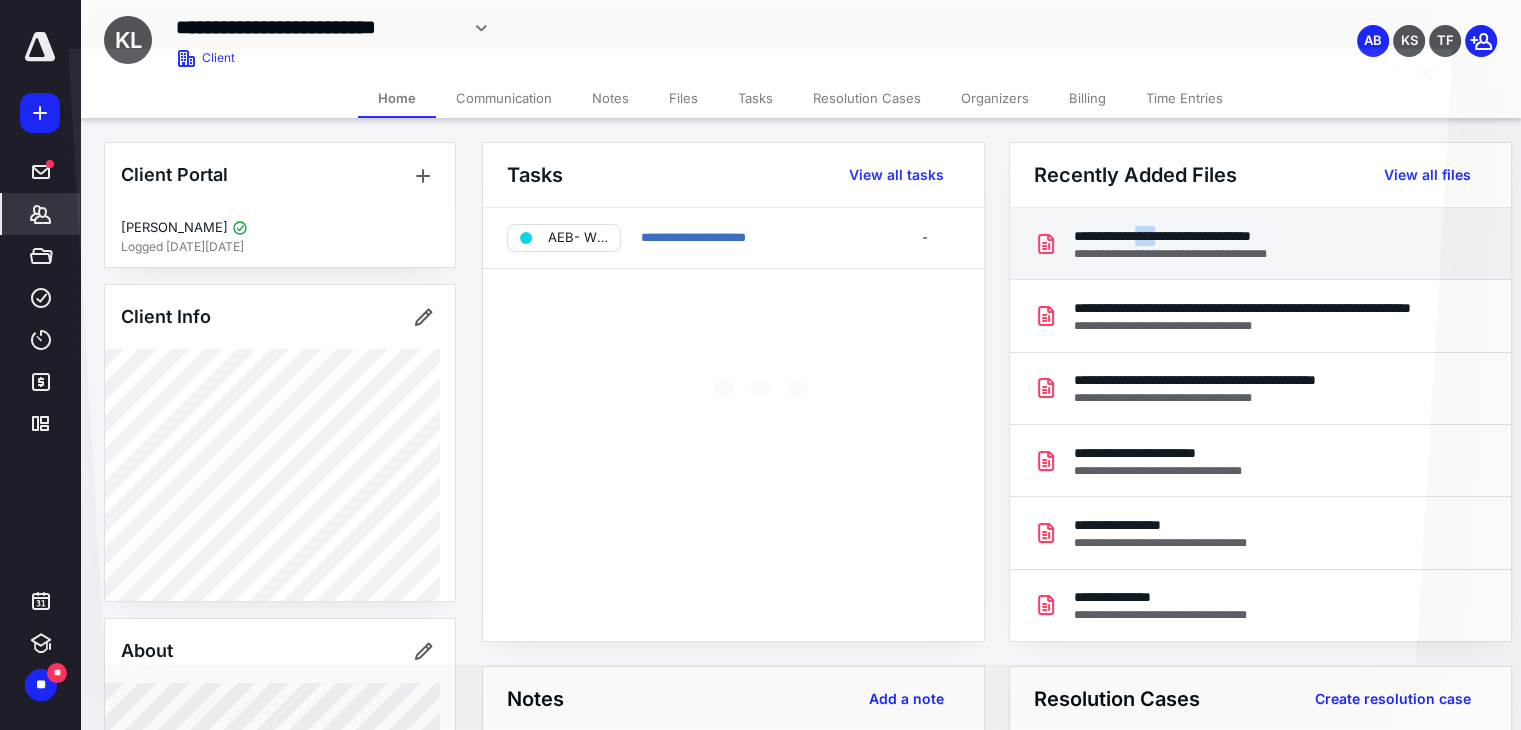 click on "**********" at bounding box center [768, 824] 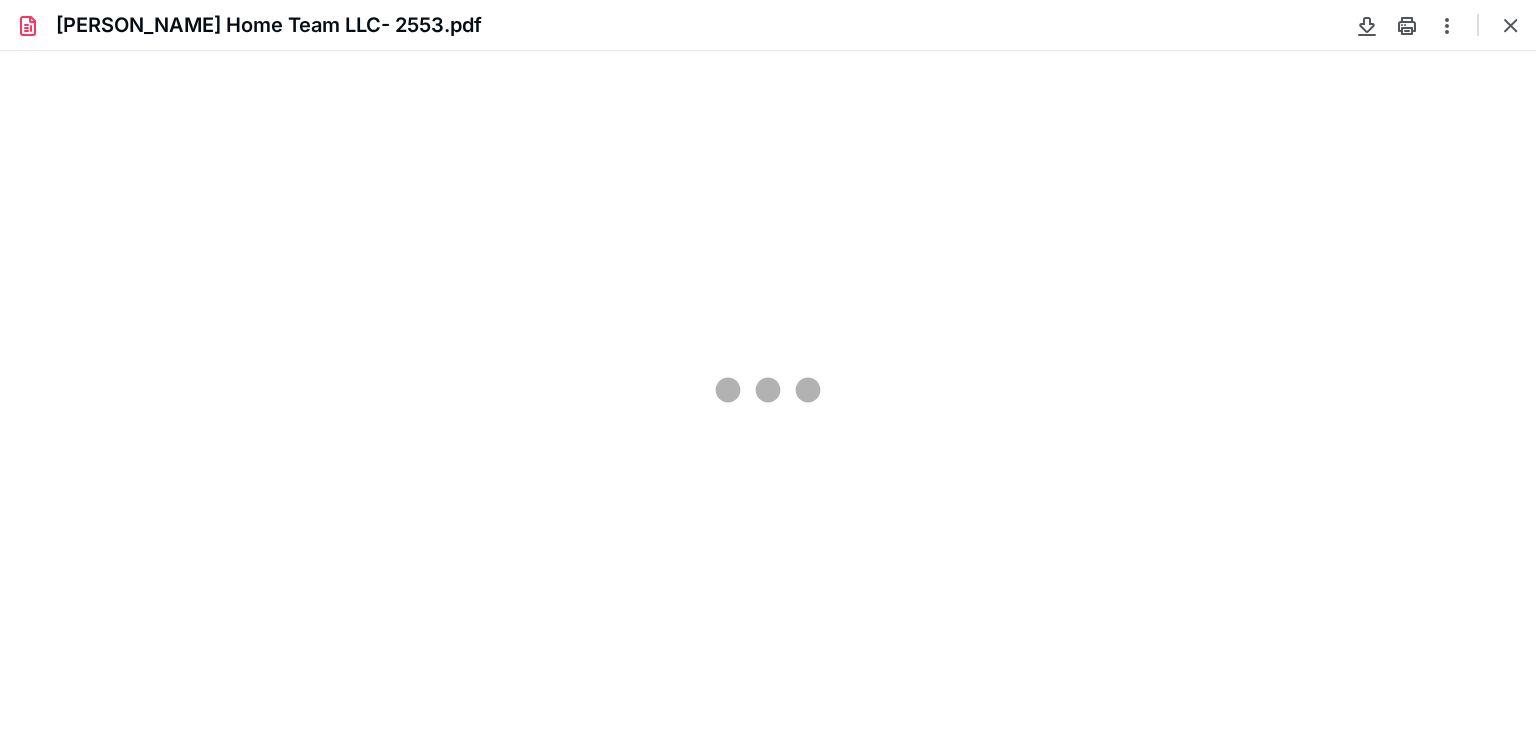 scroll, scrollTop: 0, scrollLeft: 0, axis: both 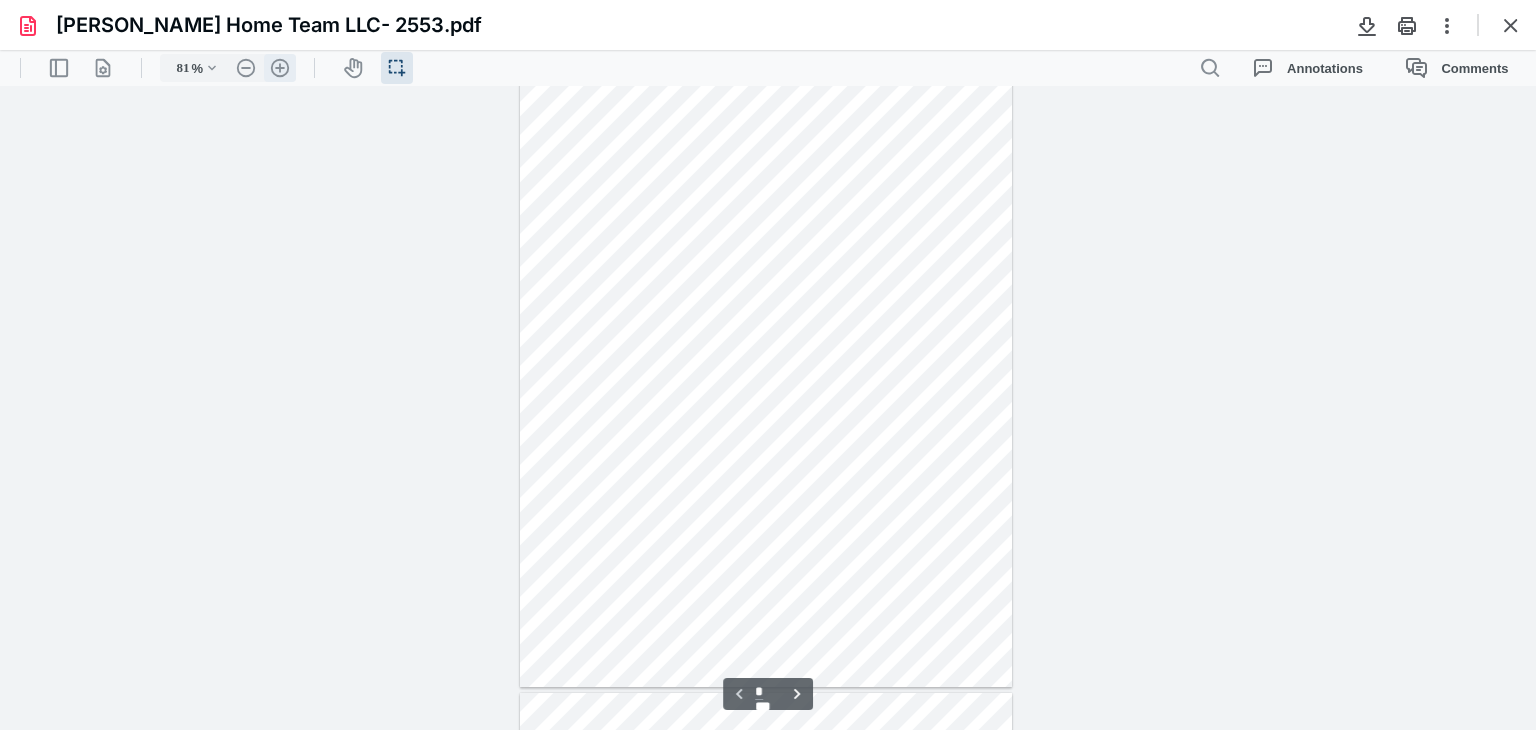 click on ".cls-1{fill:#abb0c4;} icon - header - zoom - in - line" at bounding box center (280, 68) 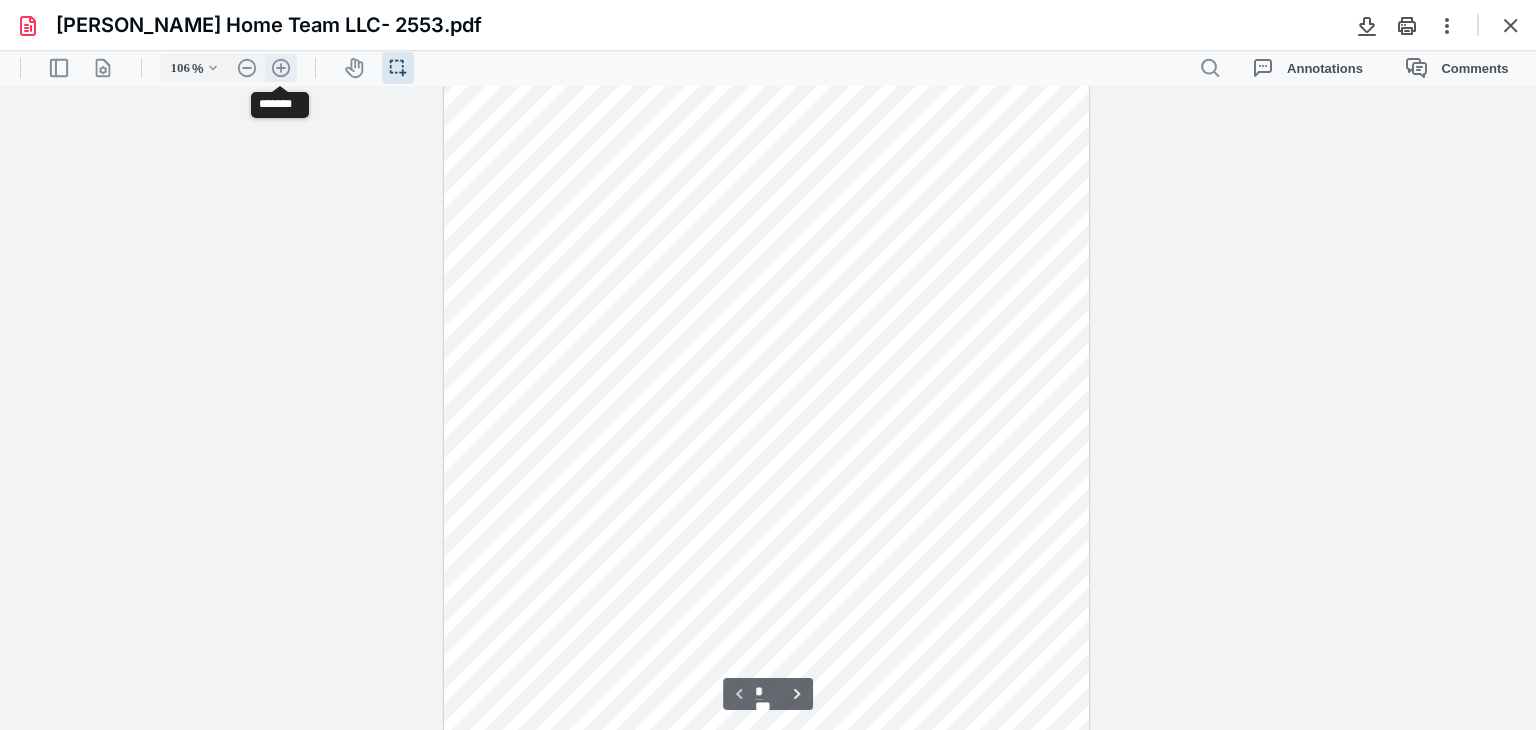 click on ".cls-1{fill:#abb0c4;} icon - header - zoom - in - line" at bounding box center (281, 68) 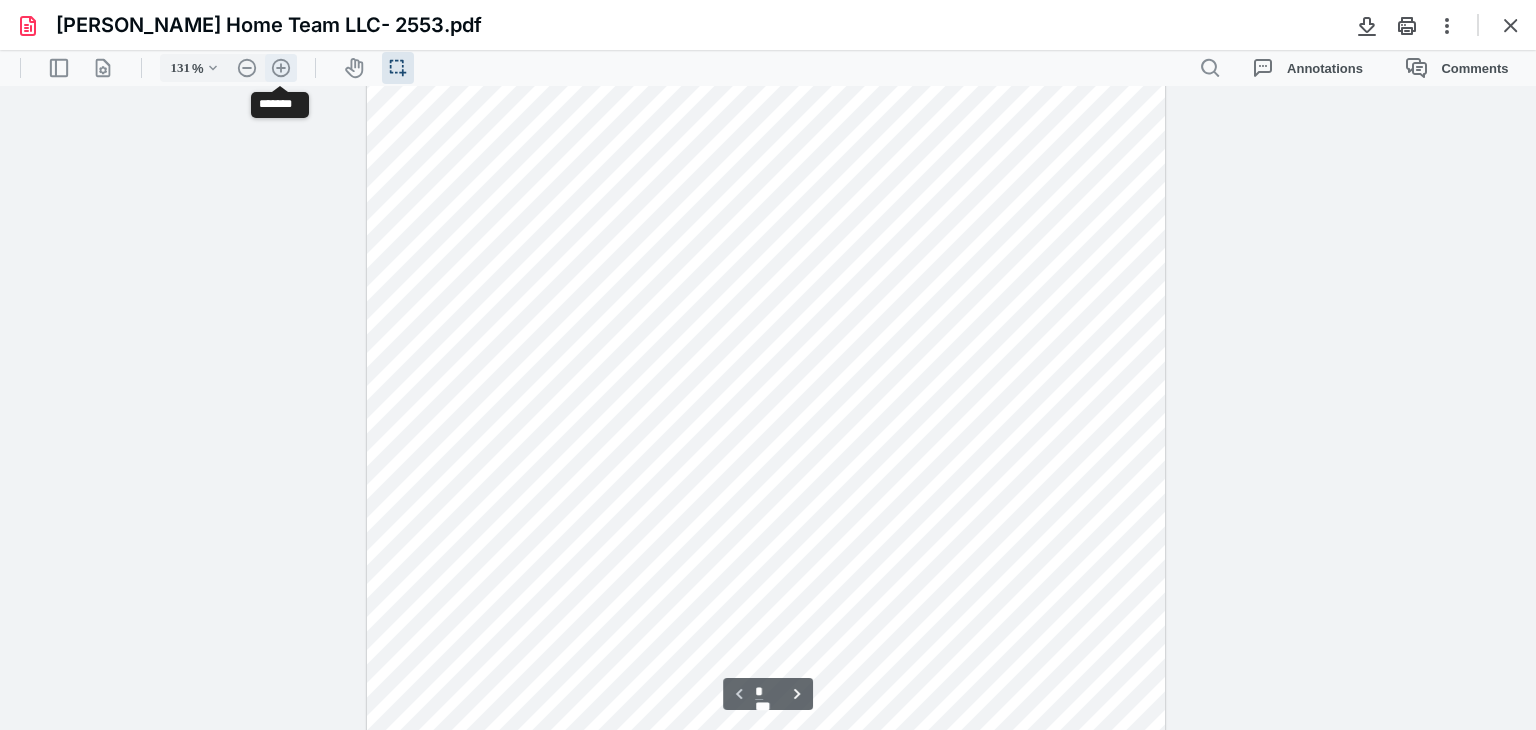 click on ".cls-1{fill:#abb0c4;} icon - header - zoom - in - line" at bounding box center [281, 68] 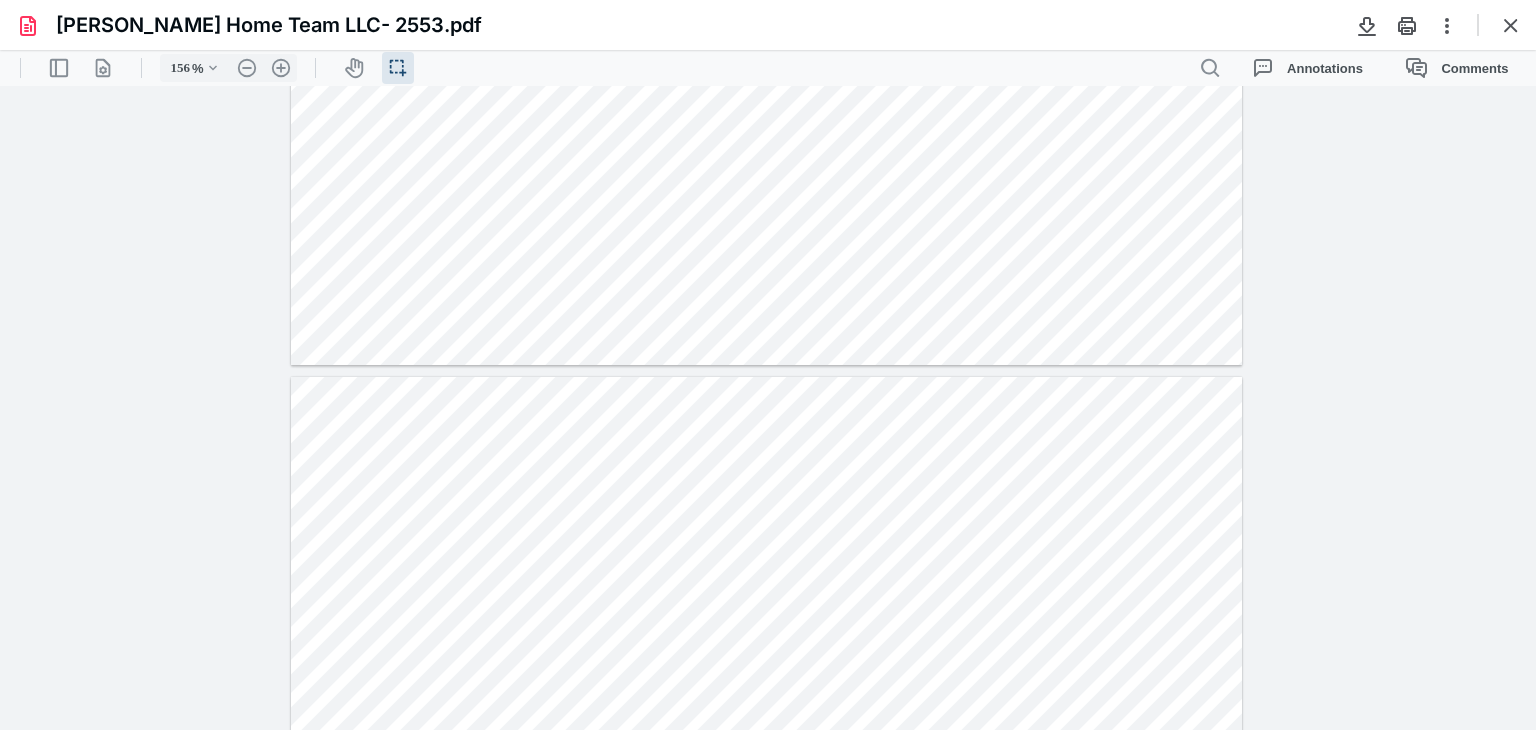 type on "*" 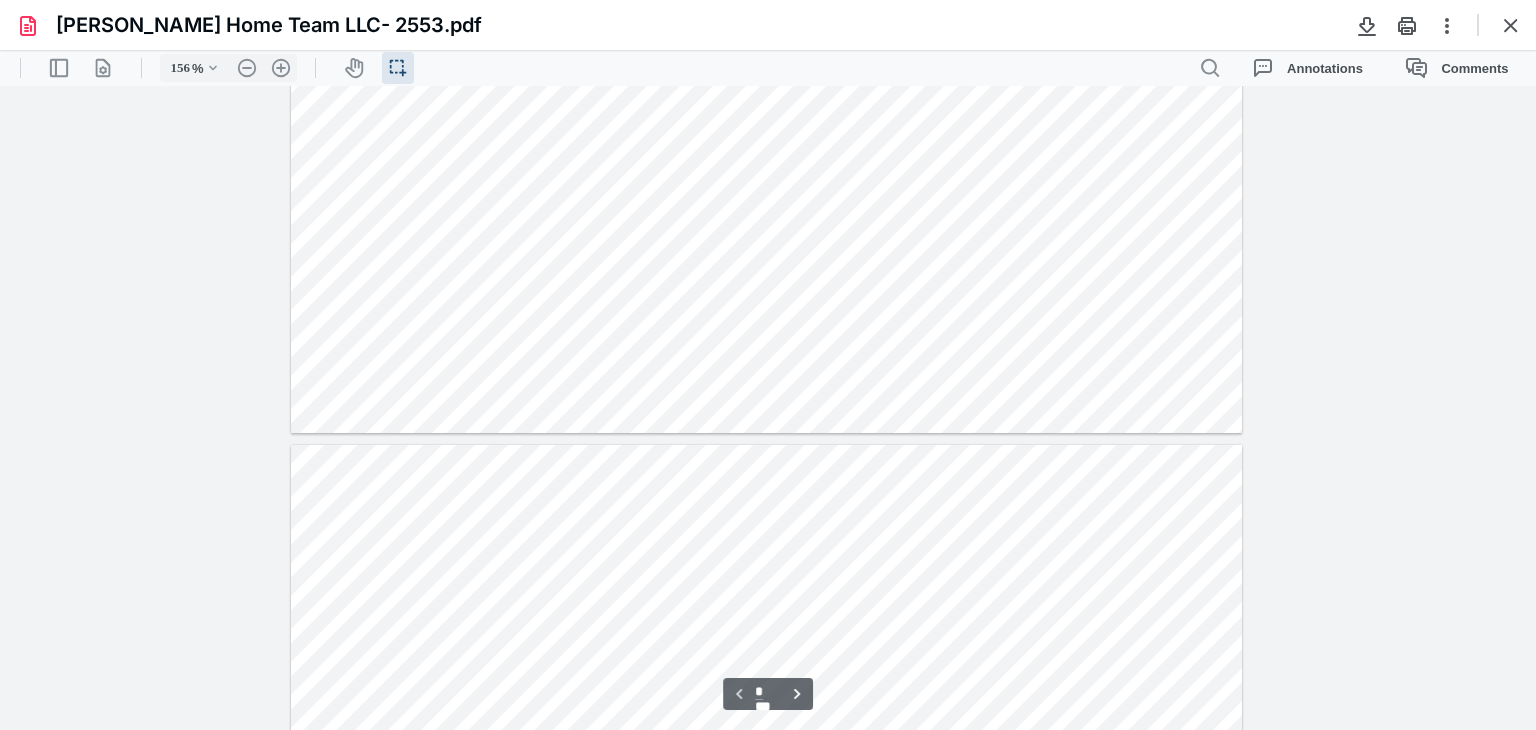 scroll, scrollTop: 858, scrollLeft: 0, axis: vertical 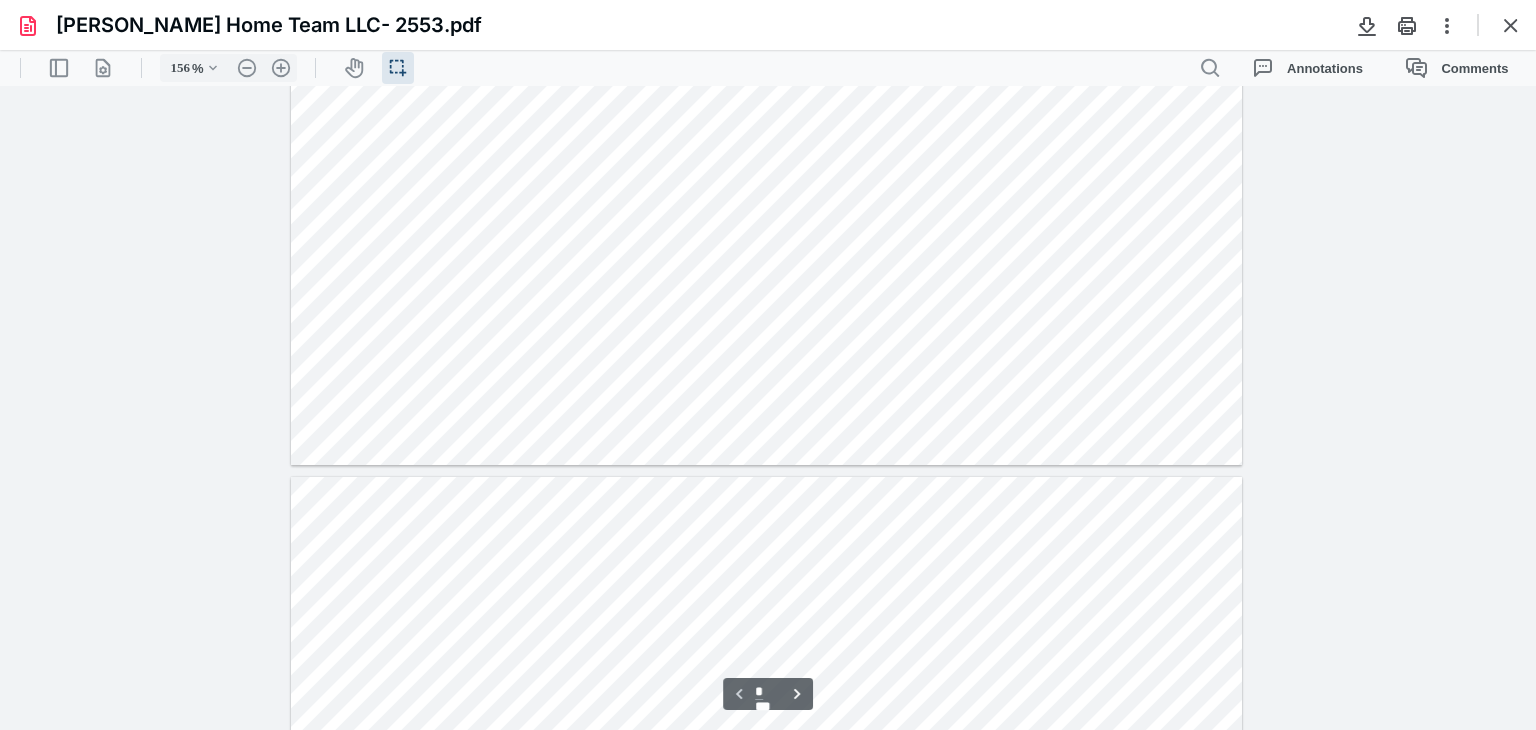 type 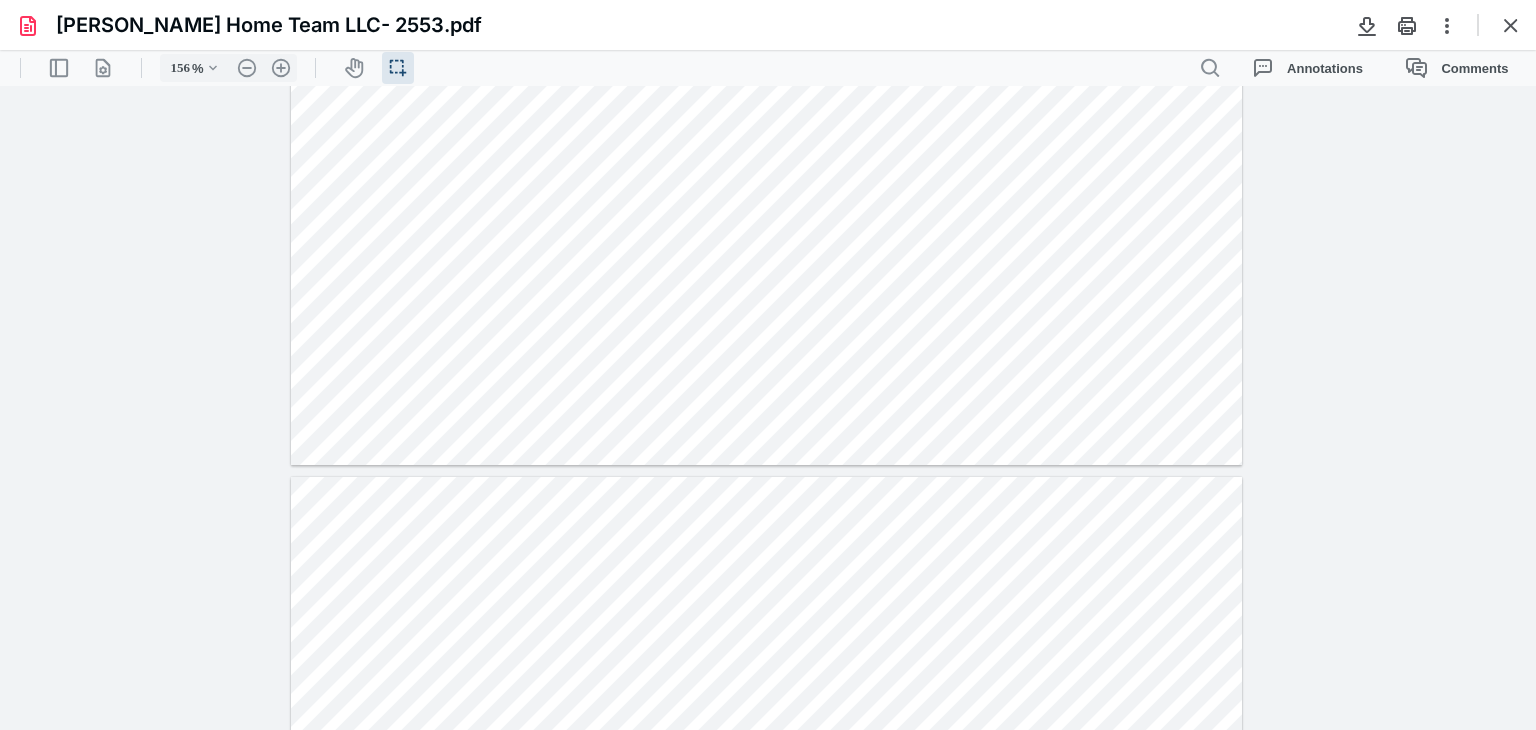 type on "*" 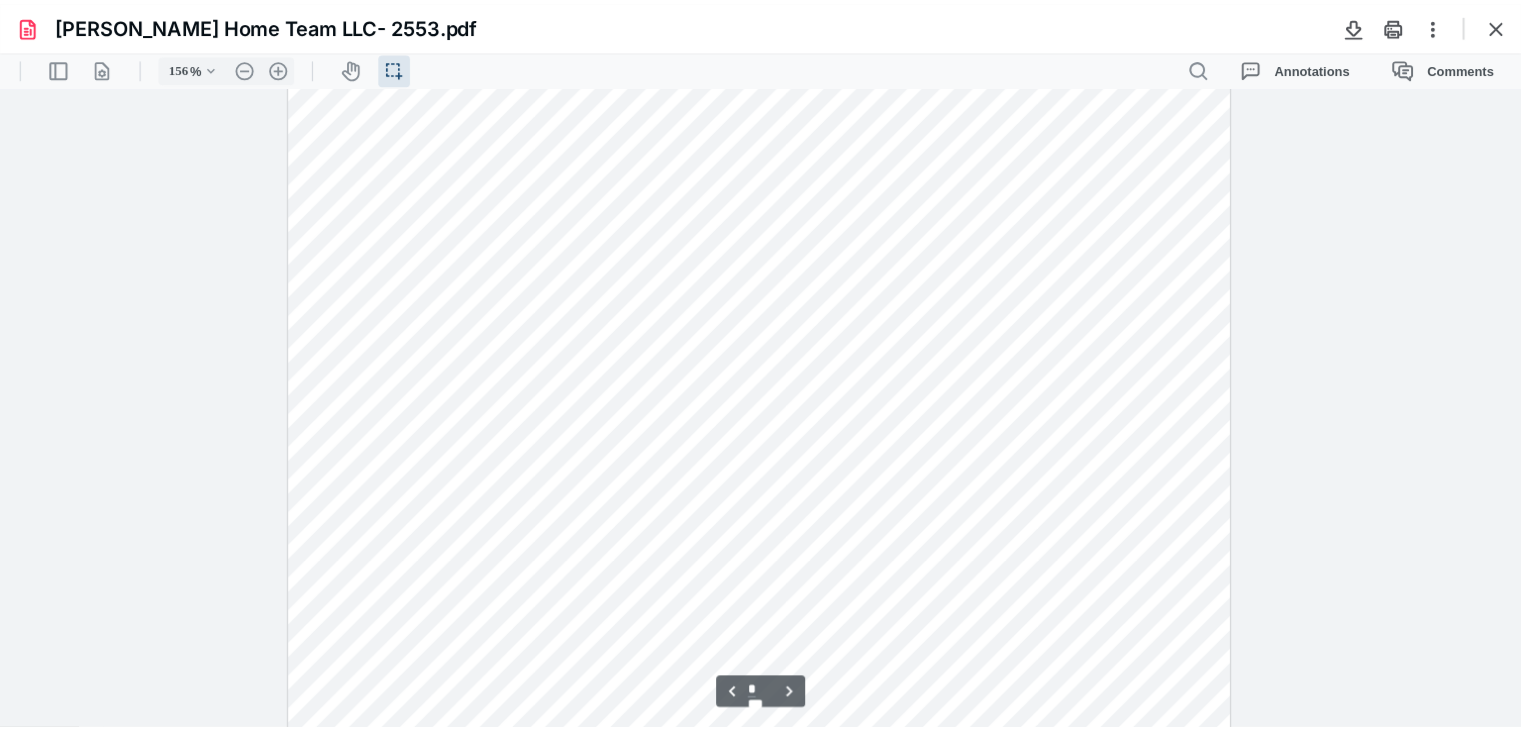 scroll, scrollTop: 1258, scrollLeft: 0, axis: vertical 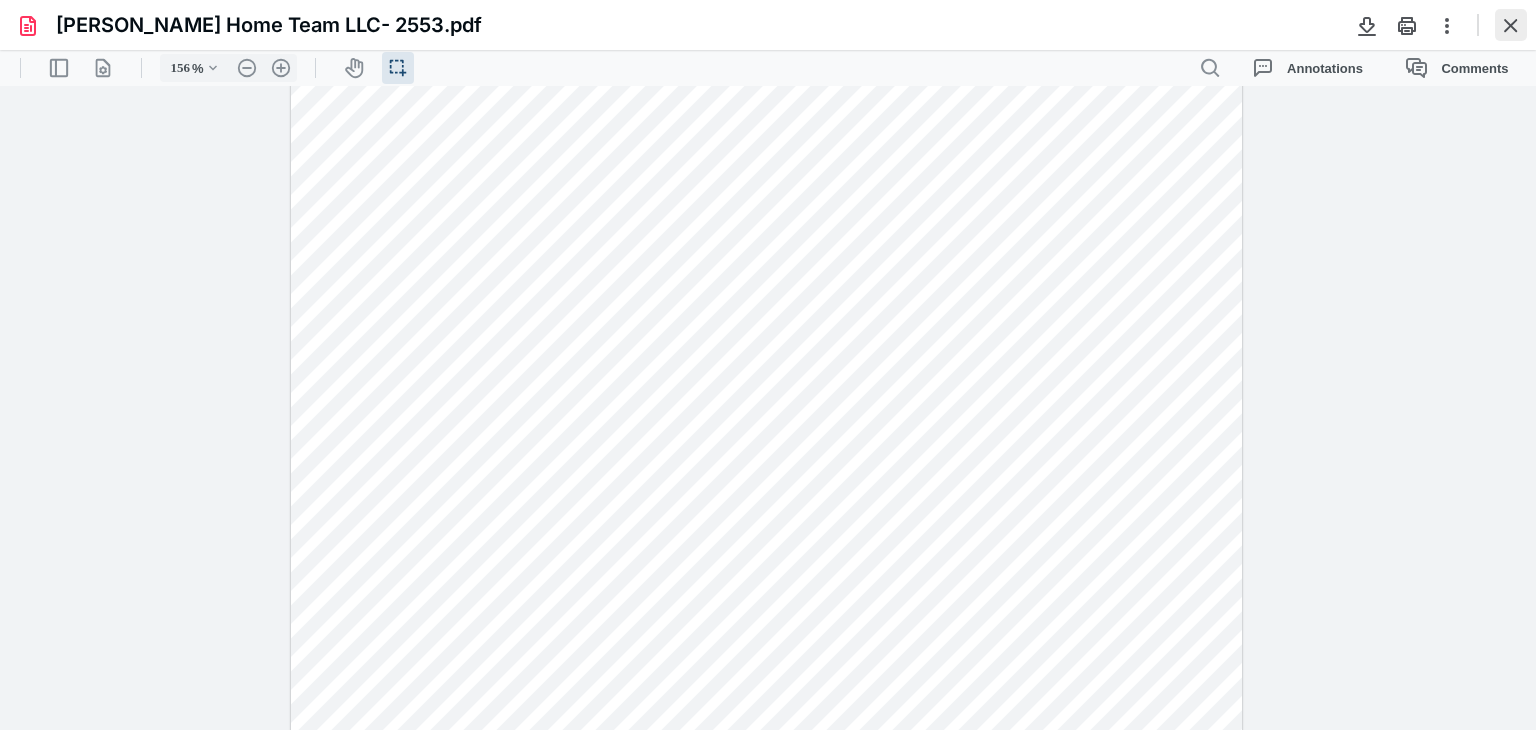 click at bounding box center [1511, 25] 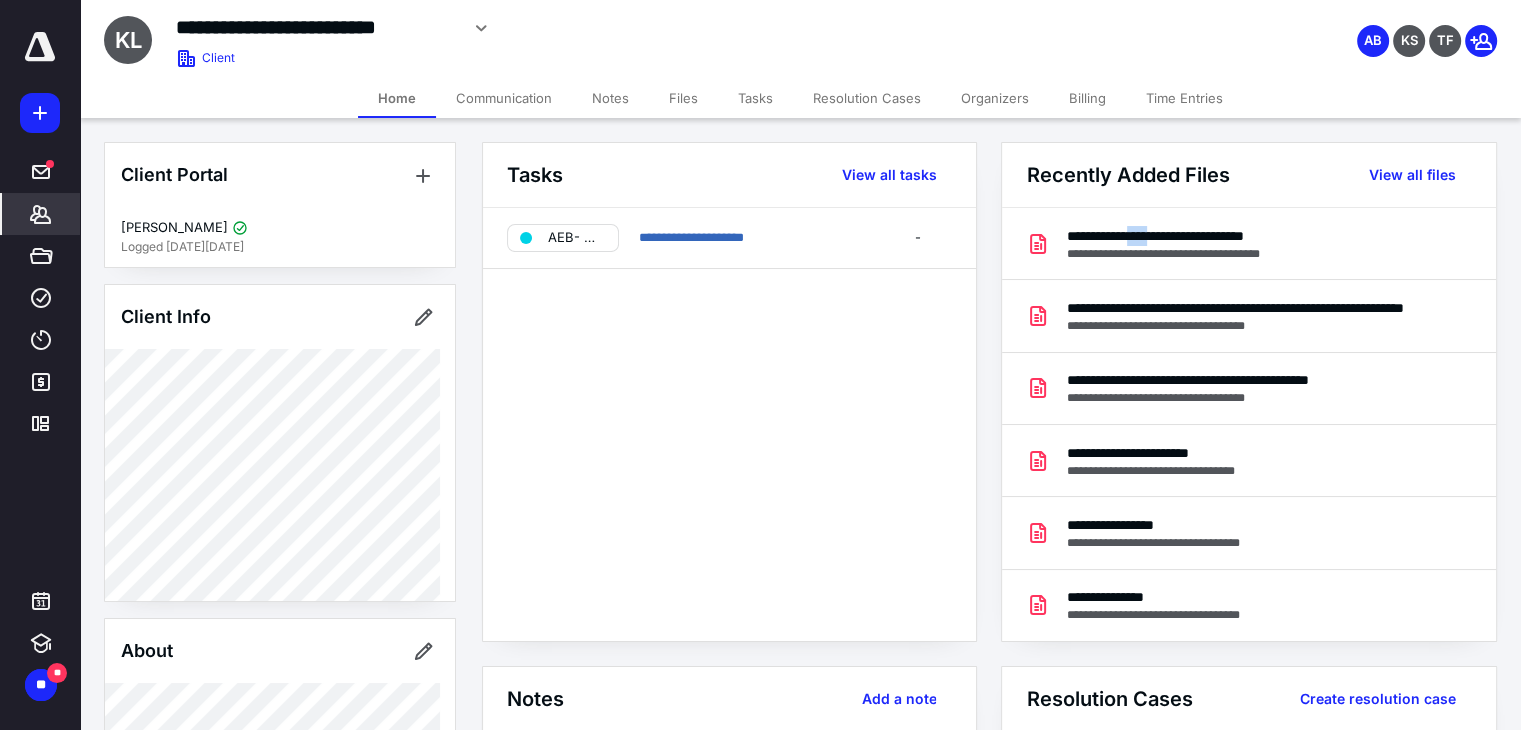 click on "Home" at bounding box center (397, 98) 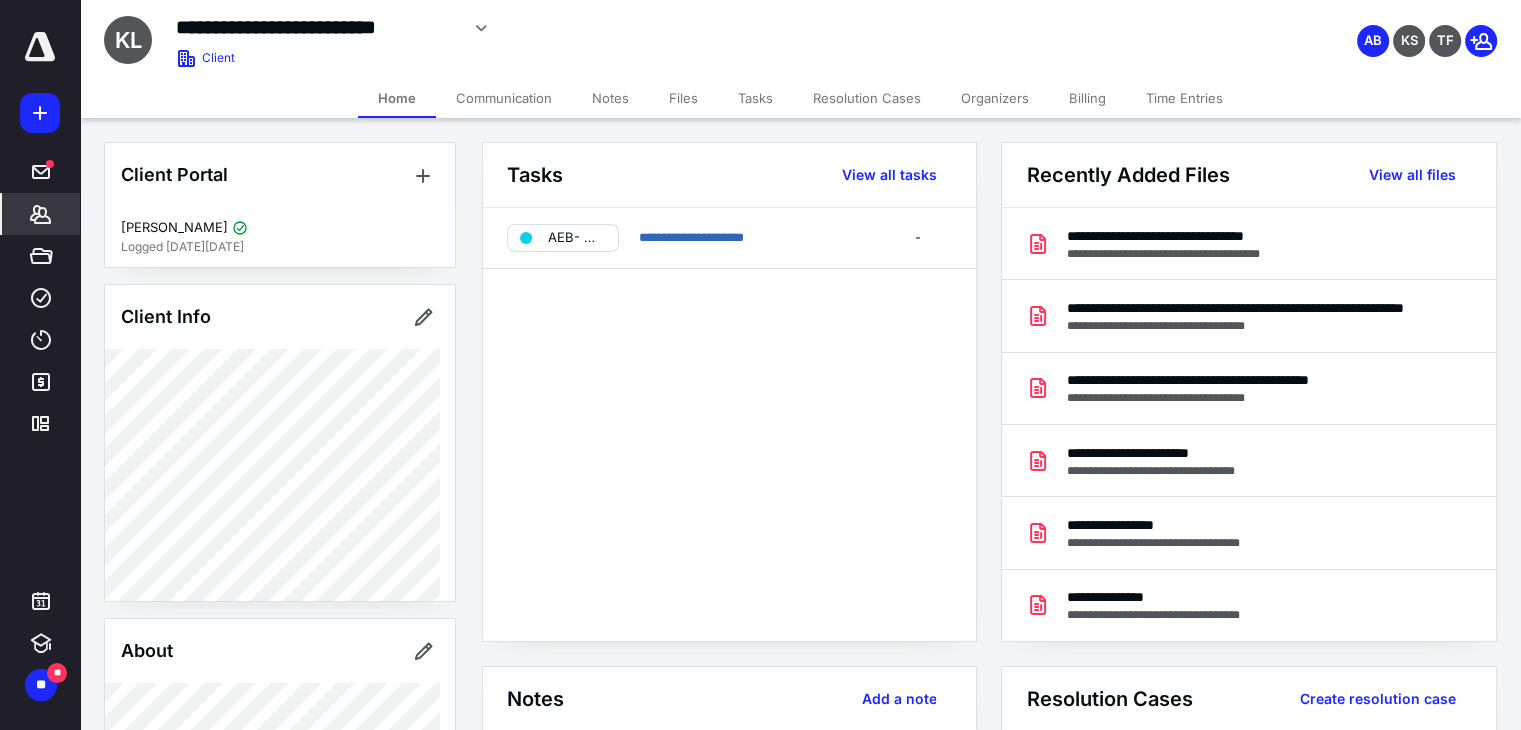 click on "***** ******* ***** **** **** ******* *********" at bounding box center (40, 238) 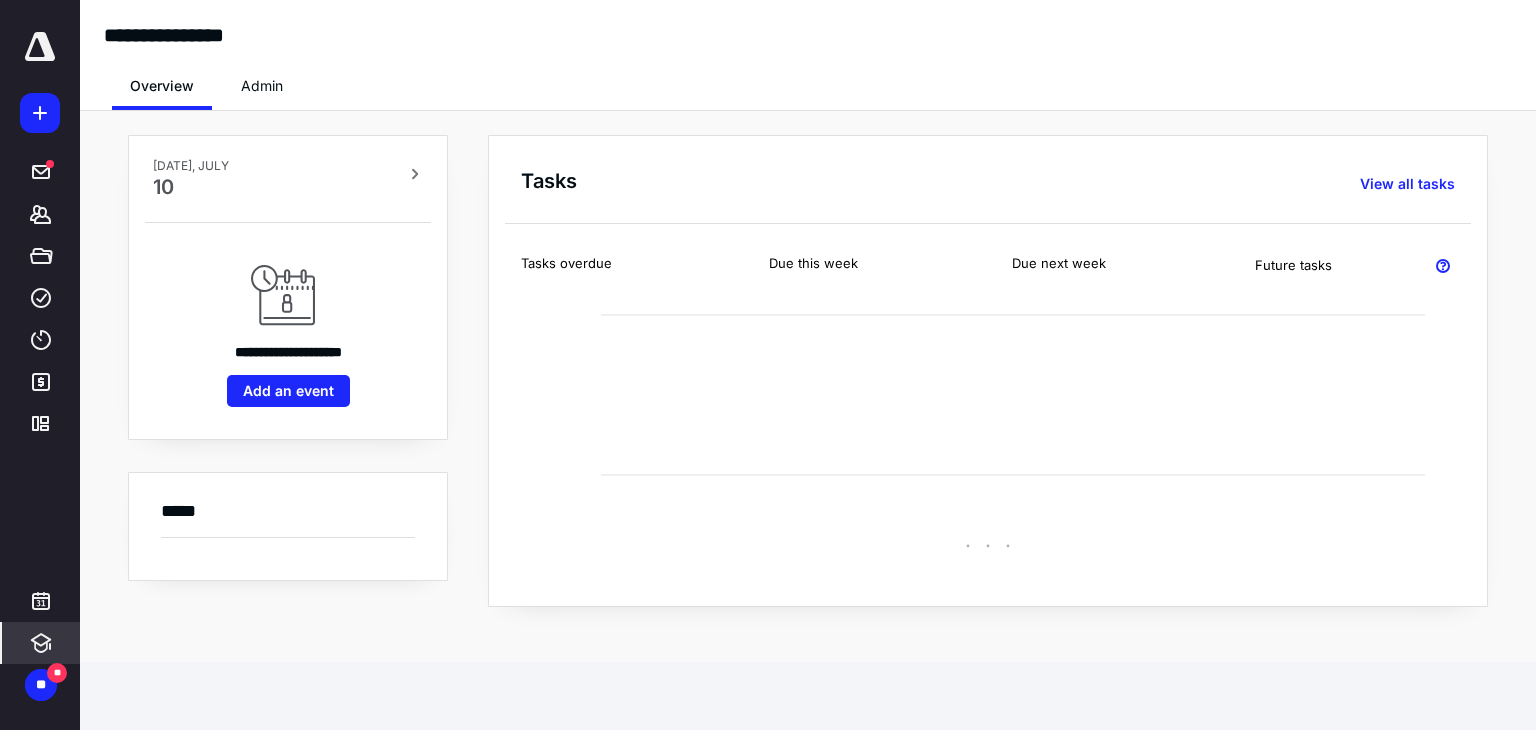 click at bounding box center [41, 643] 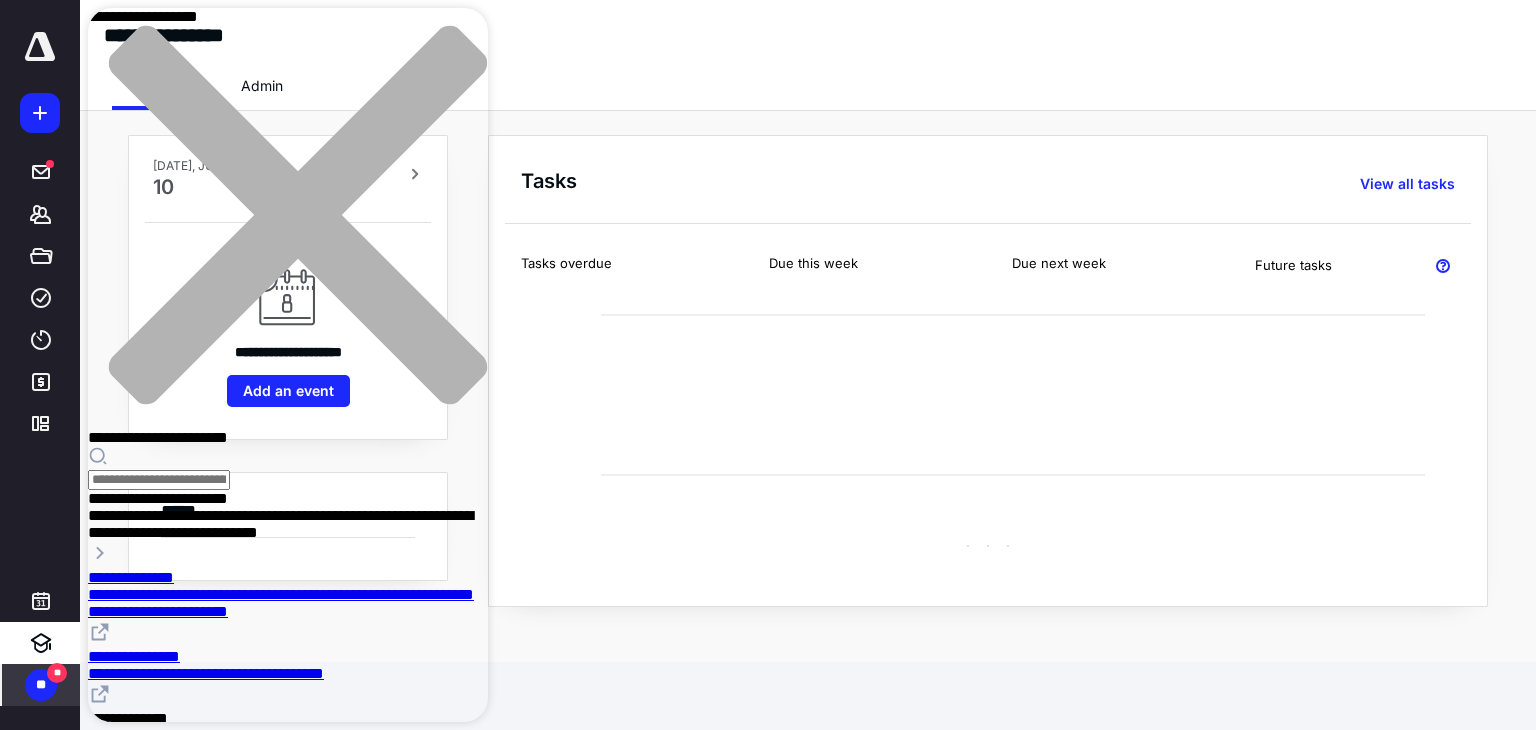 click on "**" at bounding box center [41, 685] 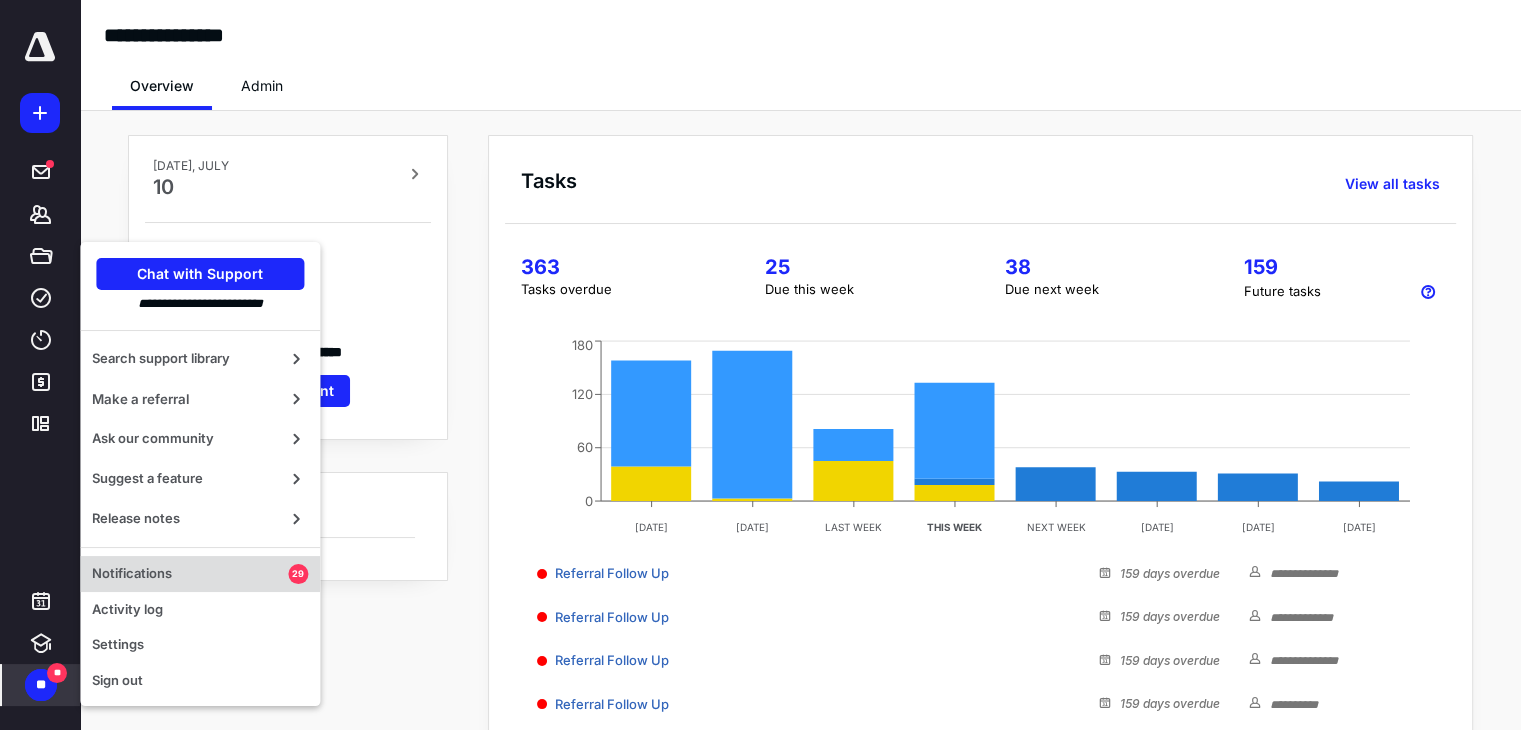 click on "Notifications" at bounding box center [190, 574] 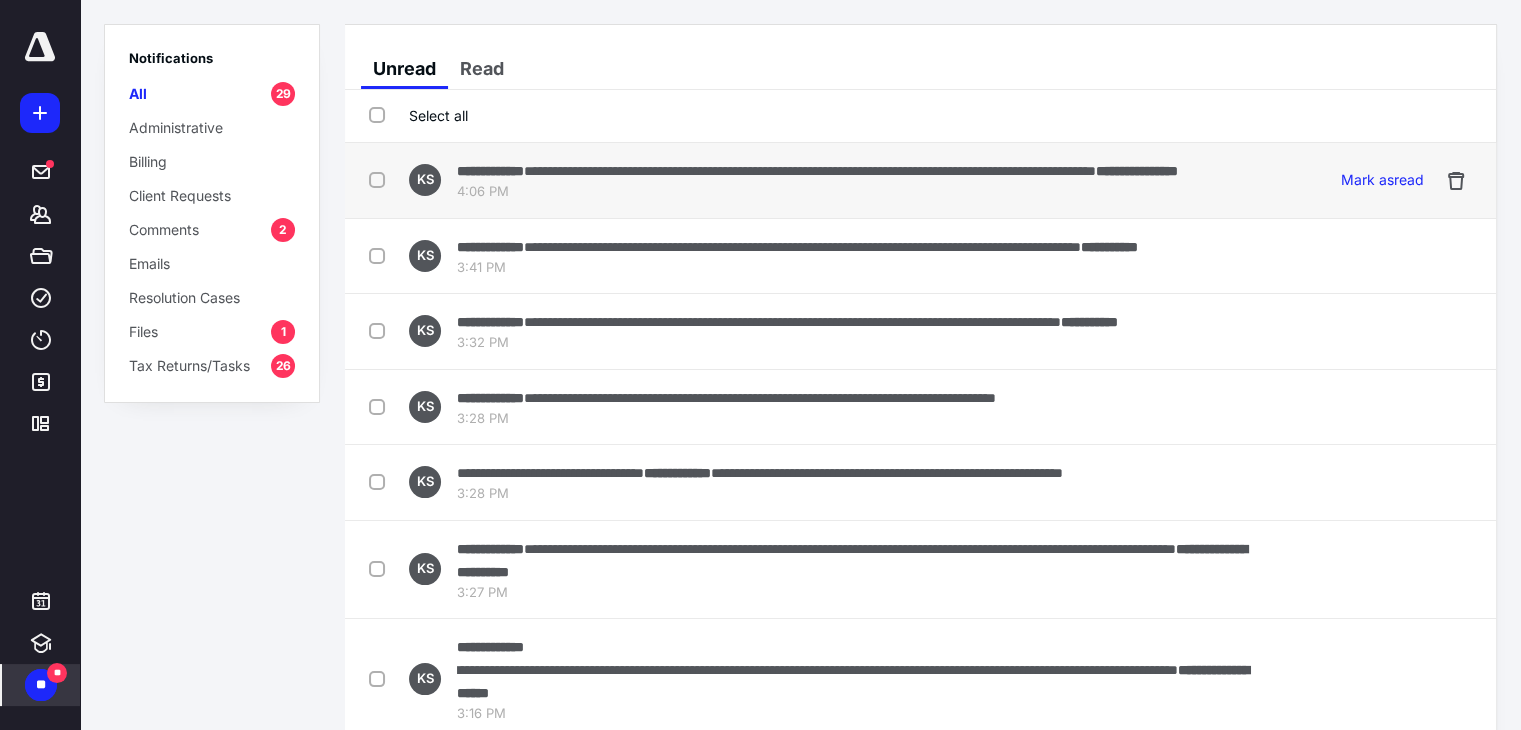 click on "**********" at bounding box center [1137, 171] 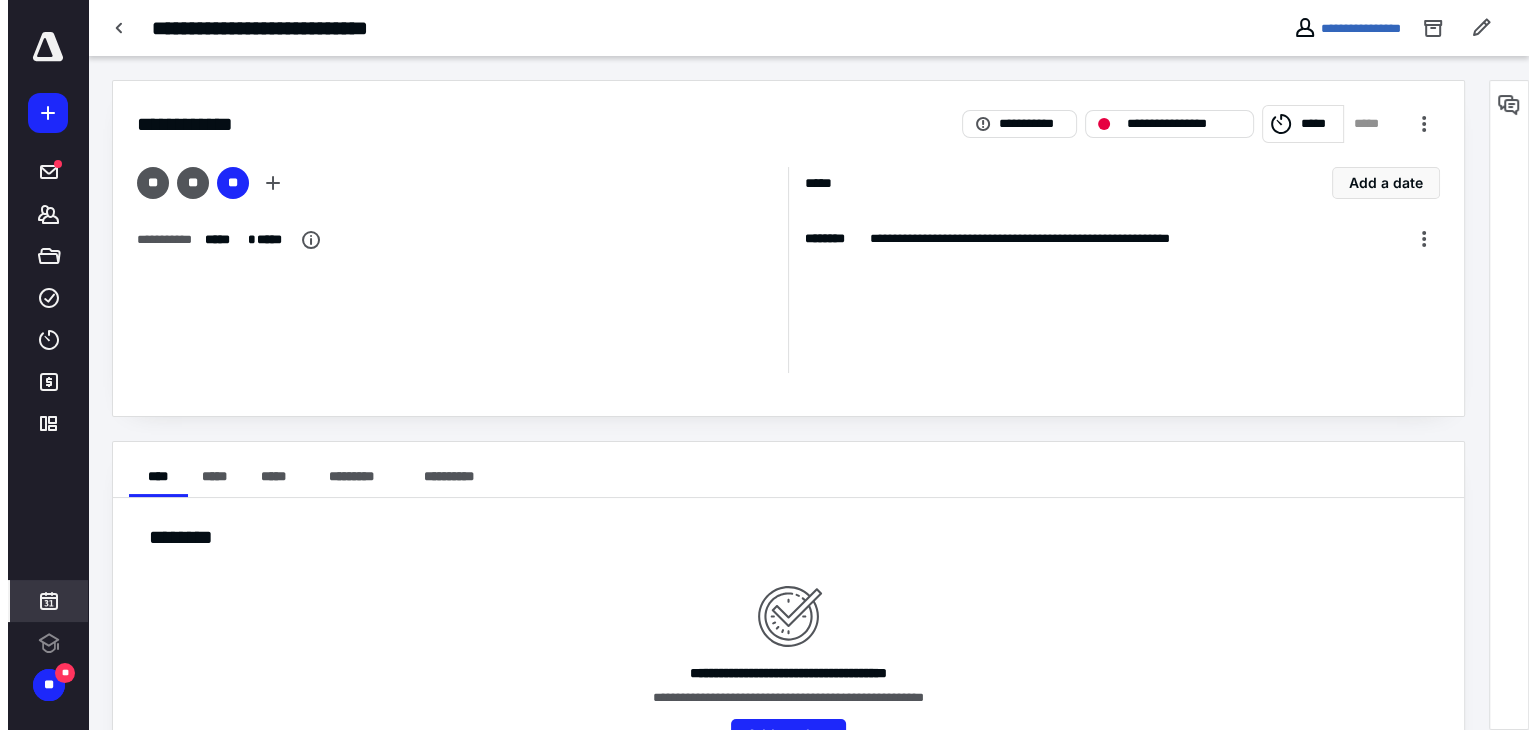 scroll, scrollTop: 0, scrollLeft: 0, axis: both 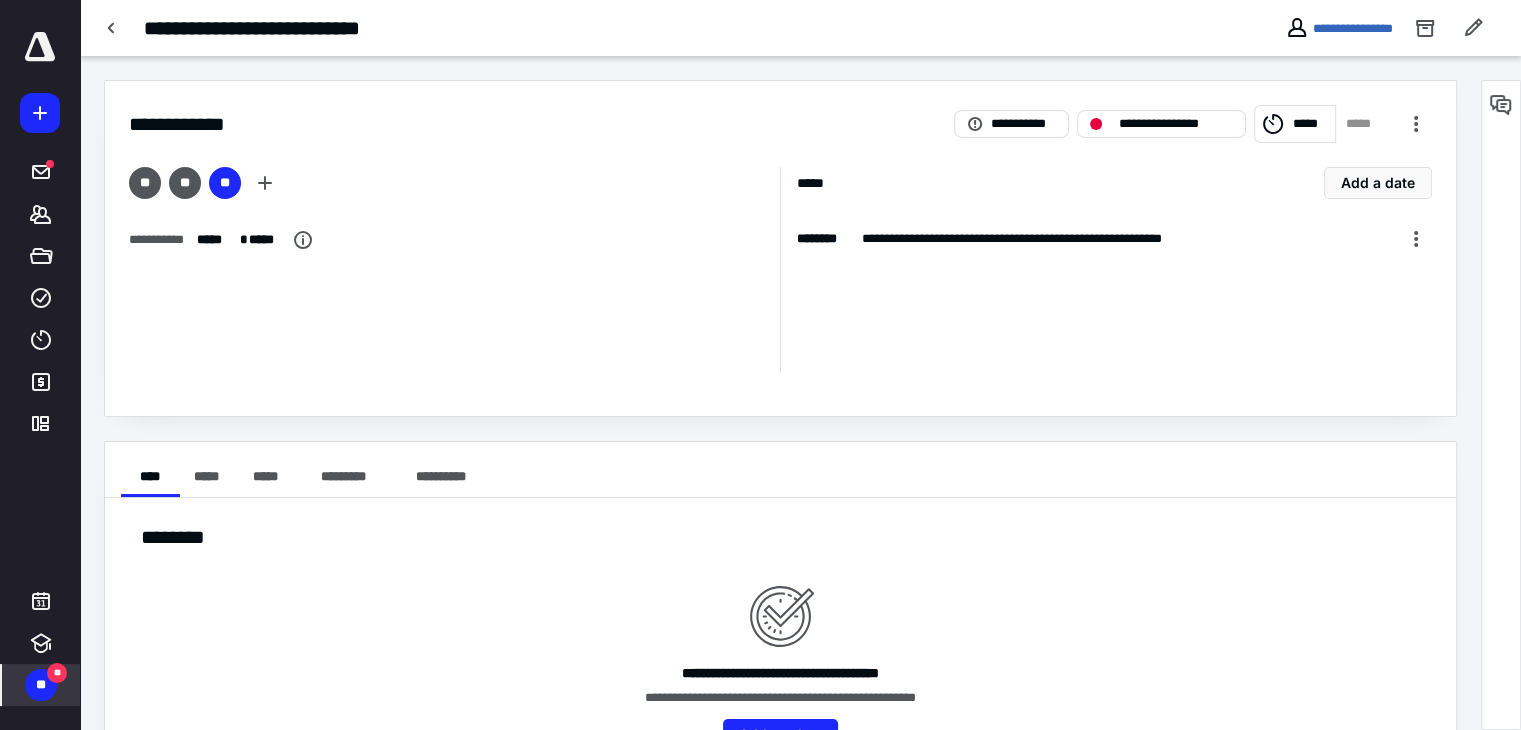 click on "**" at bounding box center [41, 685] 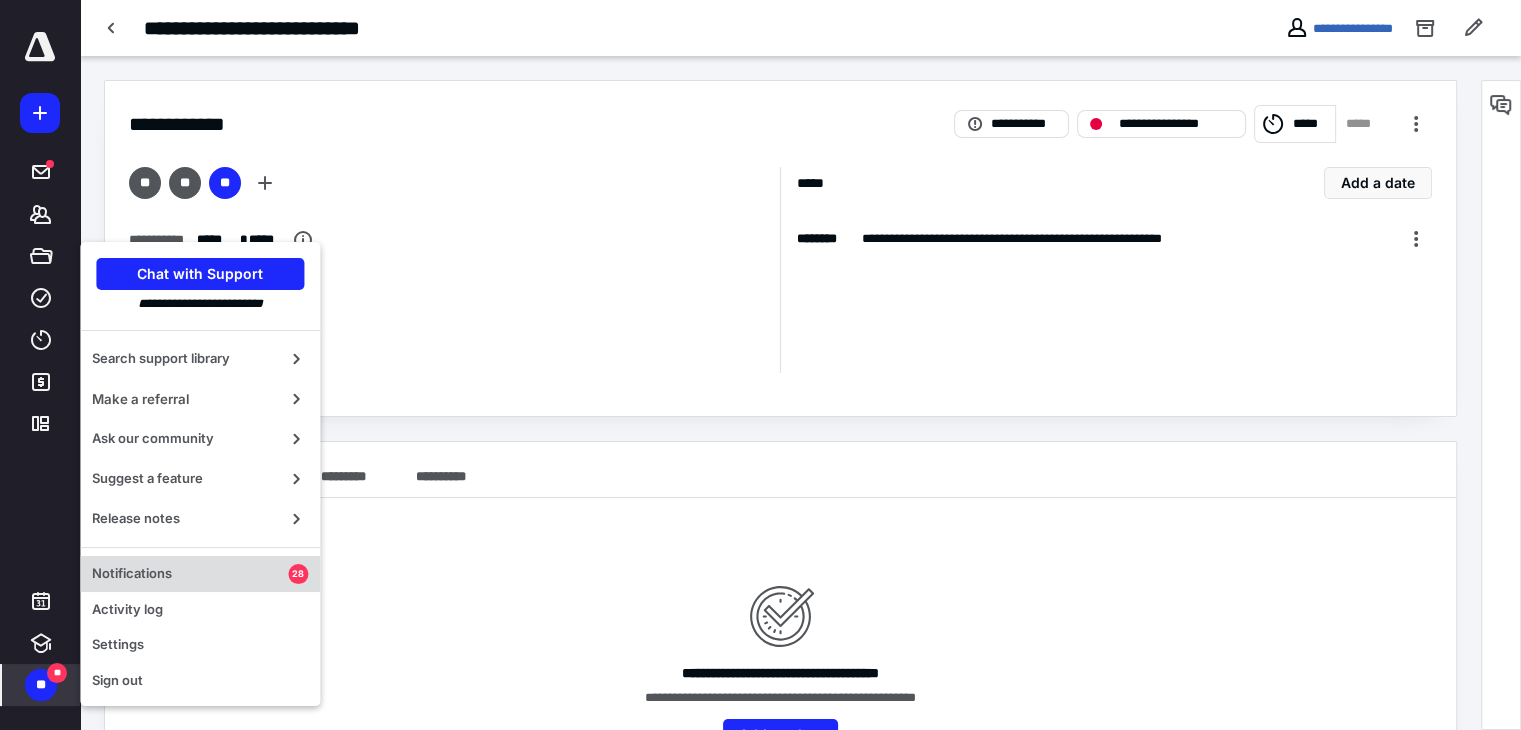 click on "Notifications" at bounding box center [190, 574] 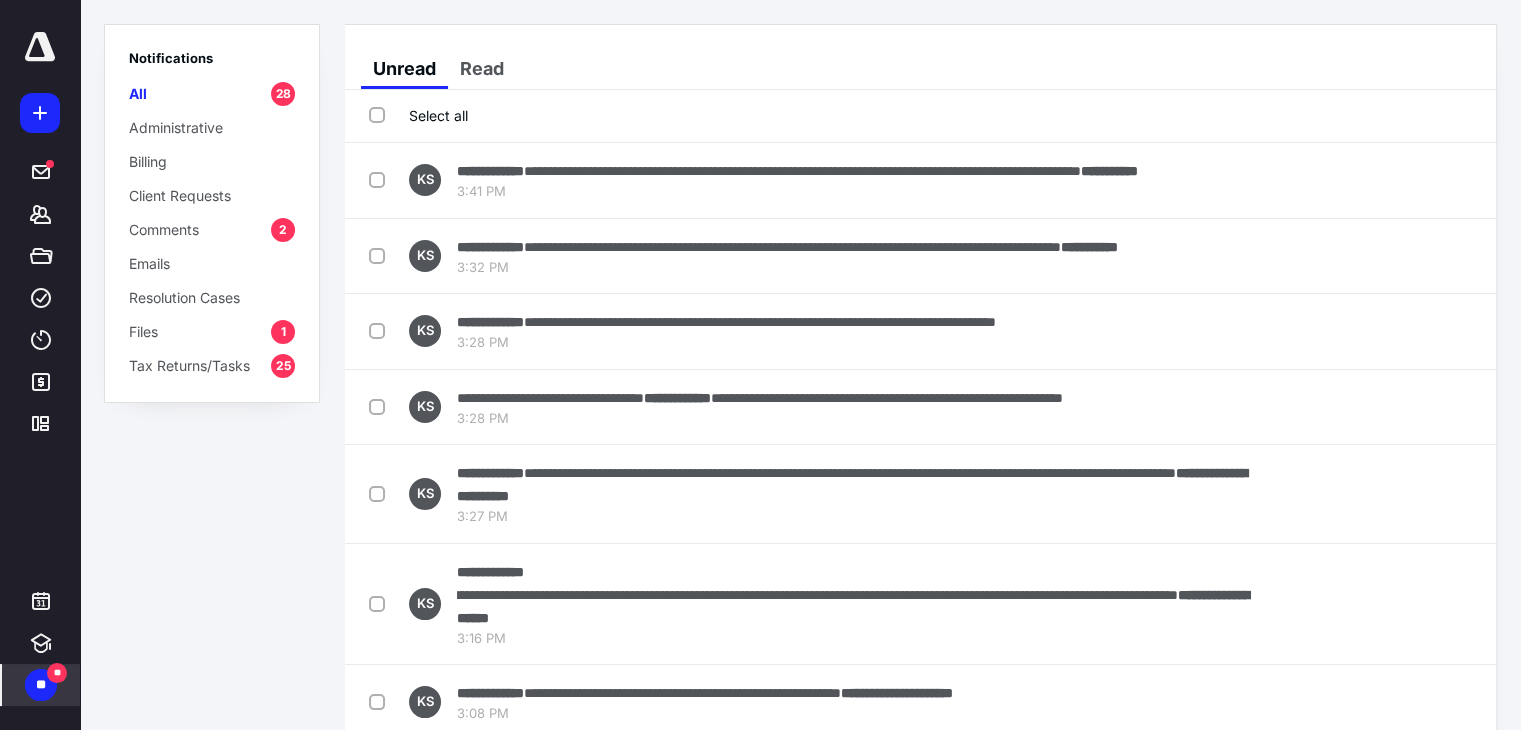 click on "Select all" at bounding box center (418, 115) 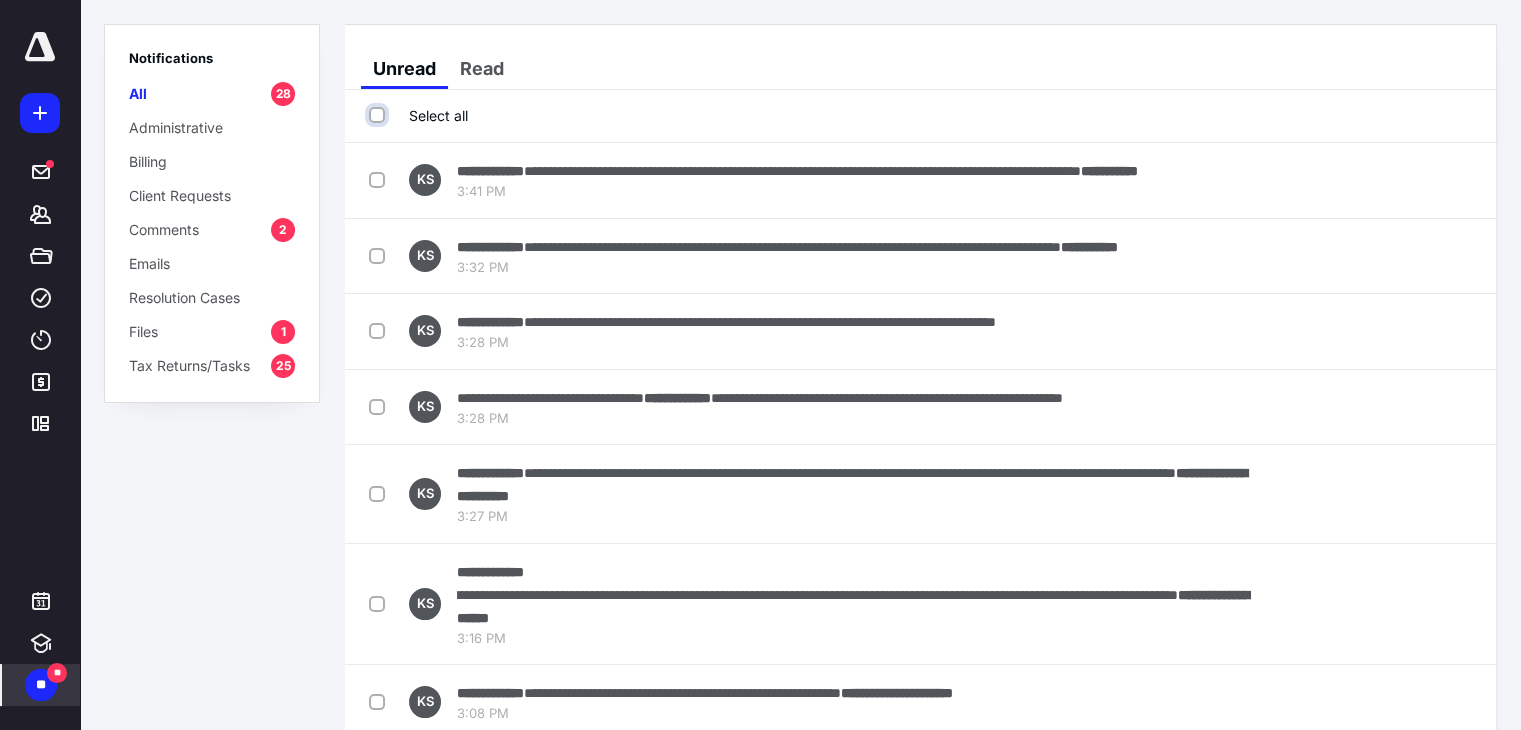 click on "Select all" at bounding box center [379, 115] 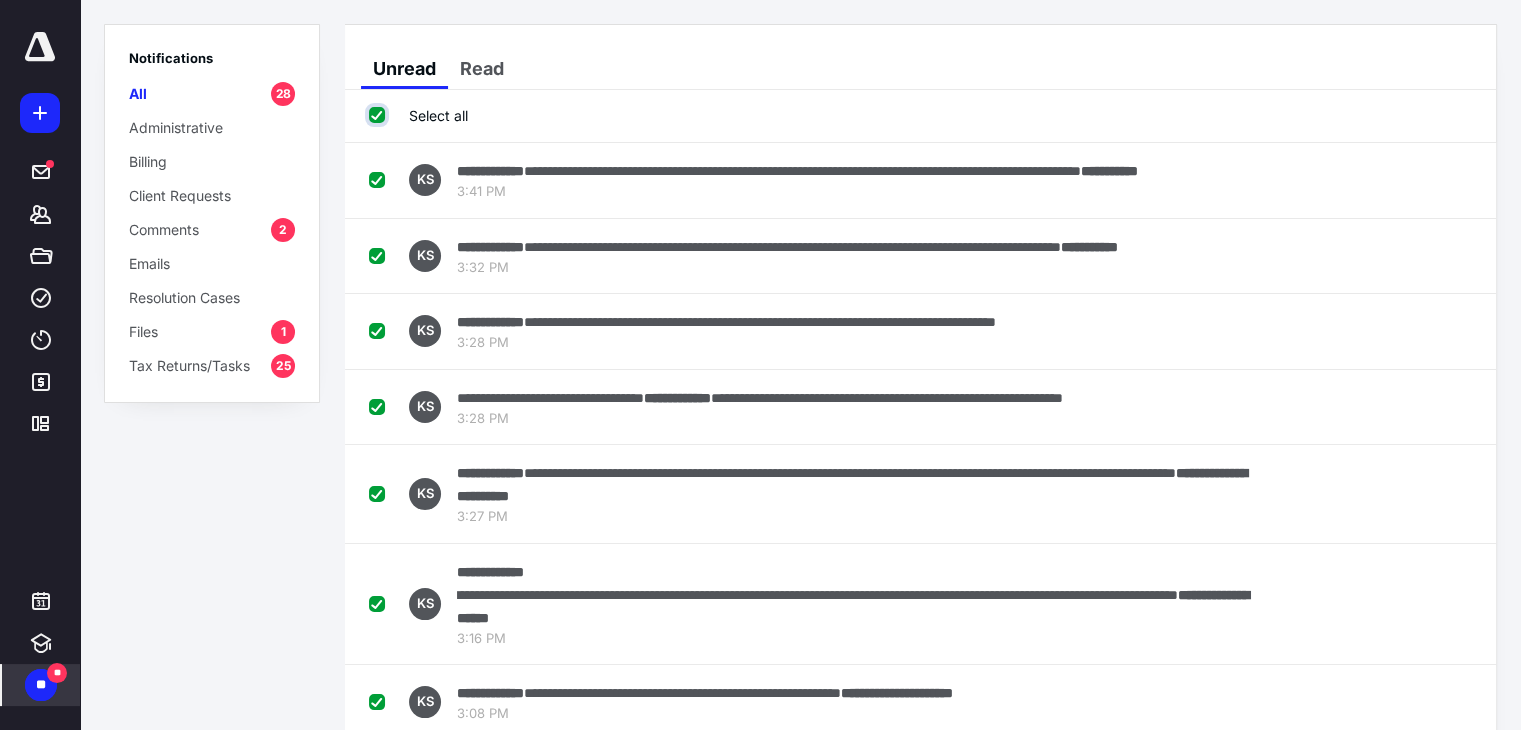 checkbox on "true" 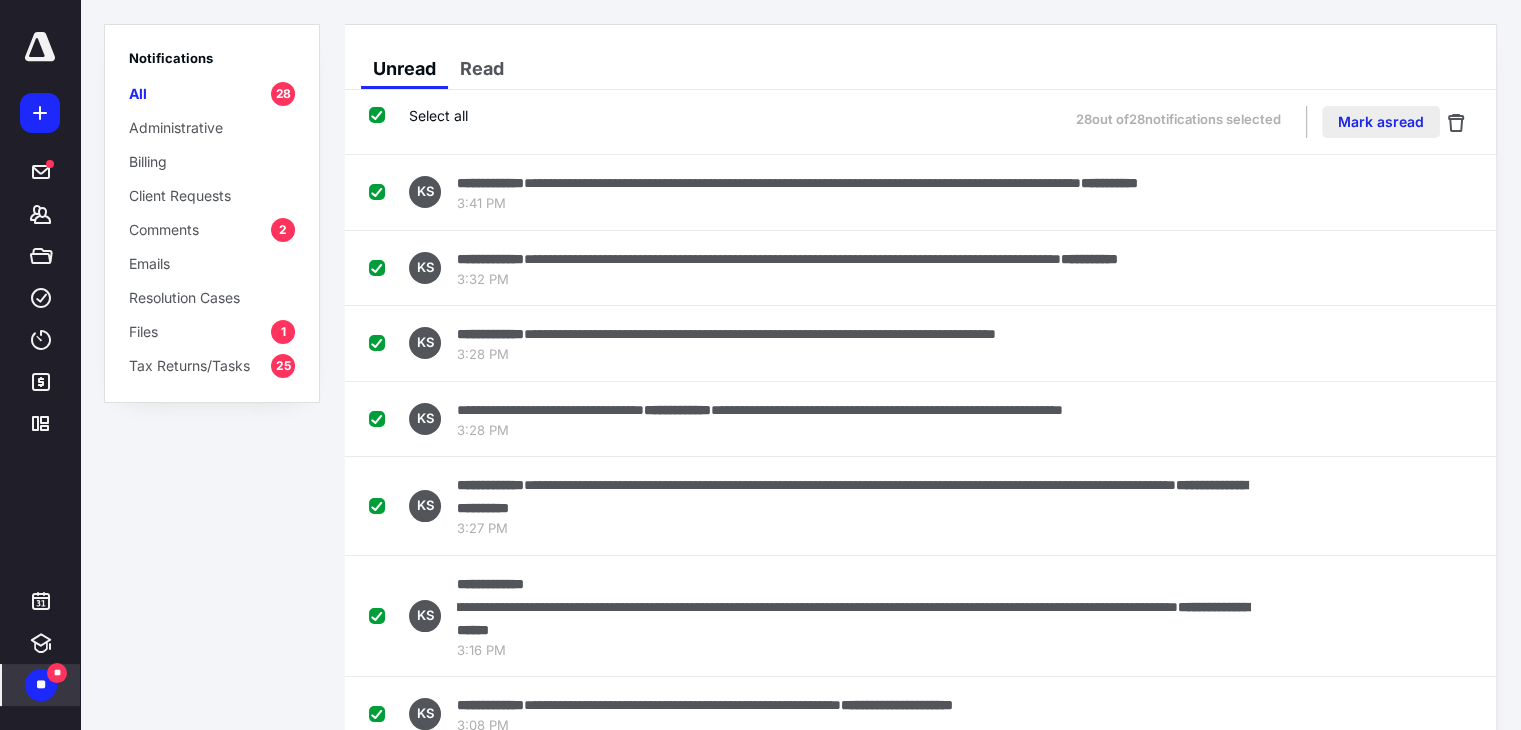 click on "Mark as  read" at bounding box center [1381, 122] 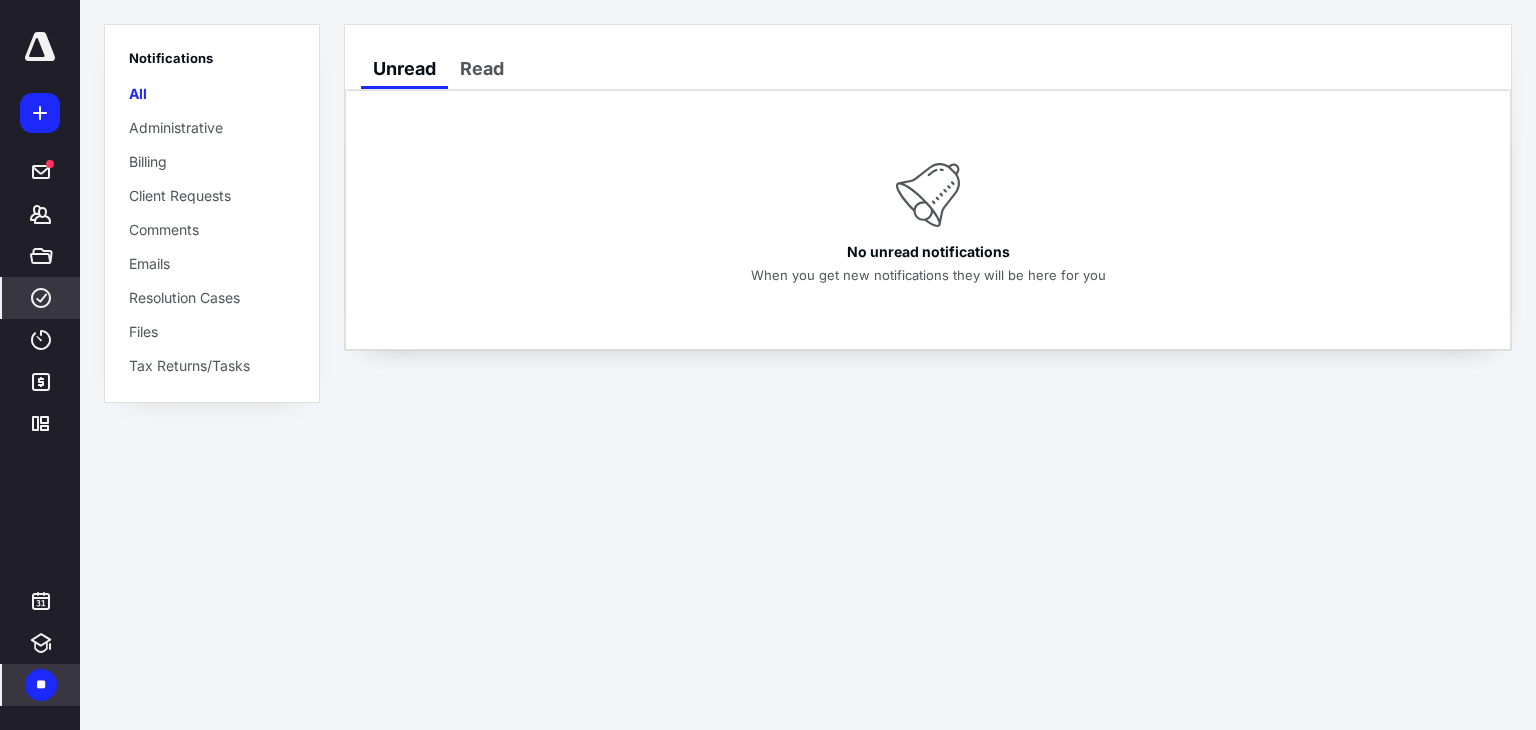 click on "****" at bounding box center (41, 298) 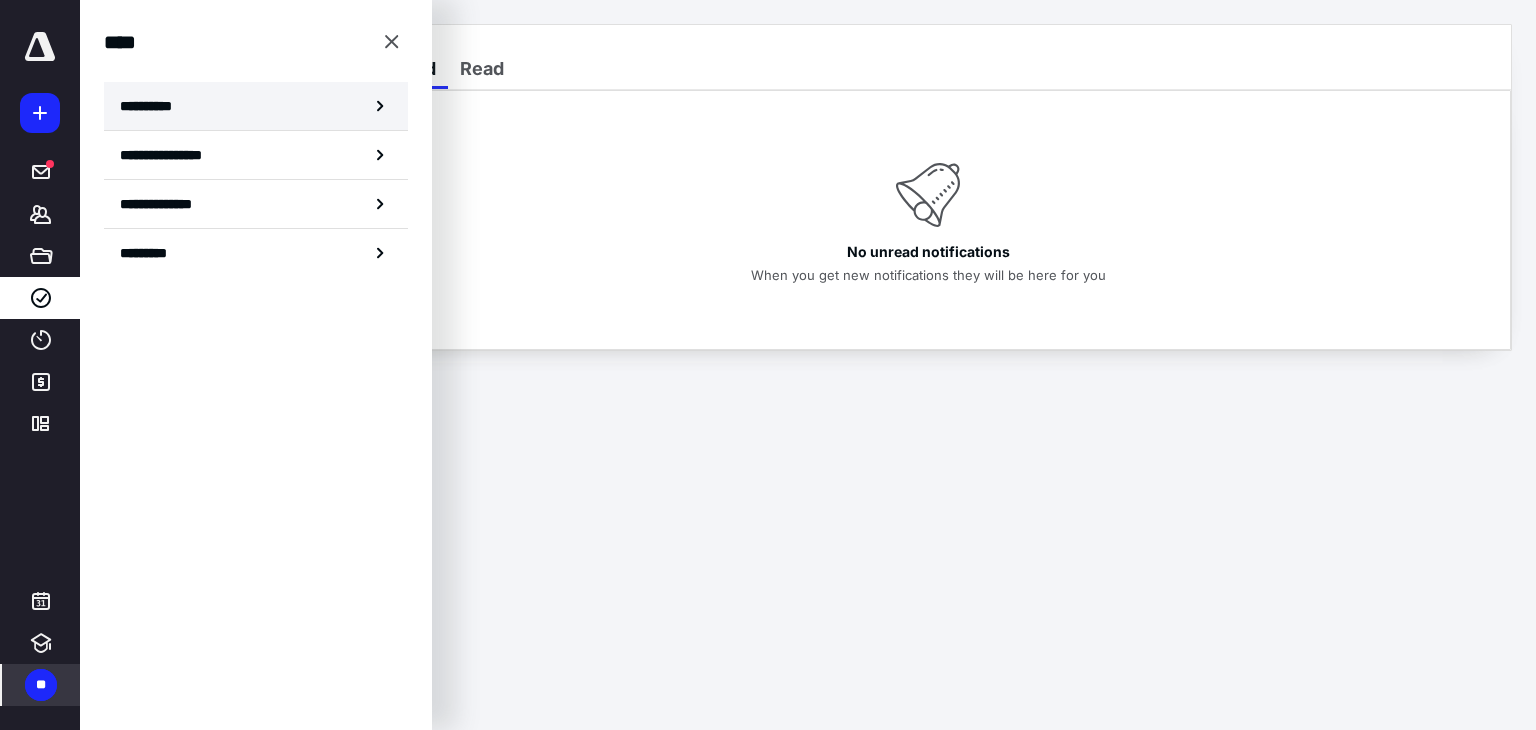 click on "**********" at bounding box center [256, 106] 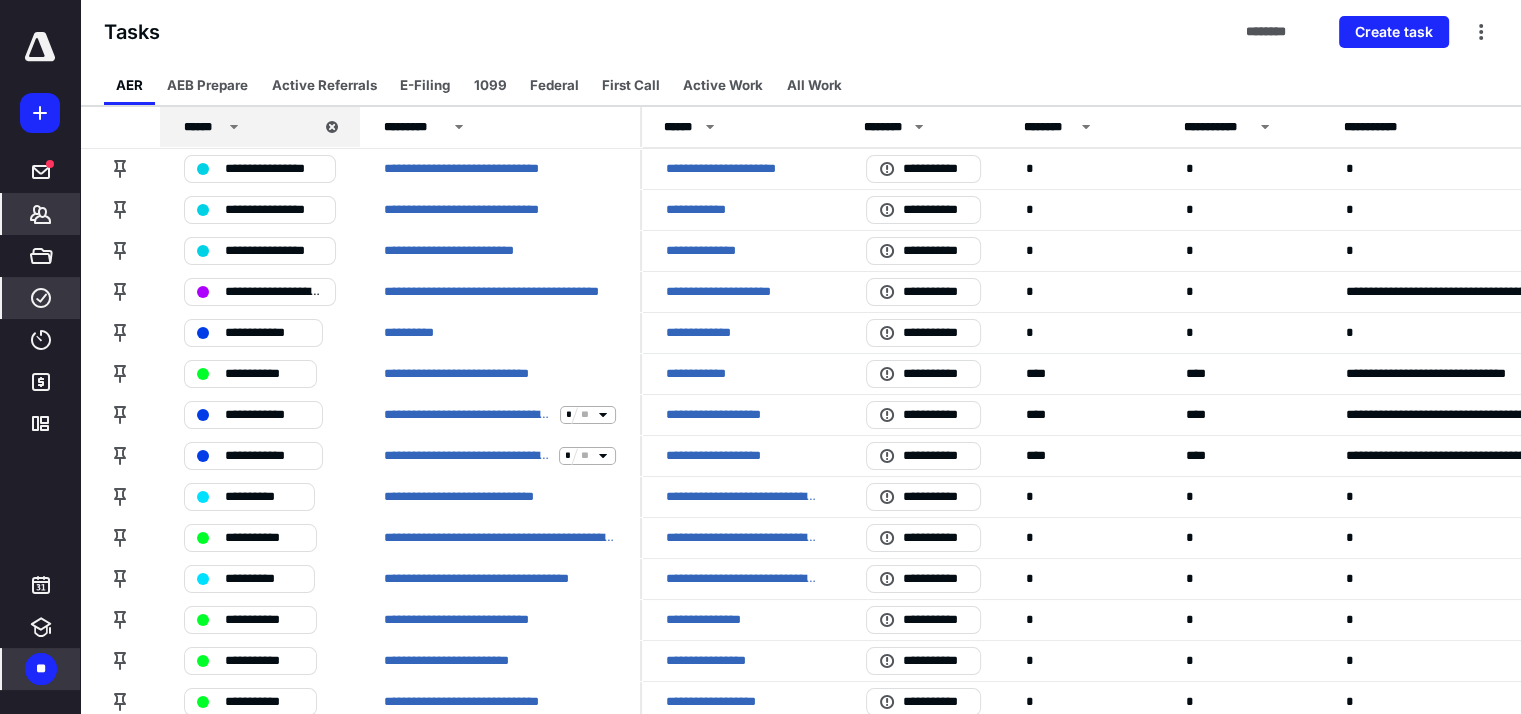 click 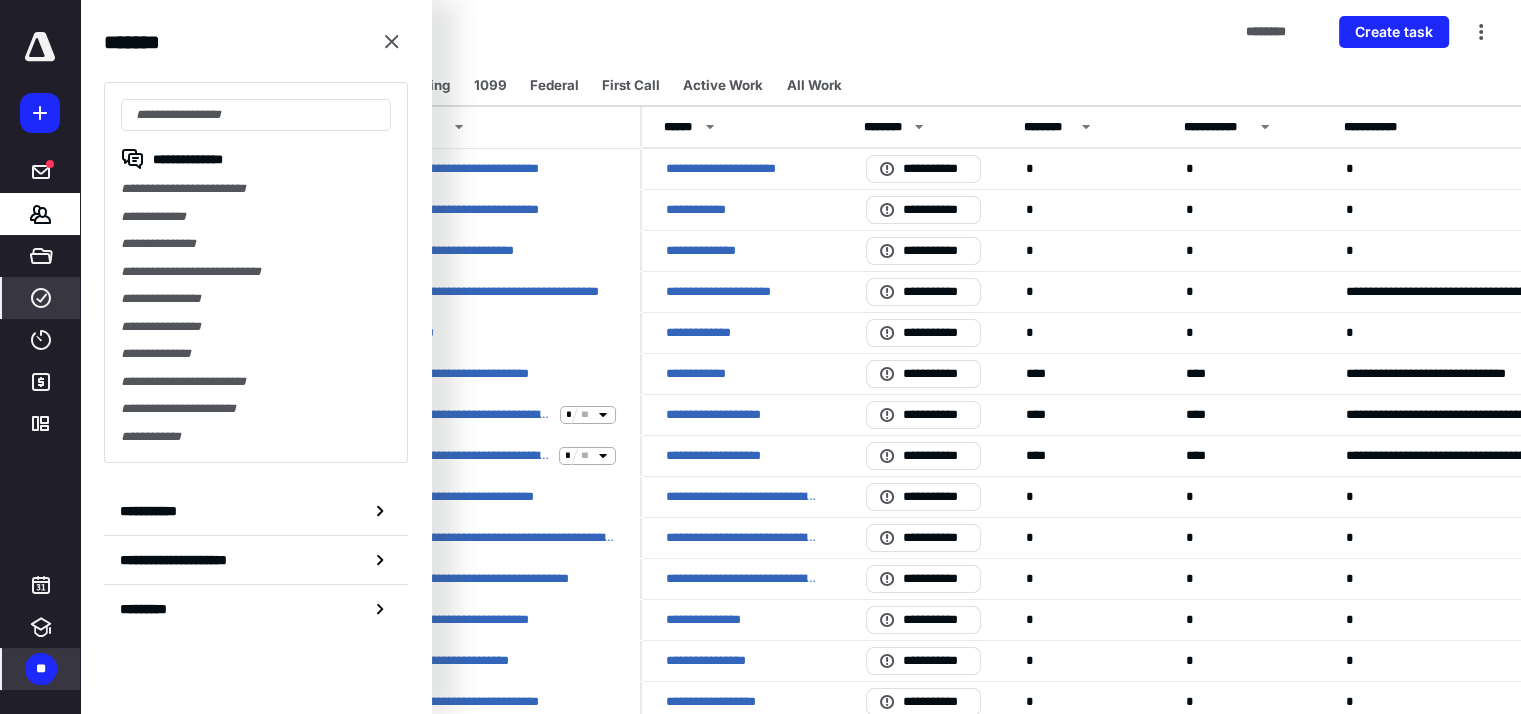 click 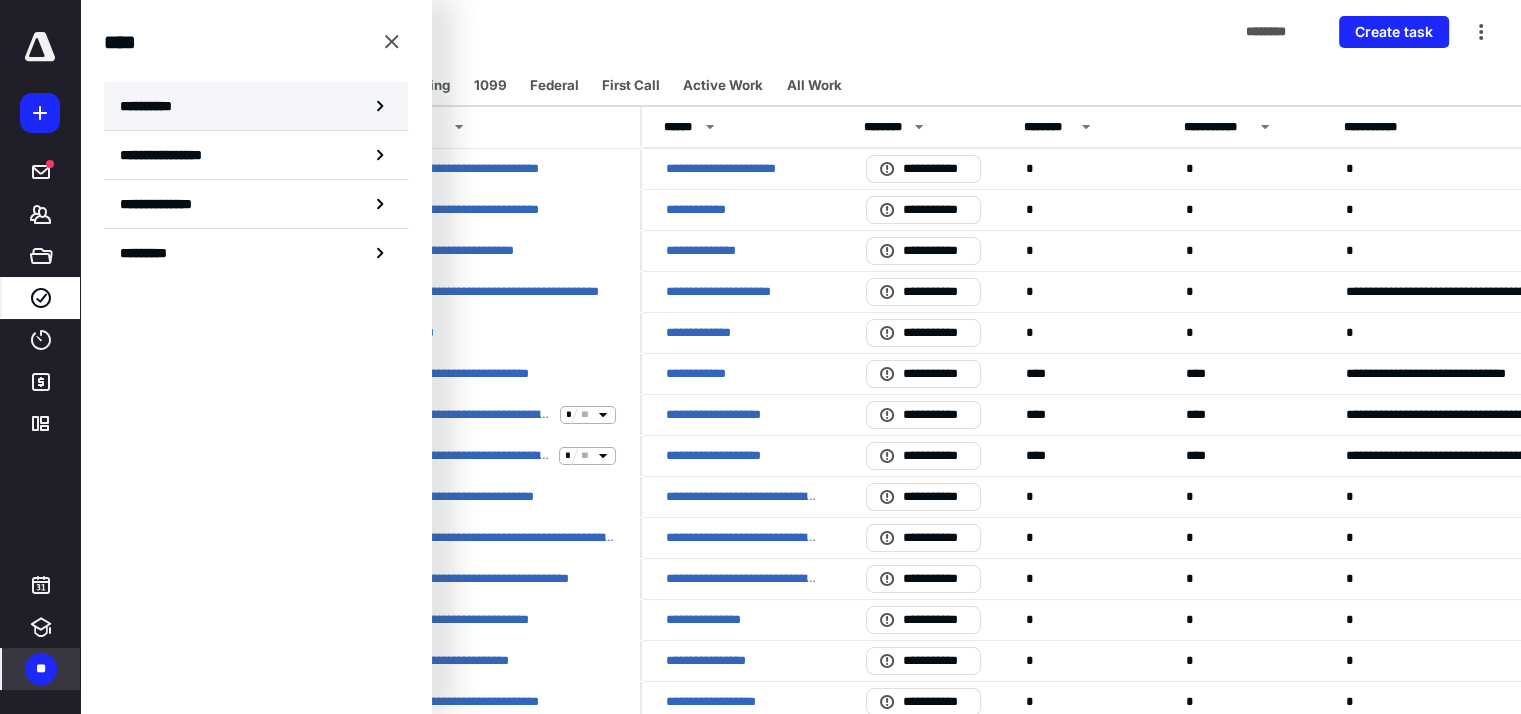 click on "**********" at bounding box center [256, 106] 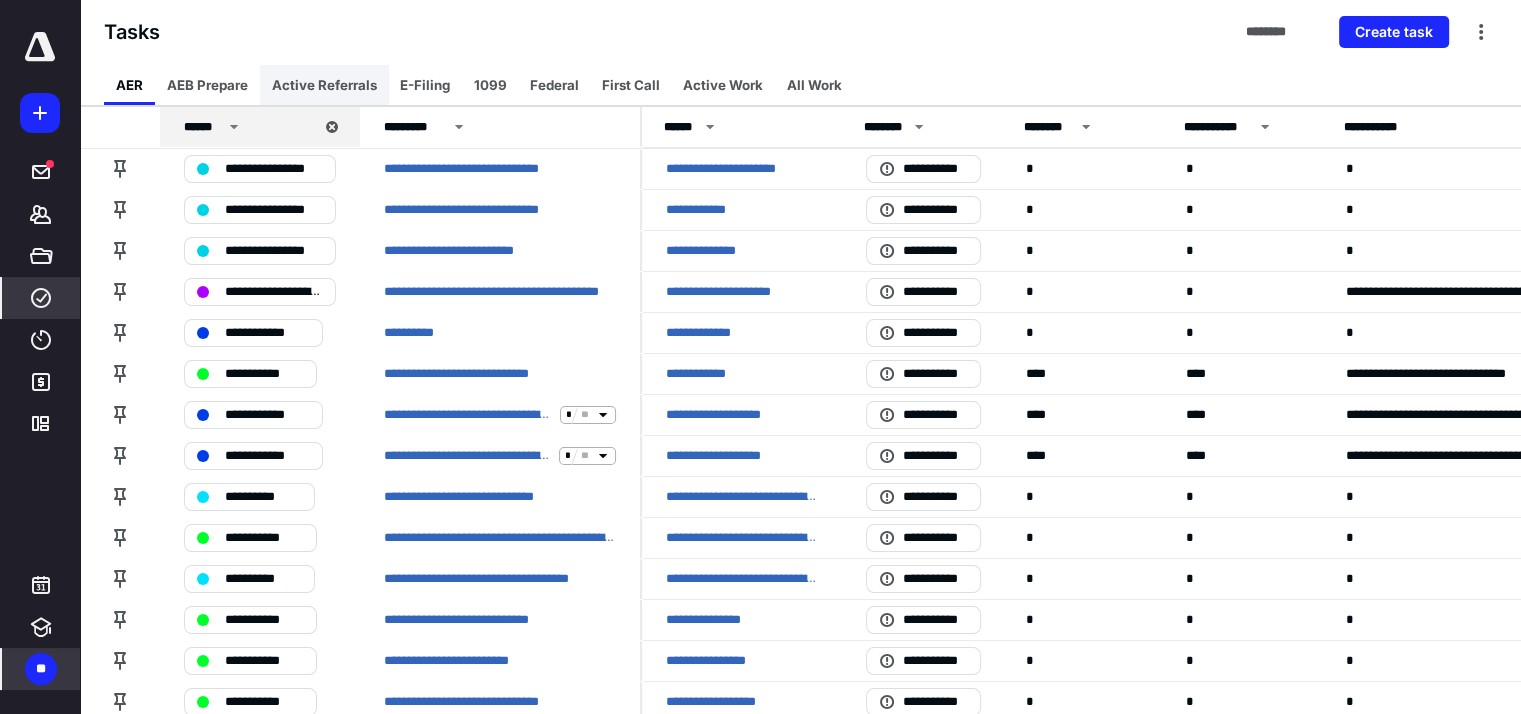 click on "Active Referrals" at bounding box center (324, 85) 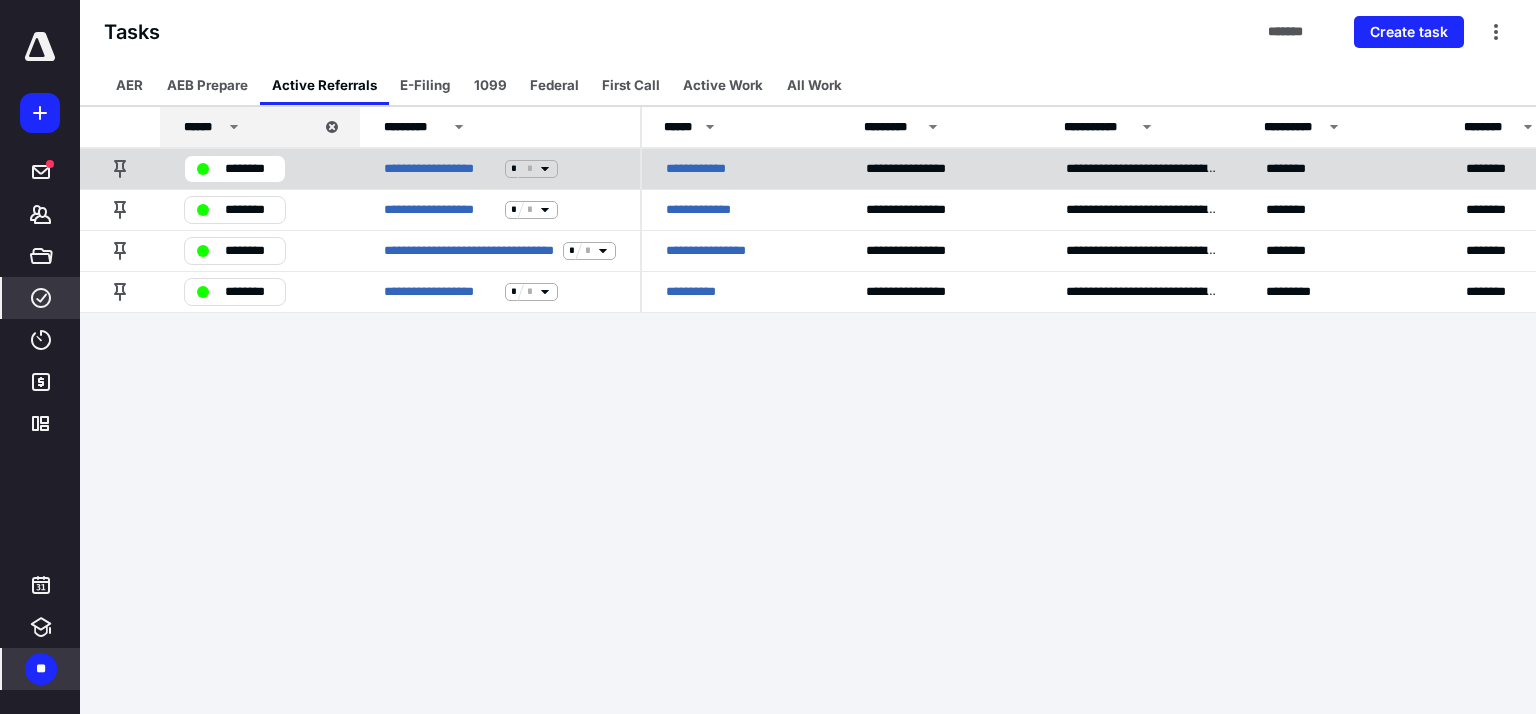 click on "**********" at bounding box center [704, 169] 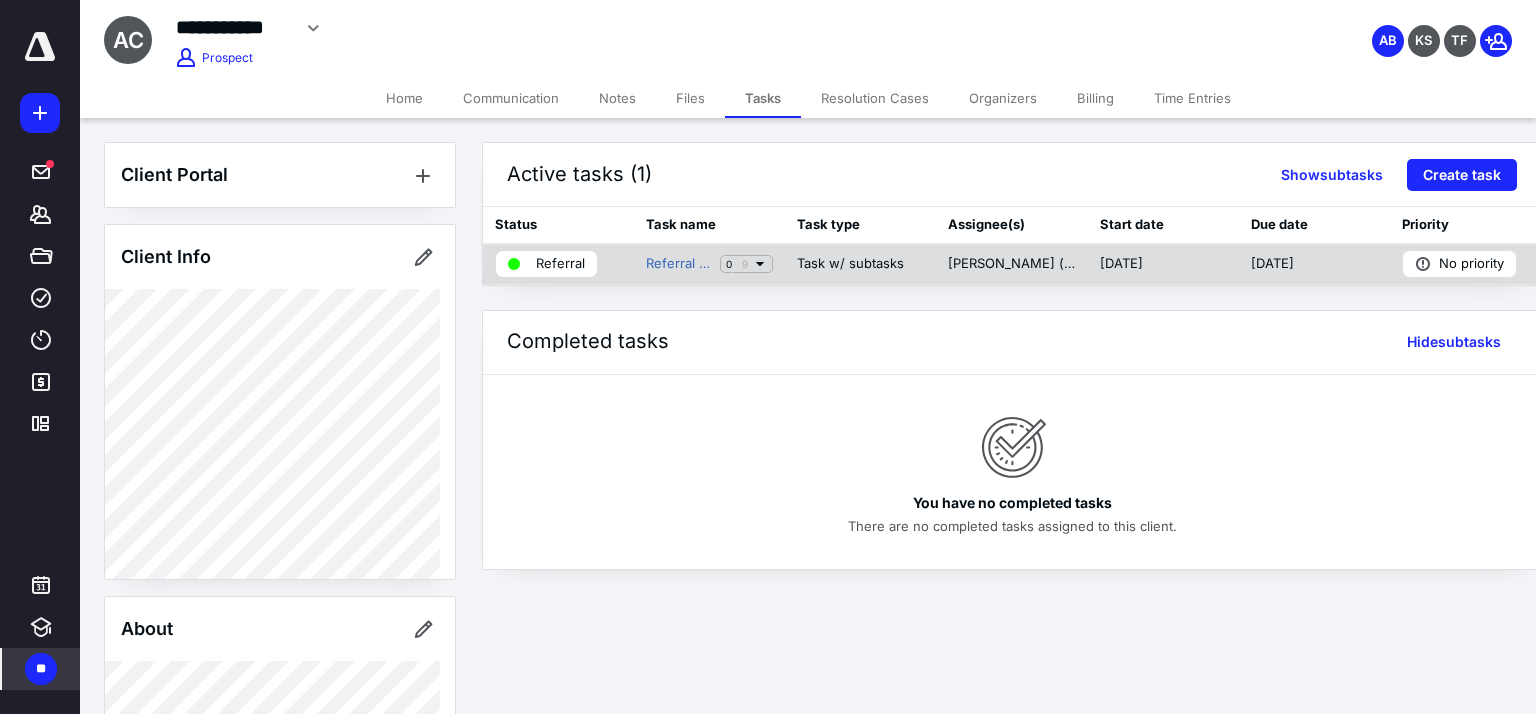 click on "Referral" at bounding box center (560, 264) 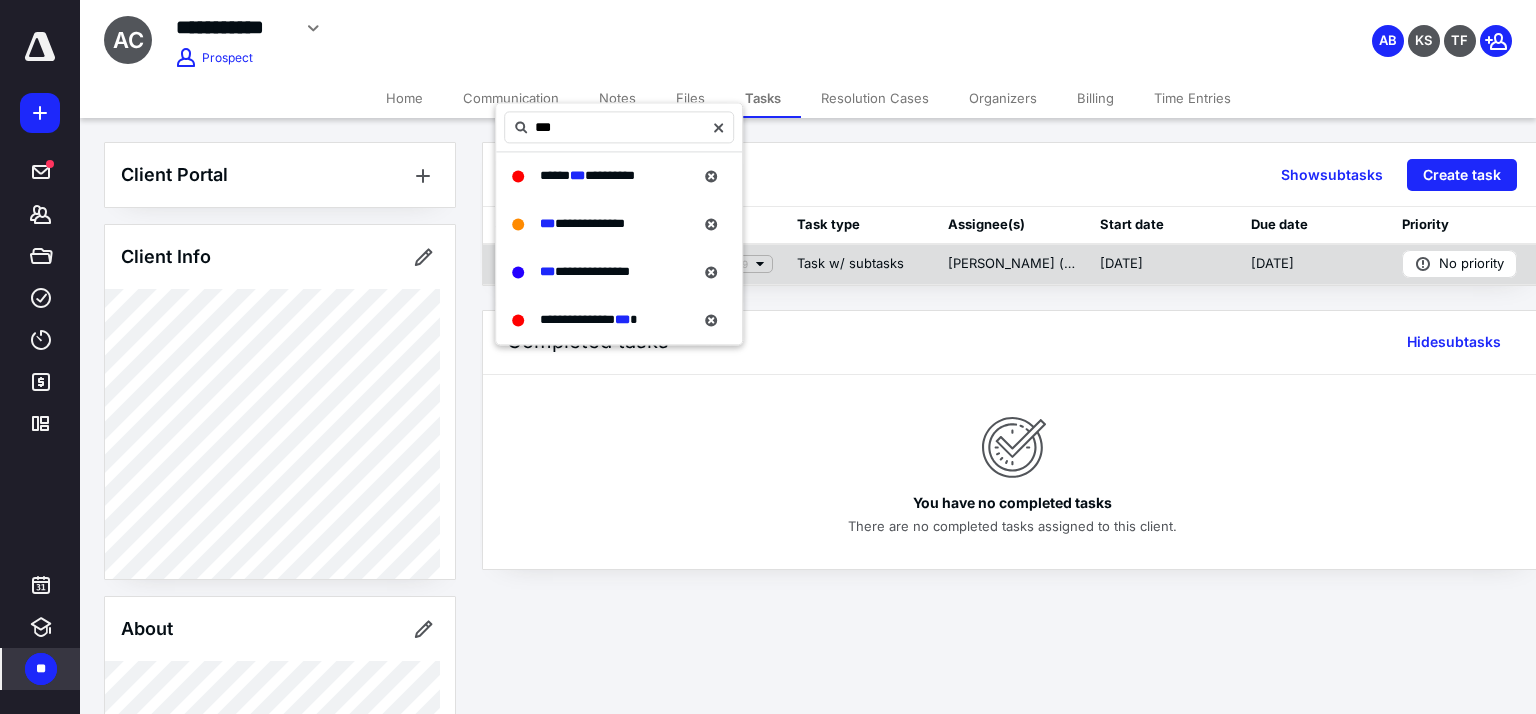 type on "***" 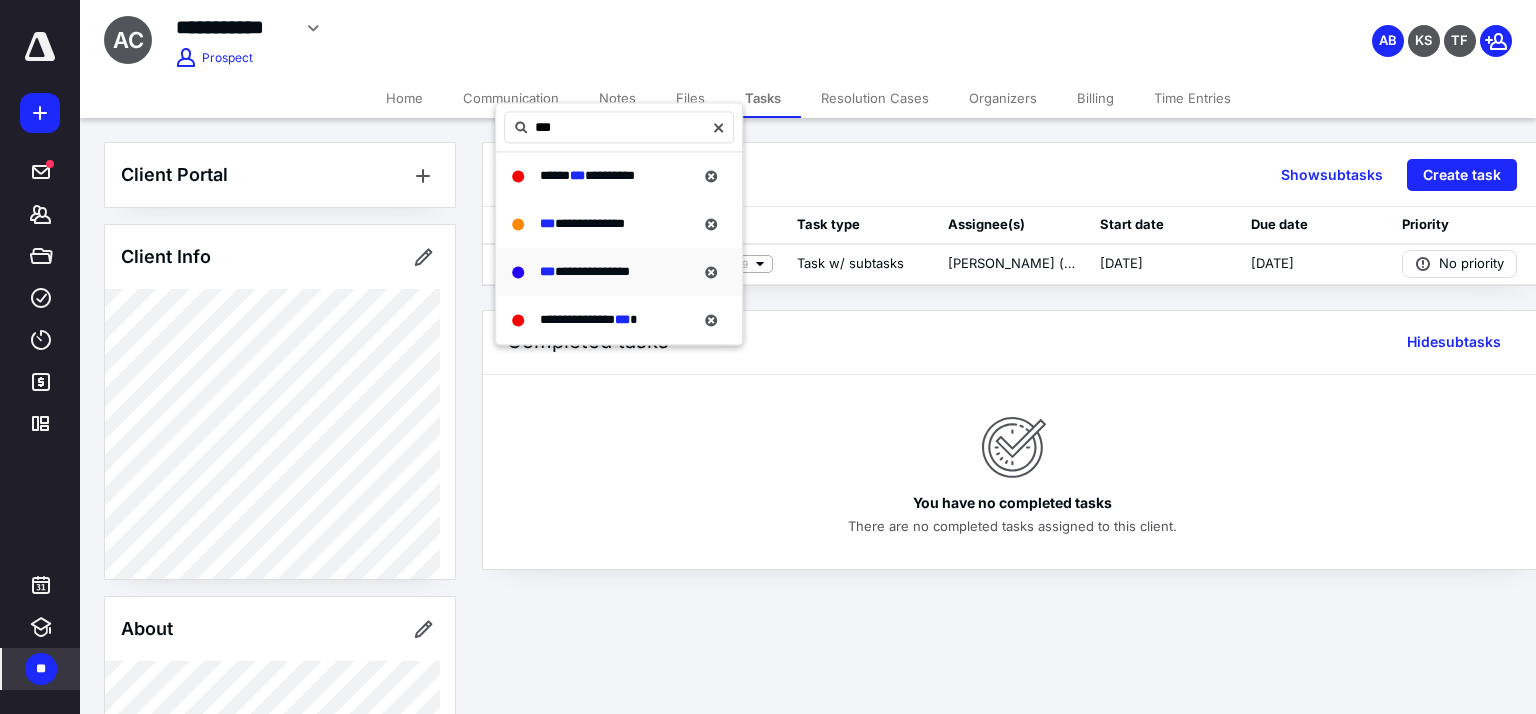 click on "**********" at bounding box center (603, 273) 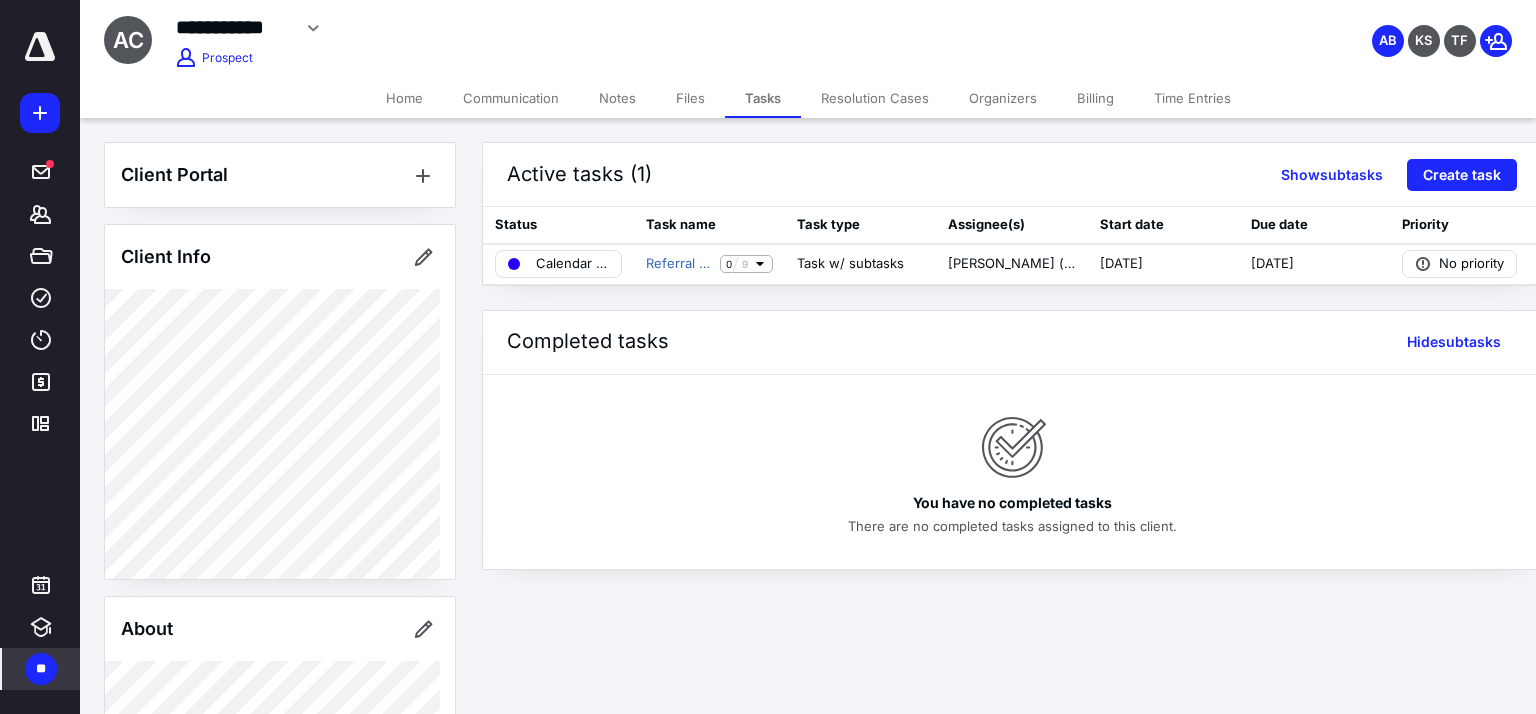click on "Notes" at bounding box center [617, 98] 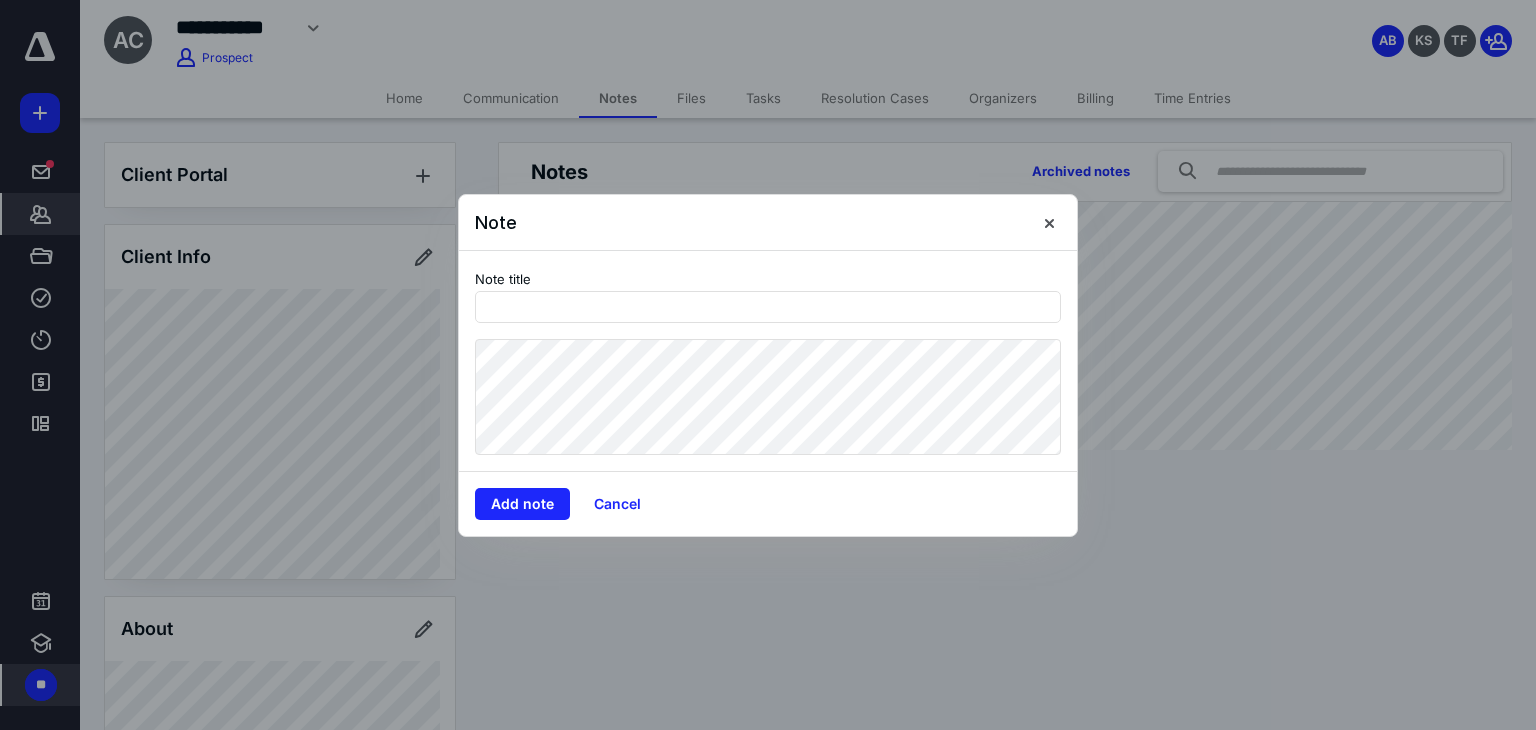 click on "Note title" at bounding box center (768, 361) 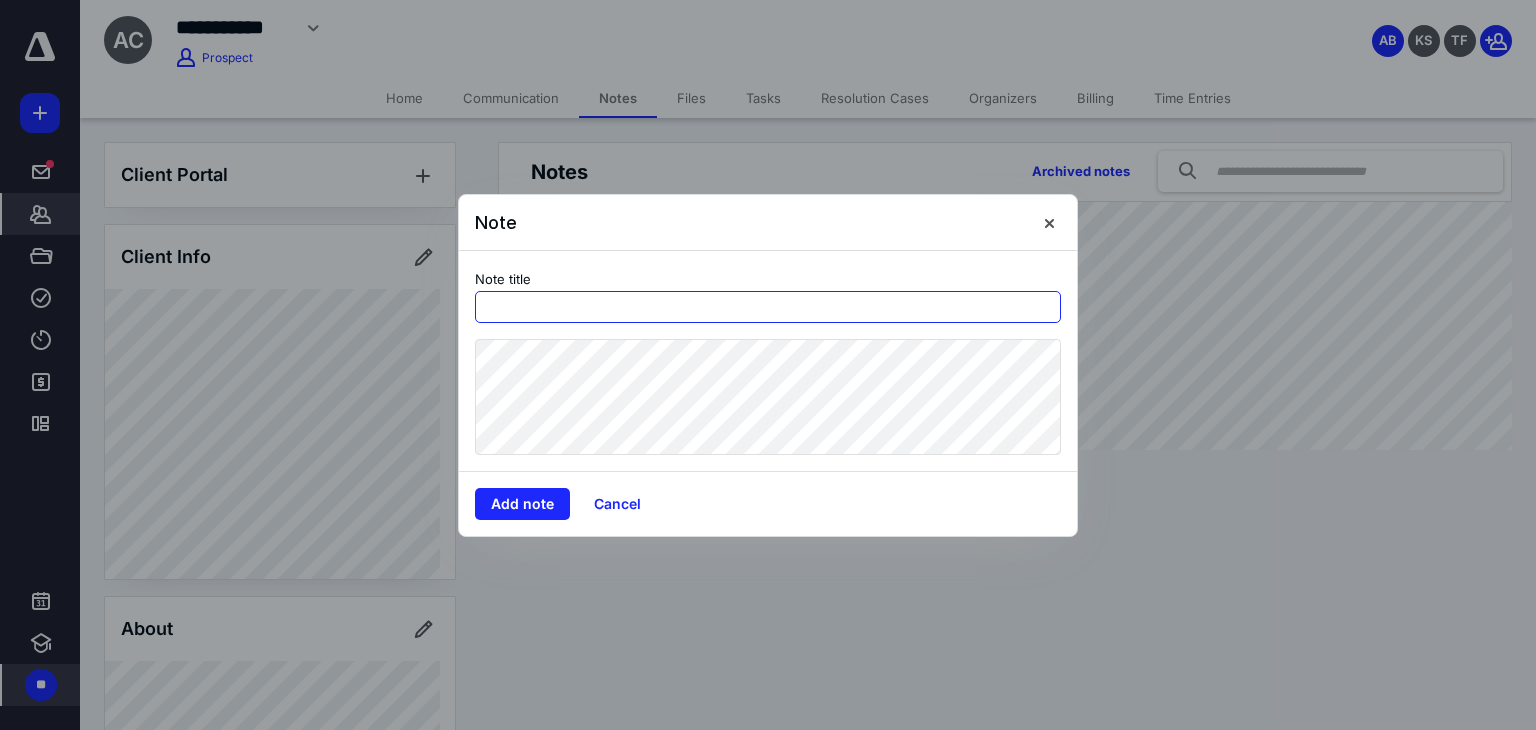 click at bounding box center (768, 307) 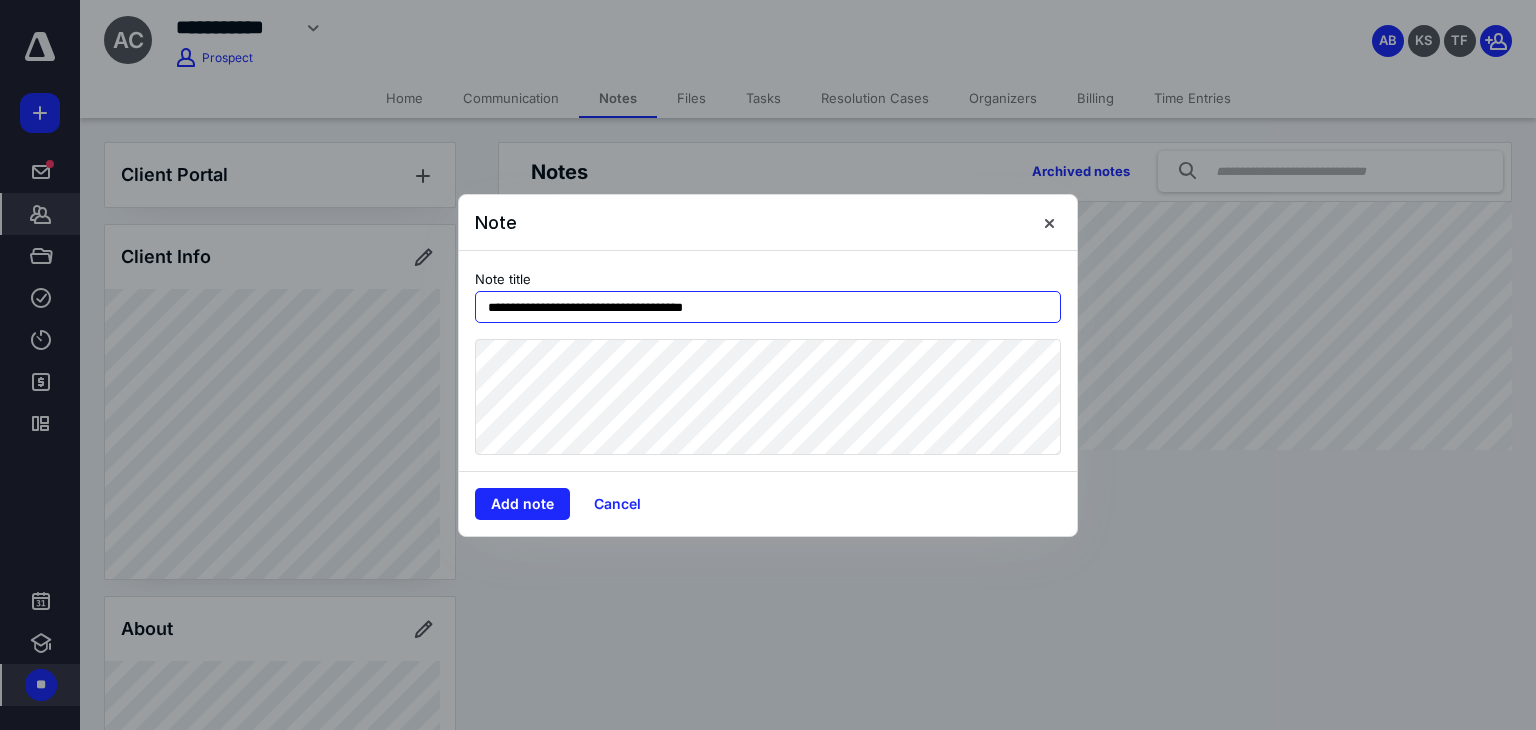 type on "**********" 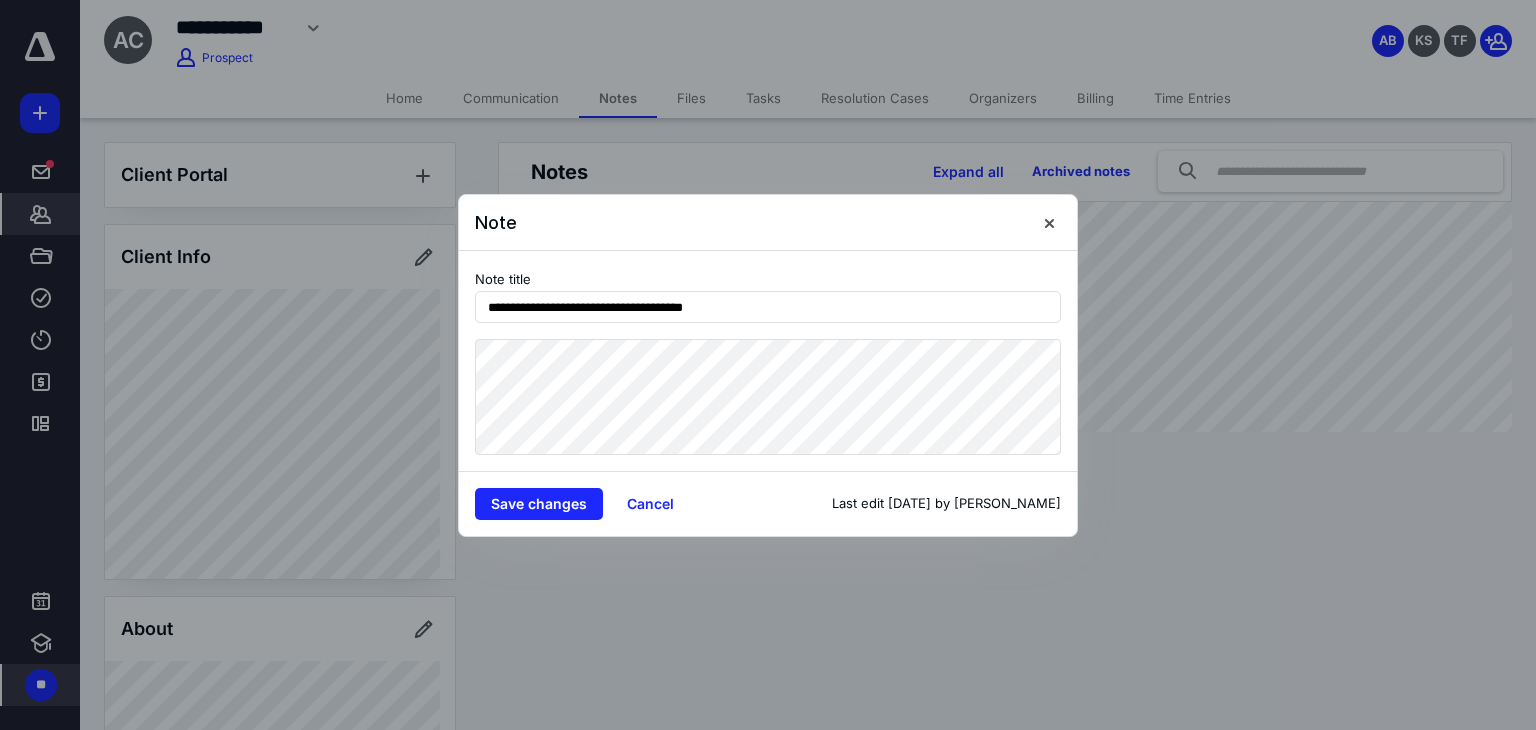 drag, startPoint x: 256, startPoint y: 334, endPoint x: 0, endPoint y: 364, distance: 257.75183 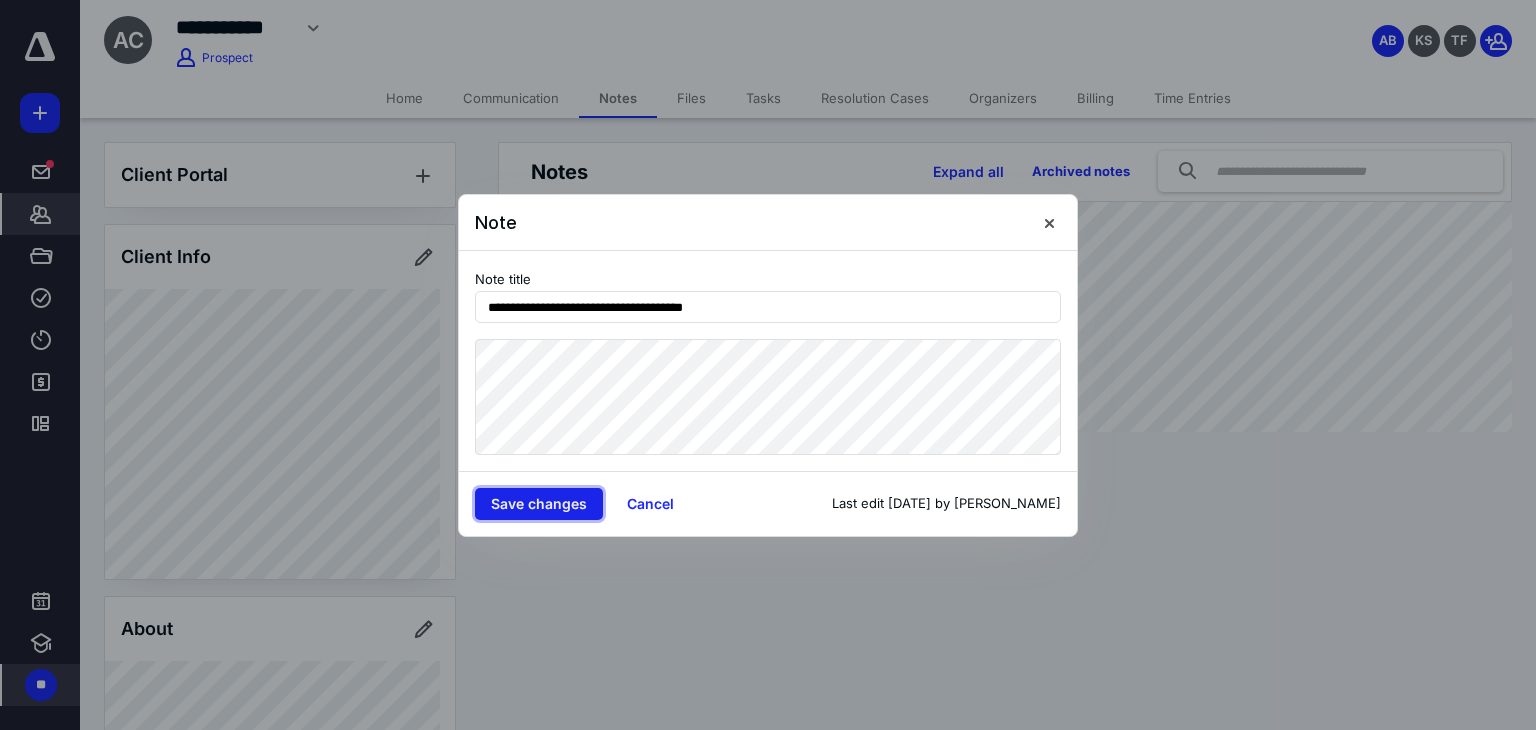click on "Save changes" at bounding box center (539, 504) 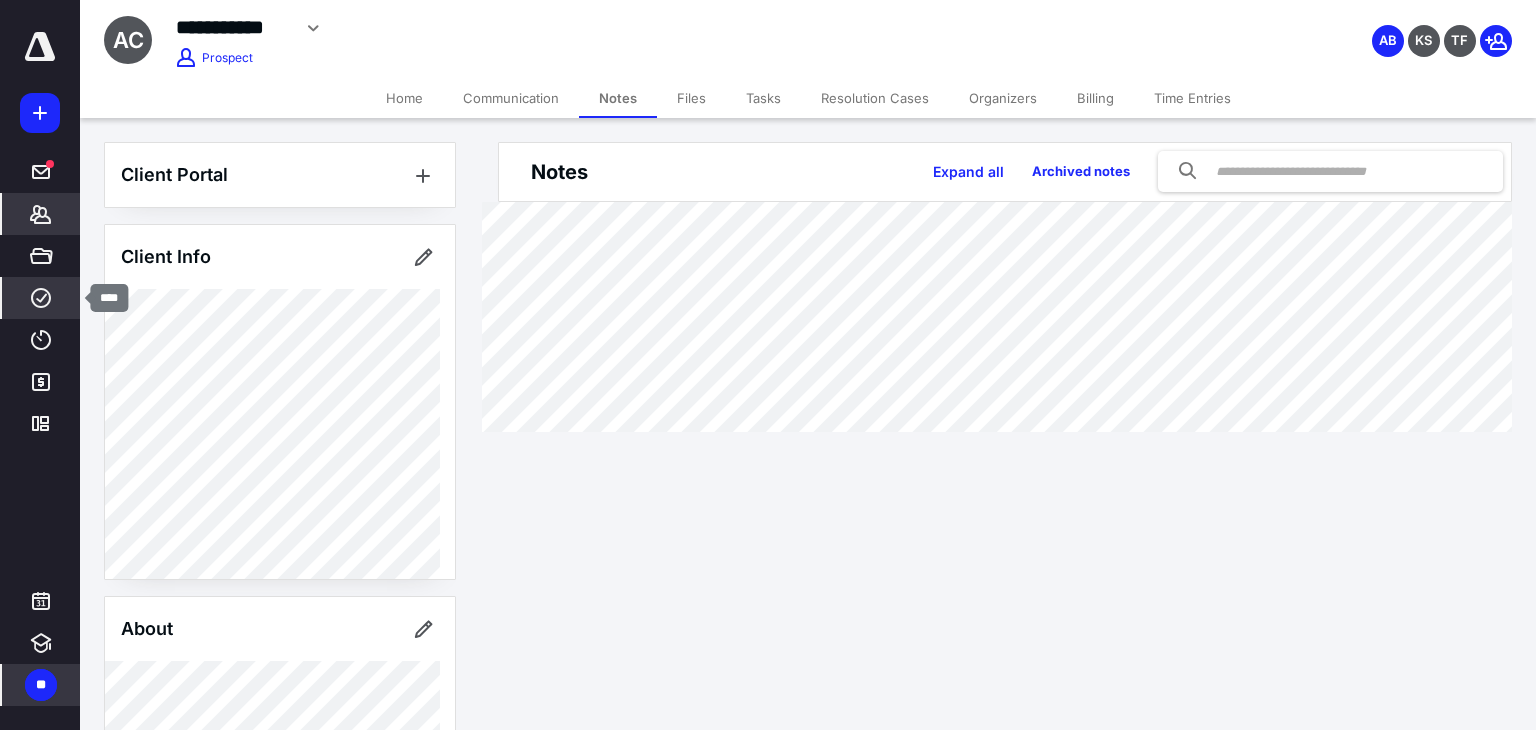 click on "****" at bounding box center [41, 298] 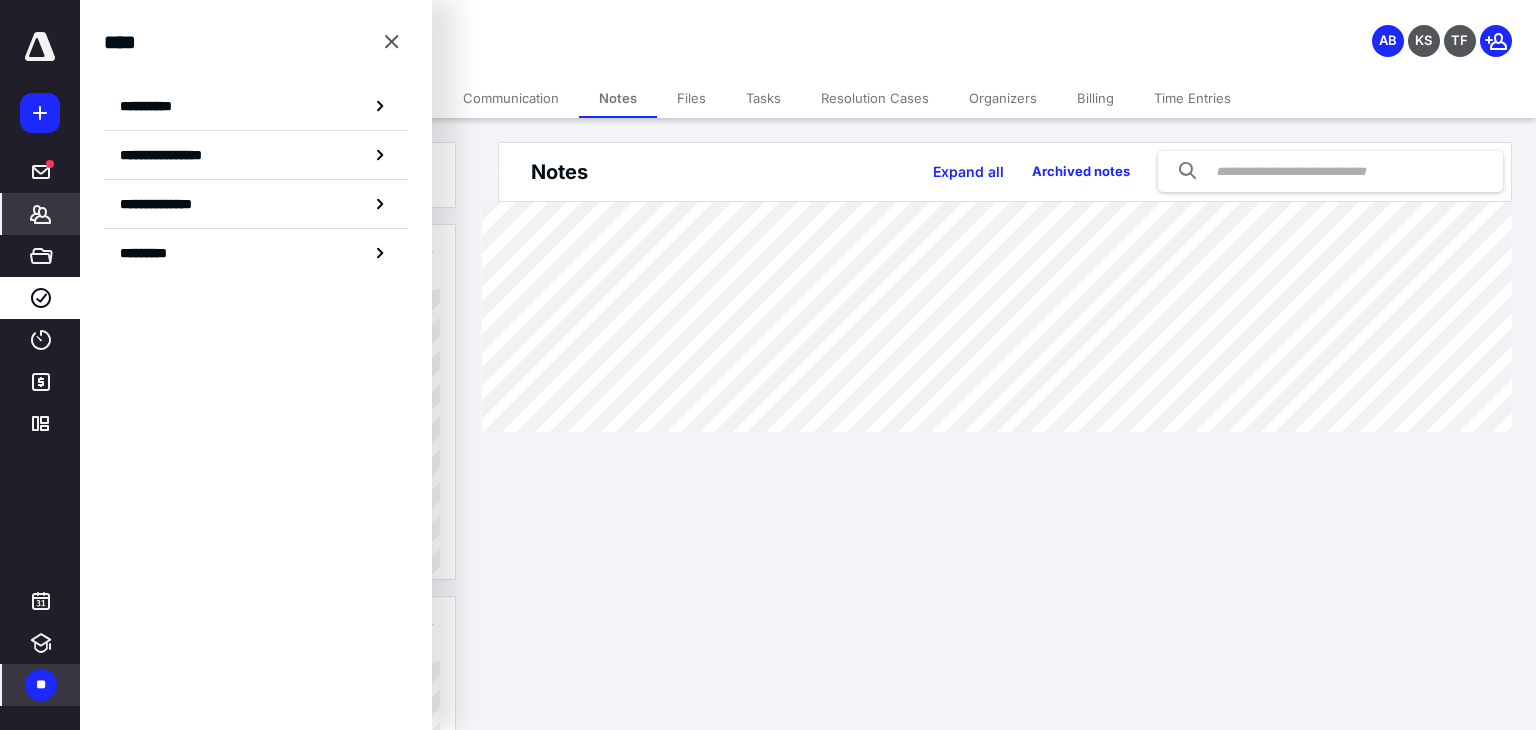 click on "**********" at bounding box center (256, 106) 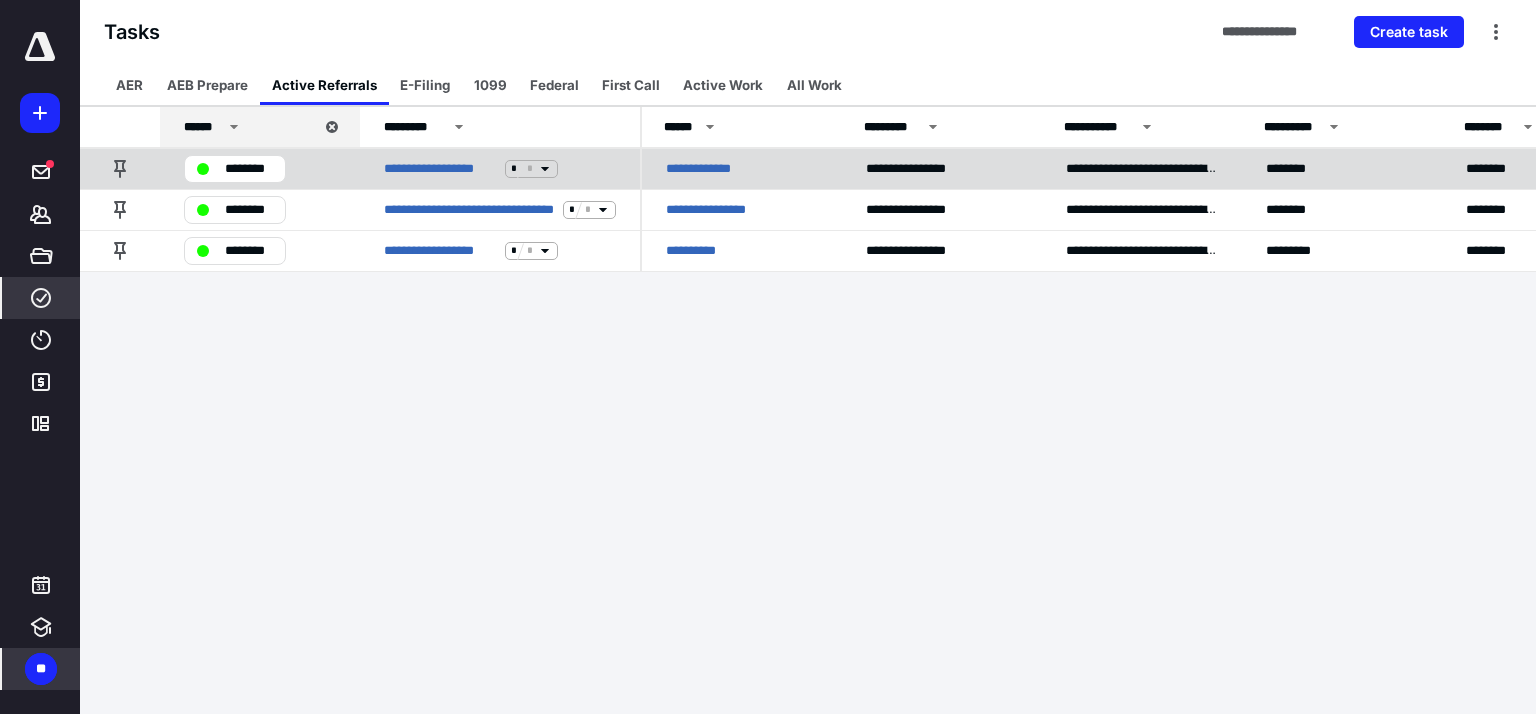 click on "**********" at bounding box center (706, 169) 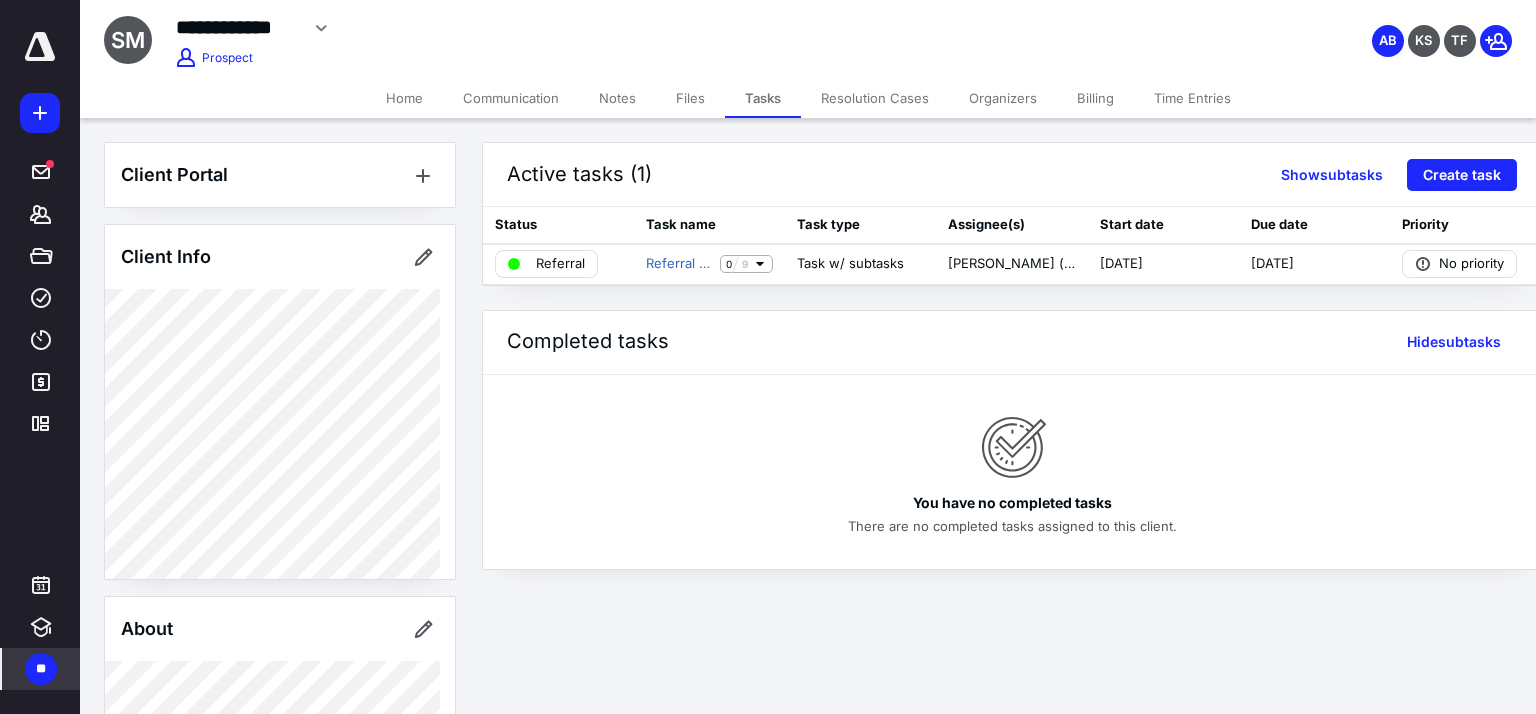 drag, startPoint x: 634, startPoint y: 100, endPoint x: 631, endPoint y: 112, distance: 12.369317 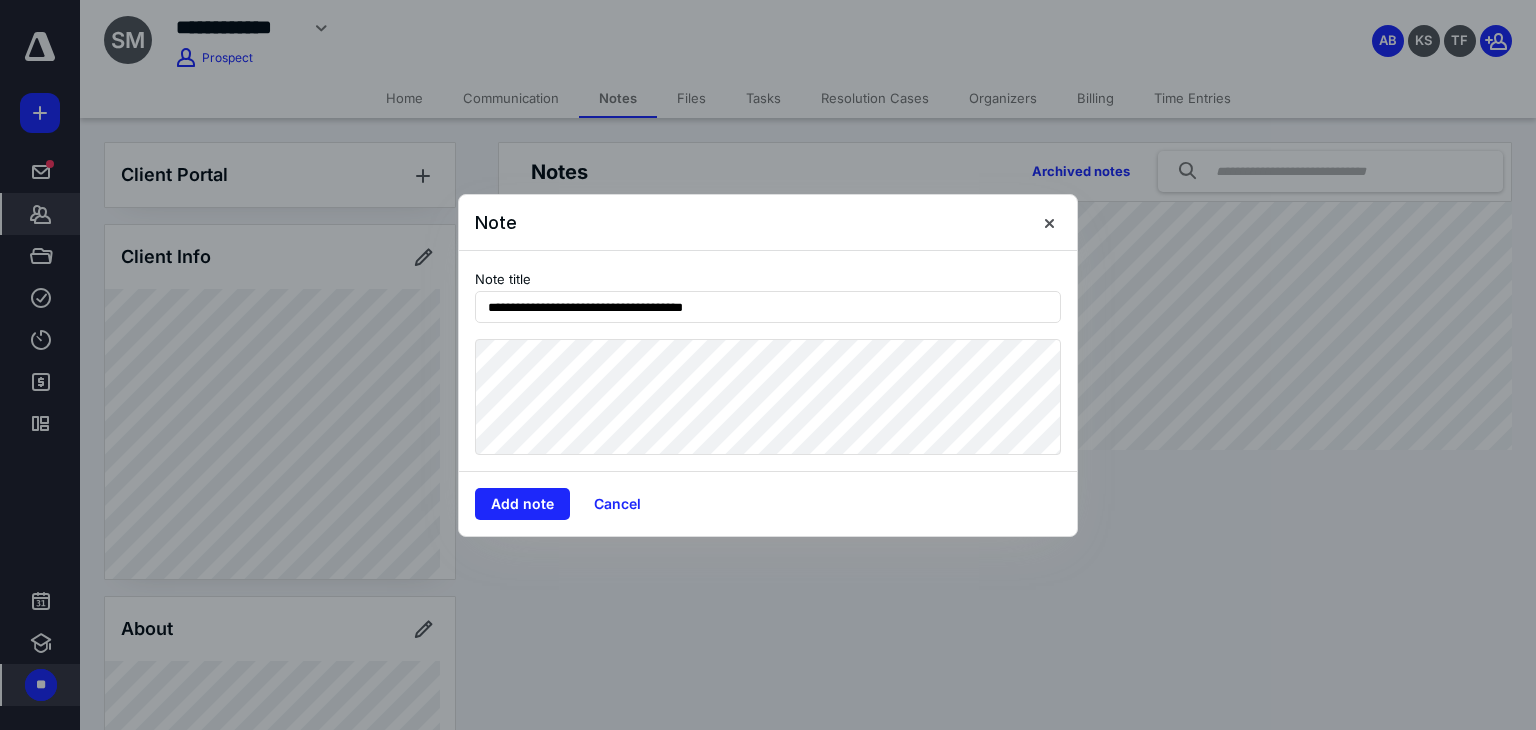 type on "**********" 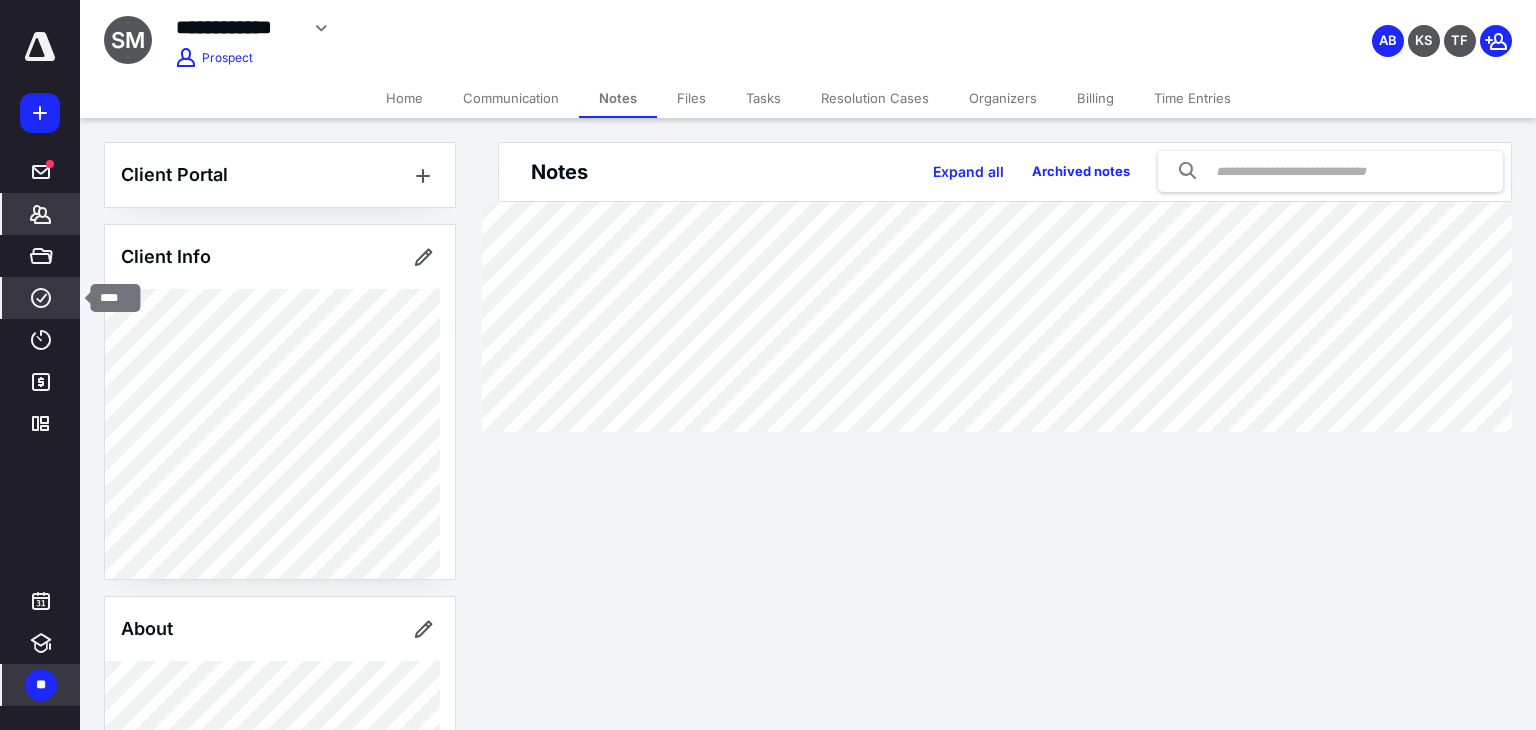 click 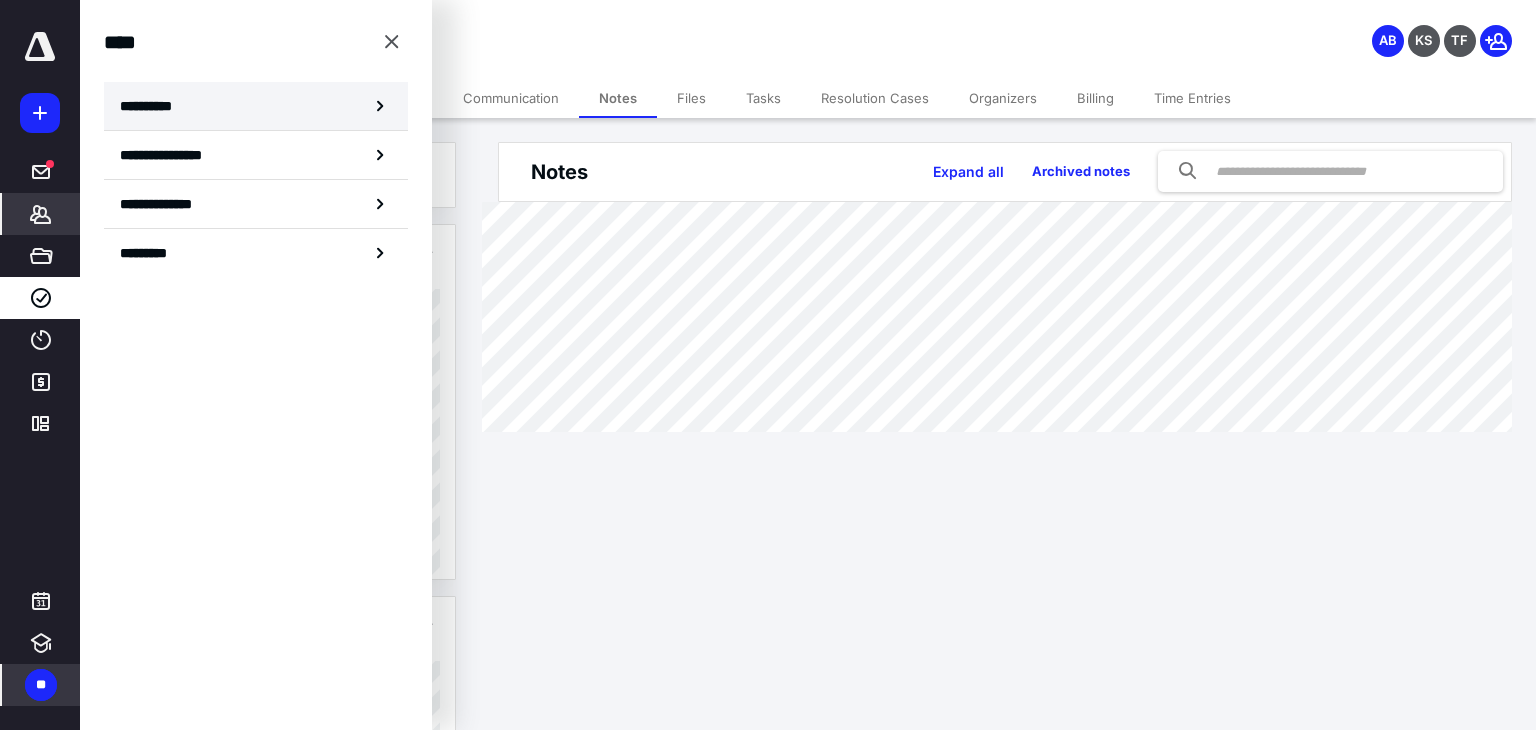 click on "**********" at bounding box center [153, 106] 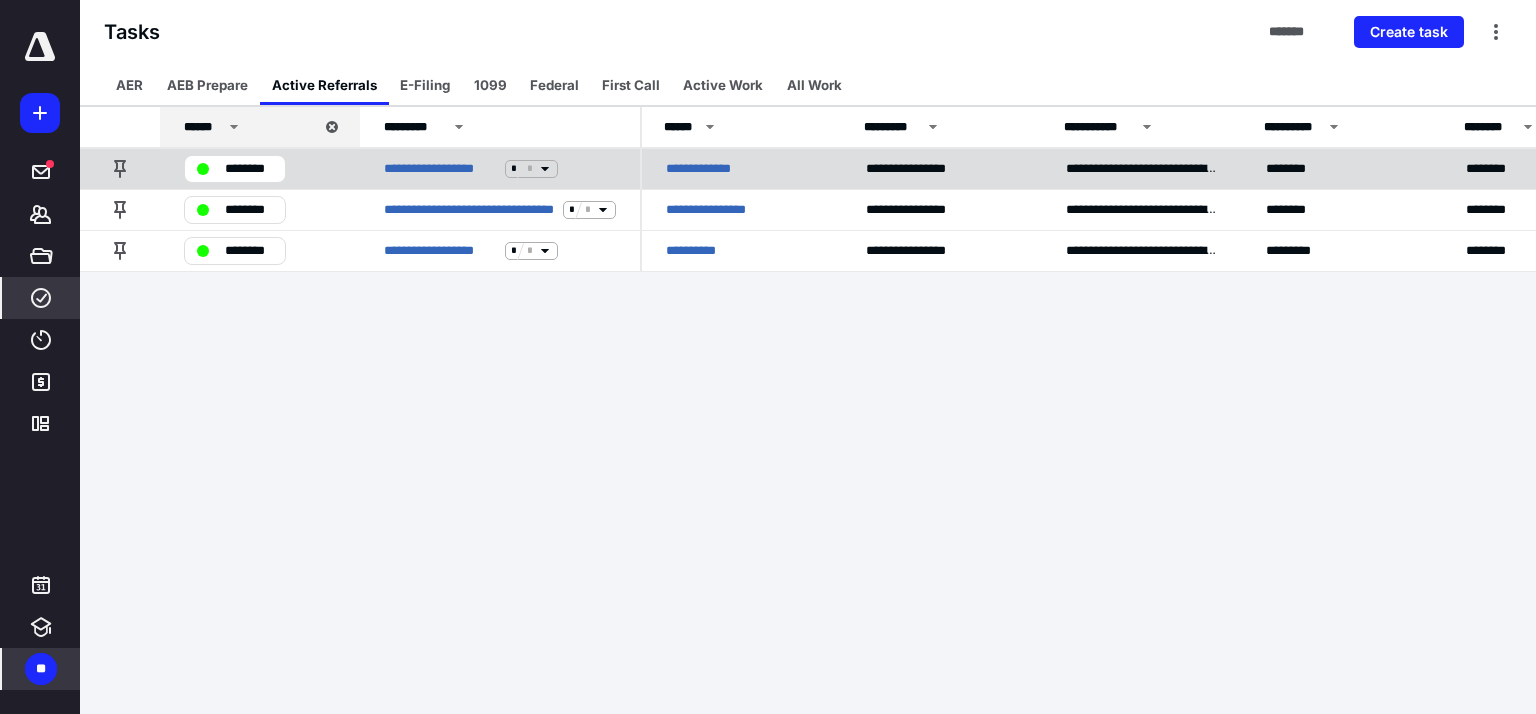 click on "**********" at bounding box center [715, 210] 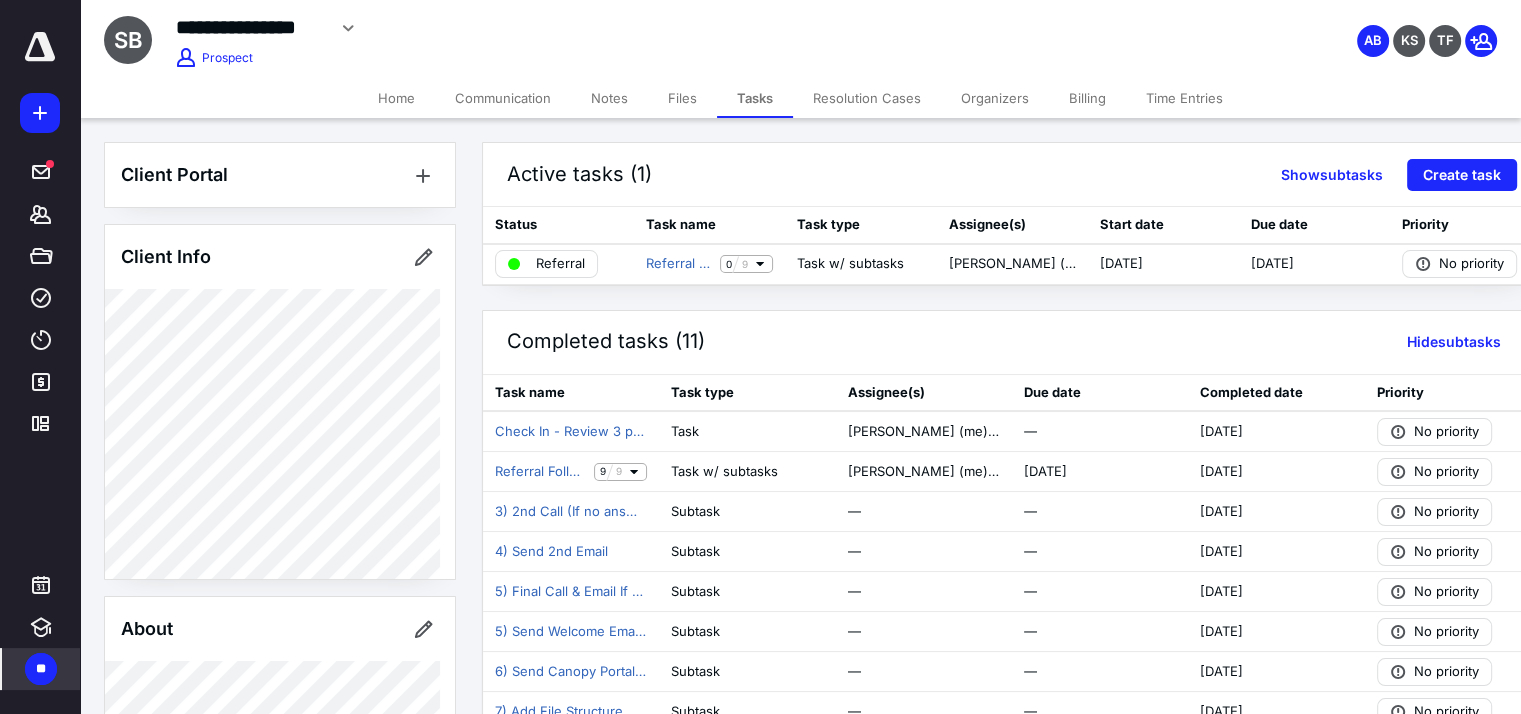 click on "Notes" at bounding box center [609, 98] 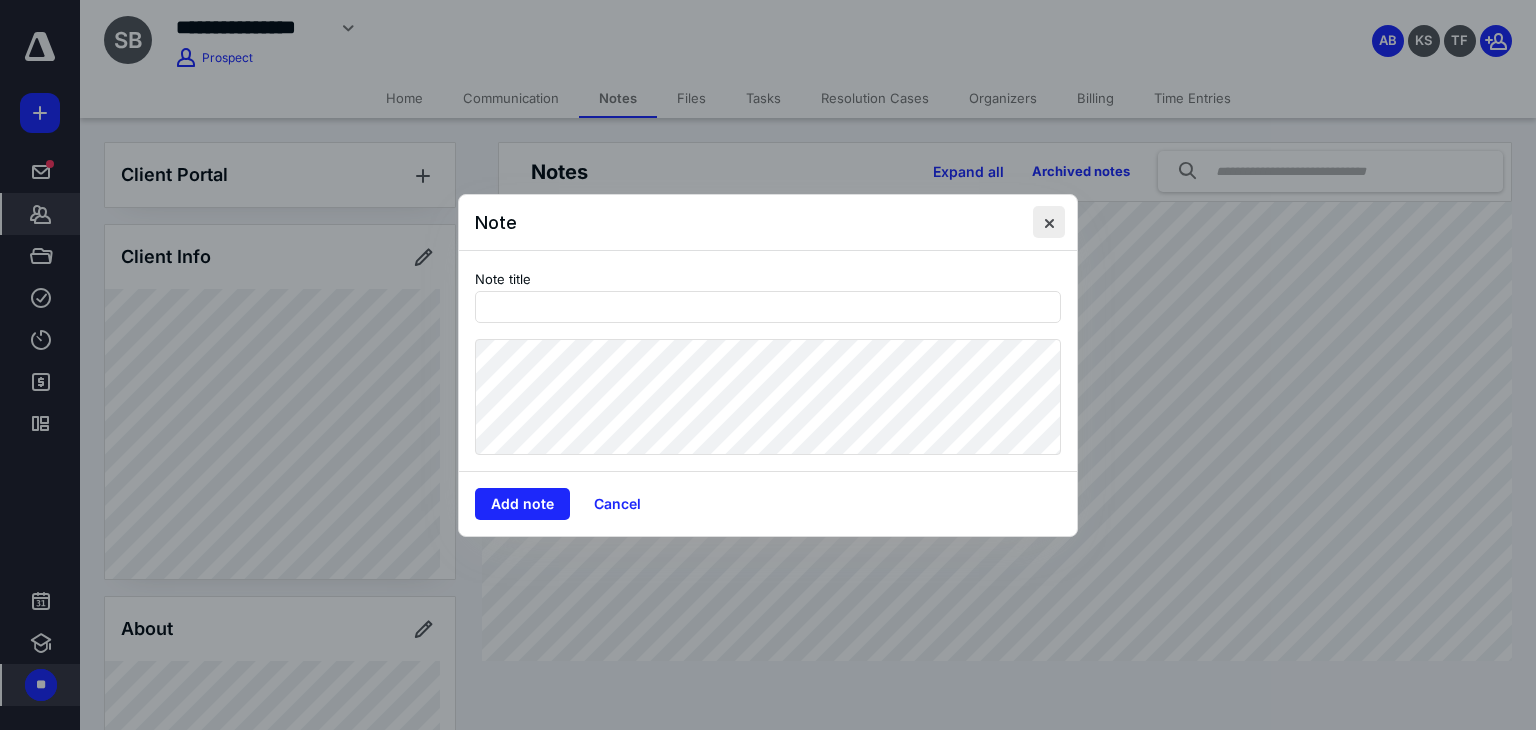 click at bounding box center (1049, 222) 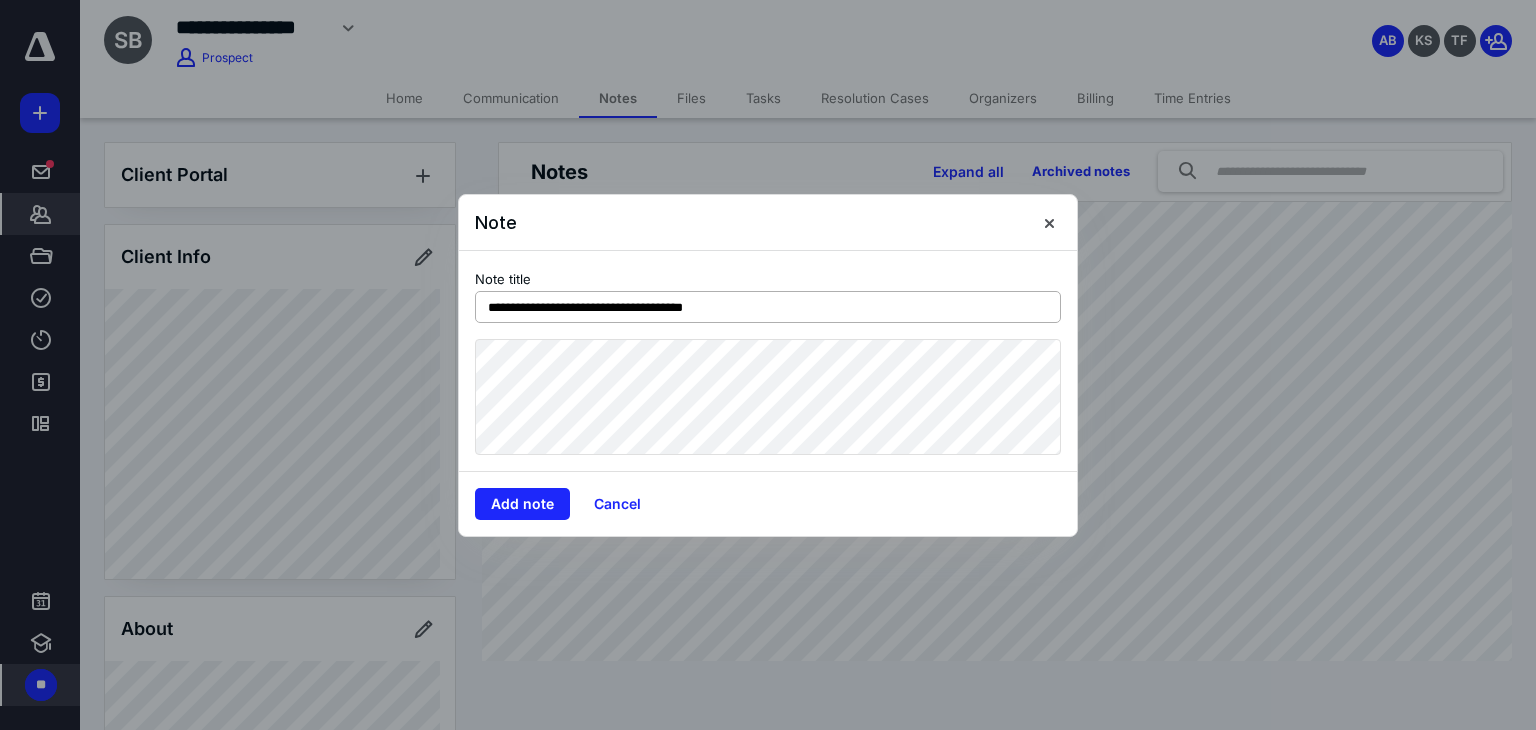 click on "**********" at bounding box center (768, 307) 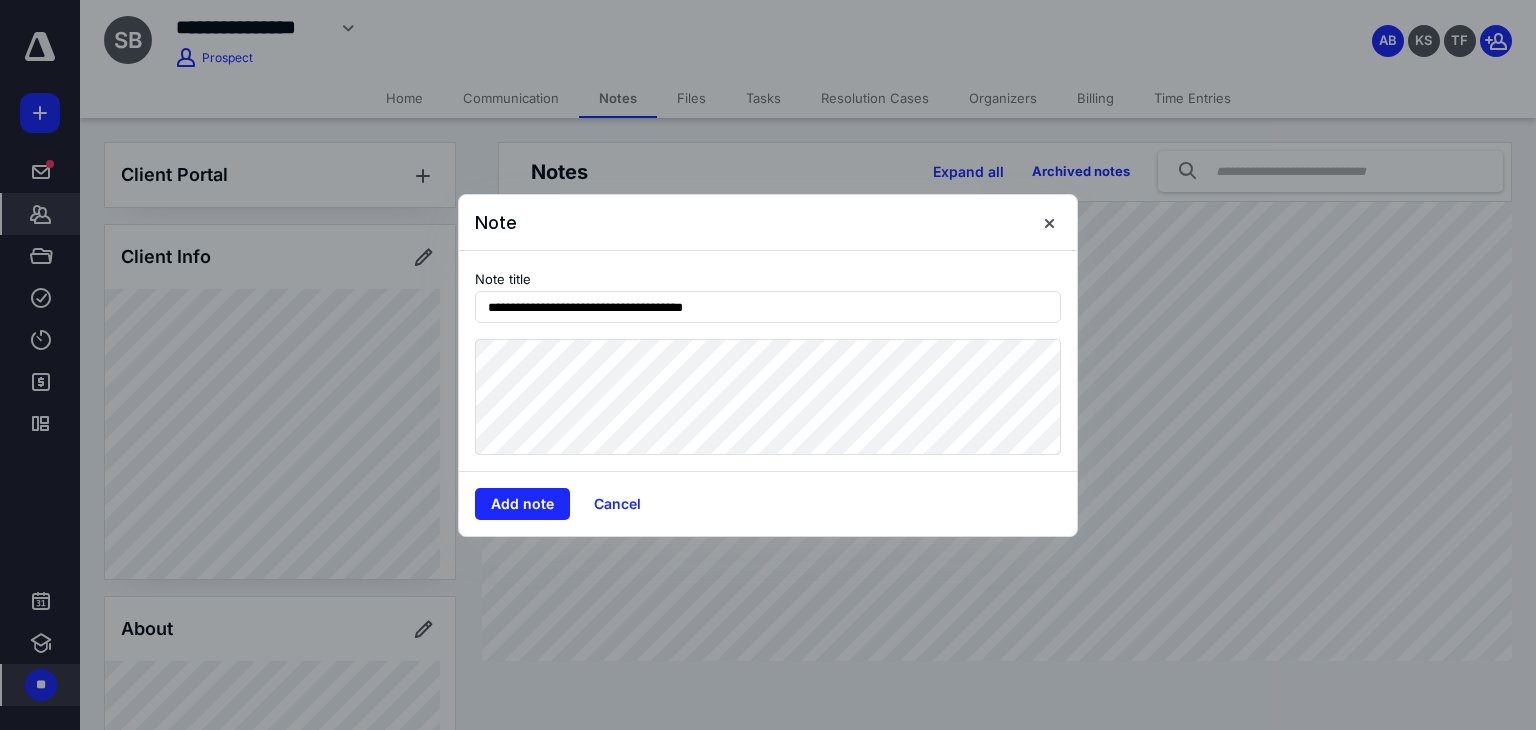 drag, startPoint x: 564, startPoint y: 306, endPoint x: 591, endPoint y: 337, distance: 41.109608 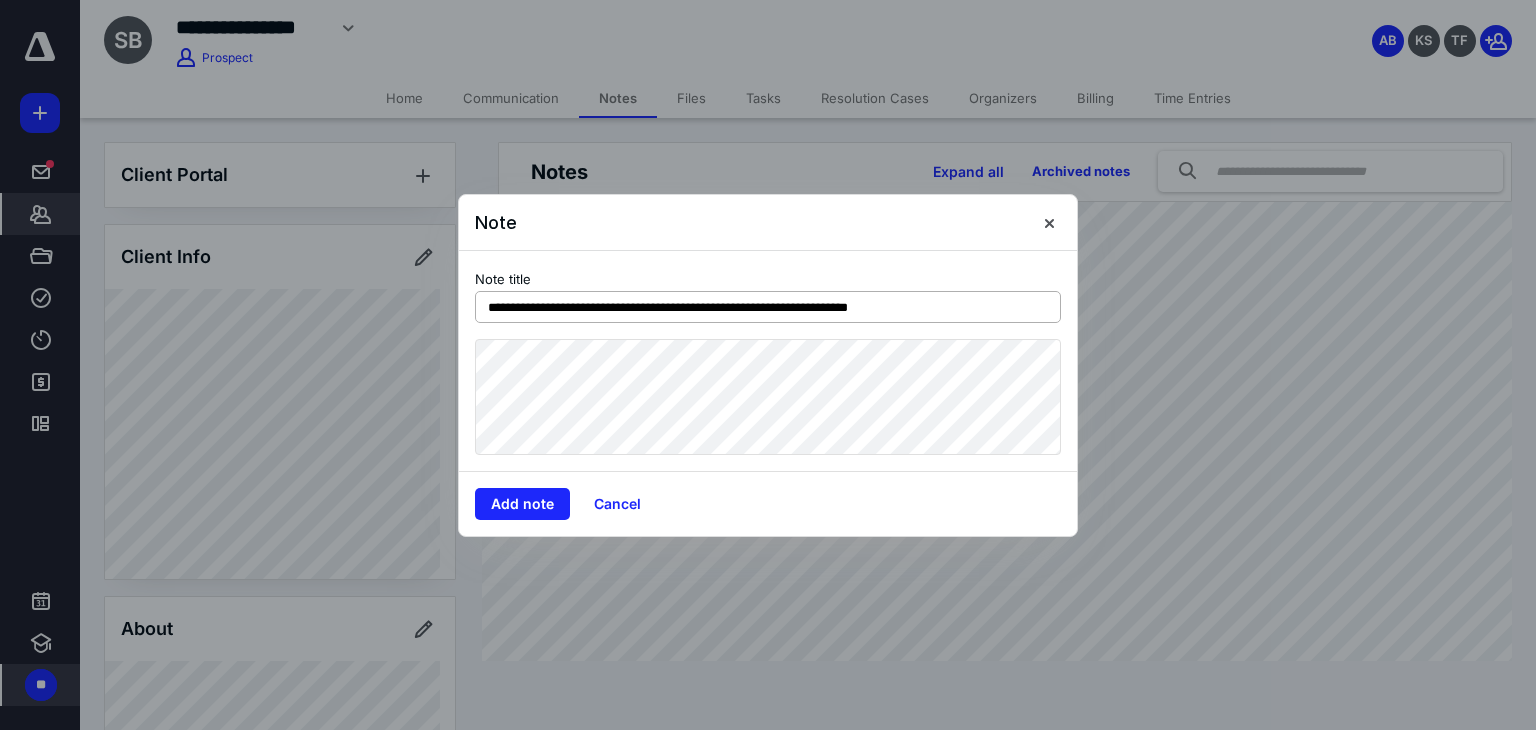 click on "**********" at bounding box center [768, 307] 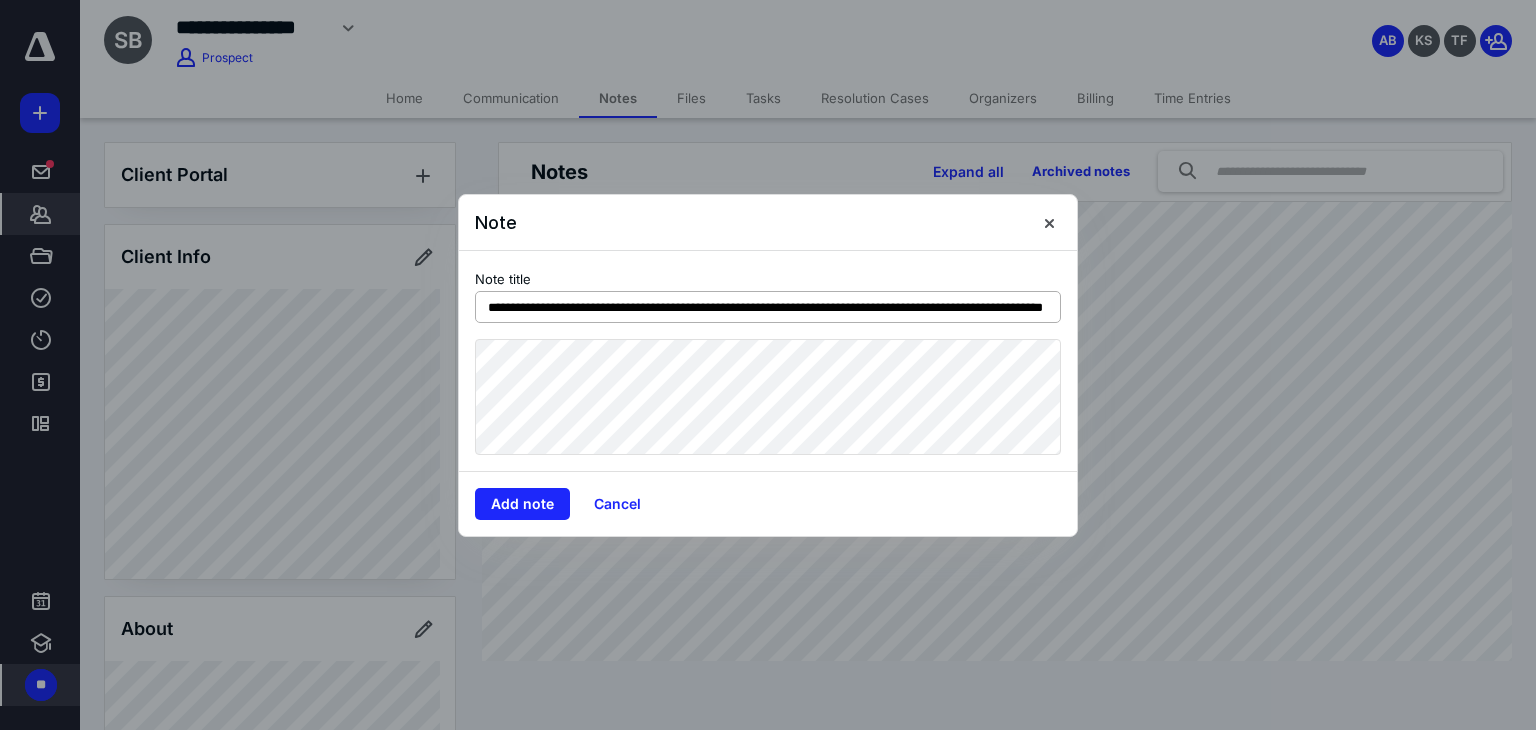 scroll, scrollTop: 0, scrollLeft: 144, axis: horizontal 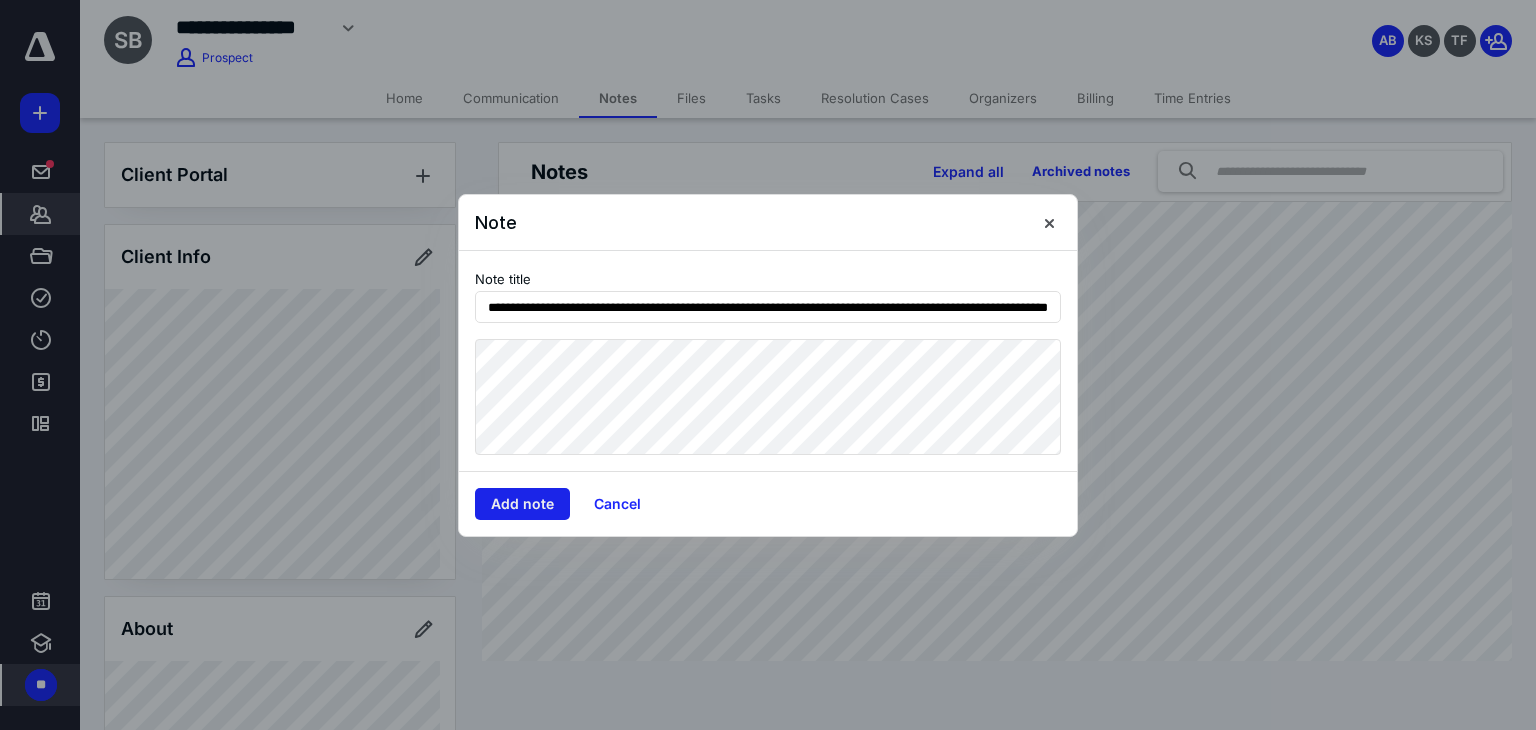 type on "**********" 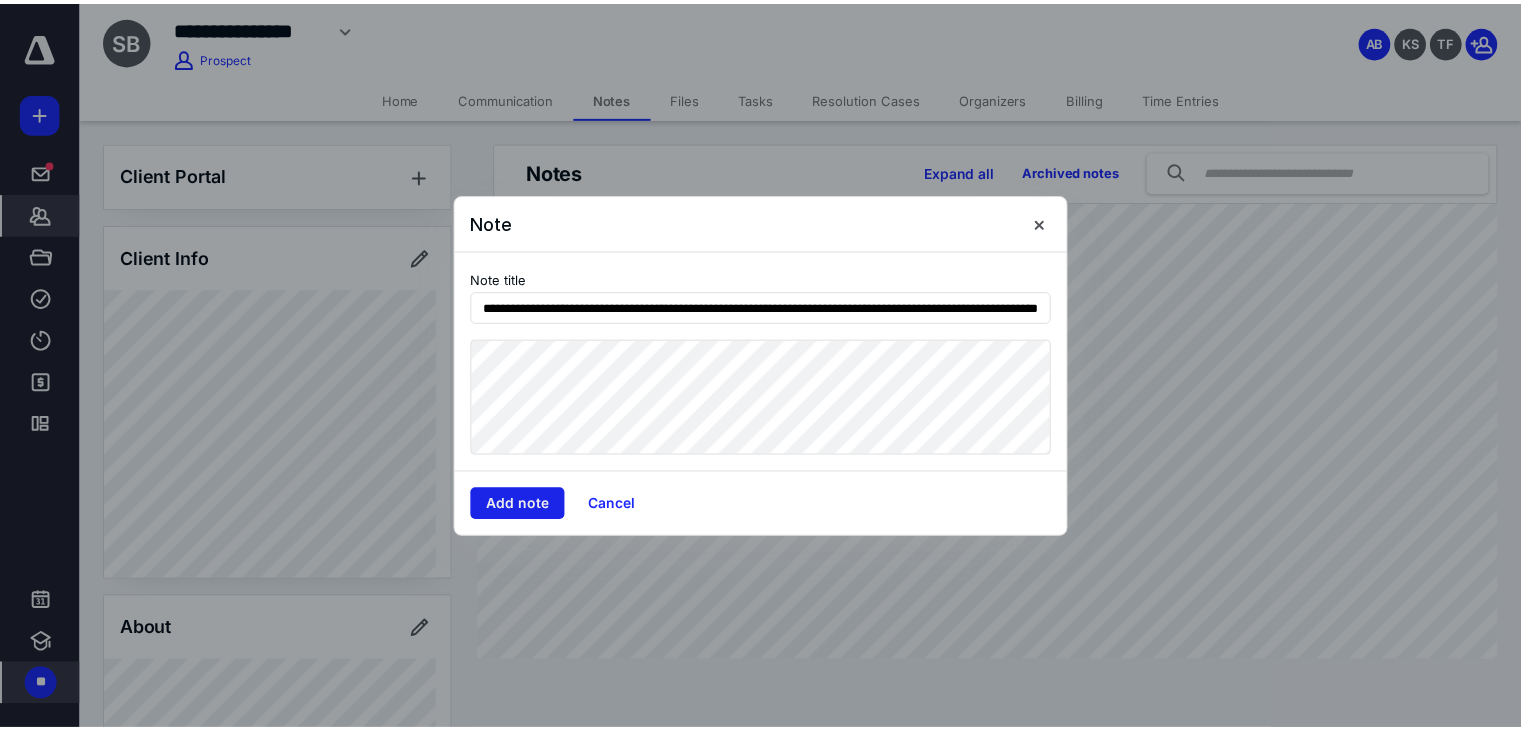 scroll, scrollTop: 0, scrollLeft: 0, axis: both 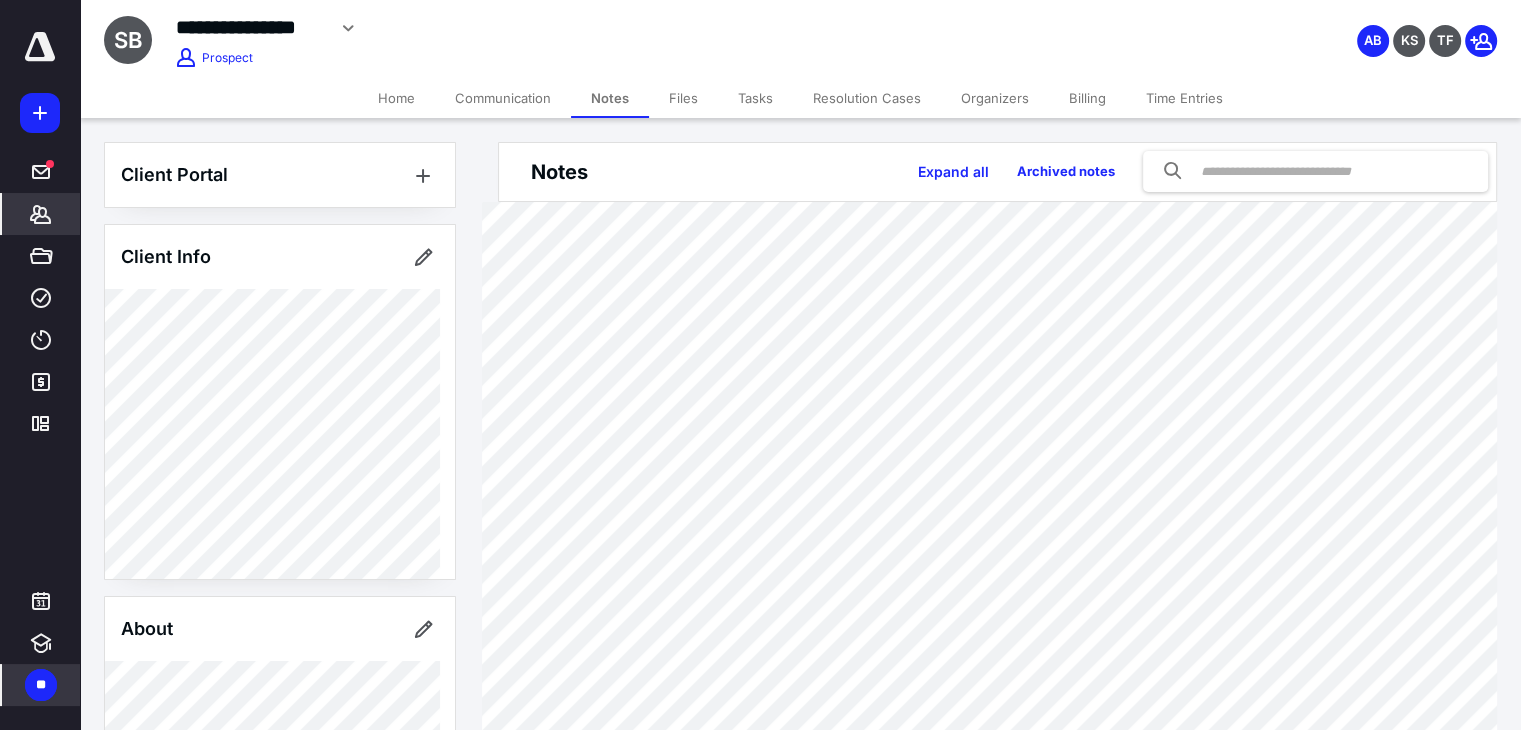 click on "Home" at bounding box center (396, 98) 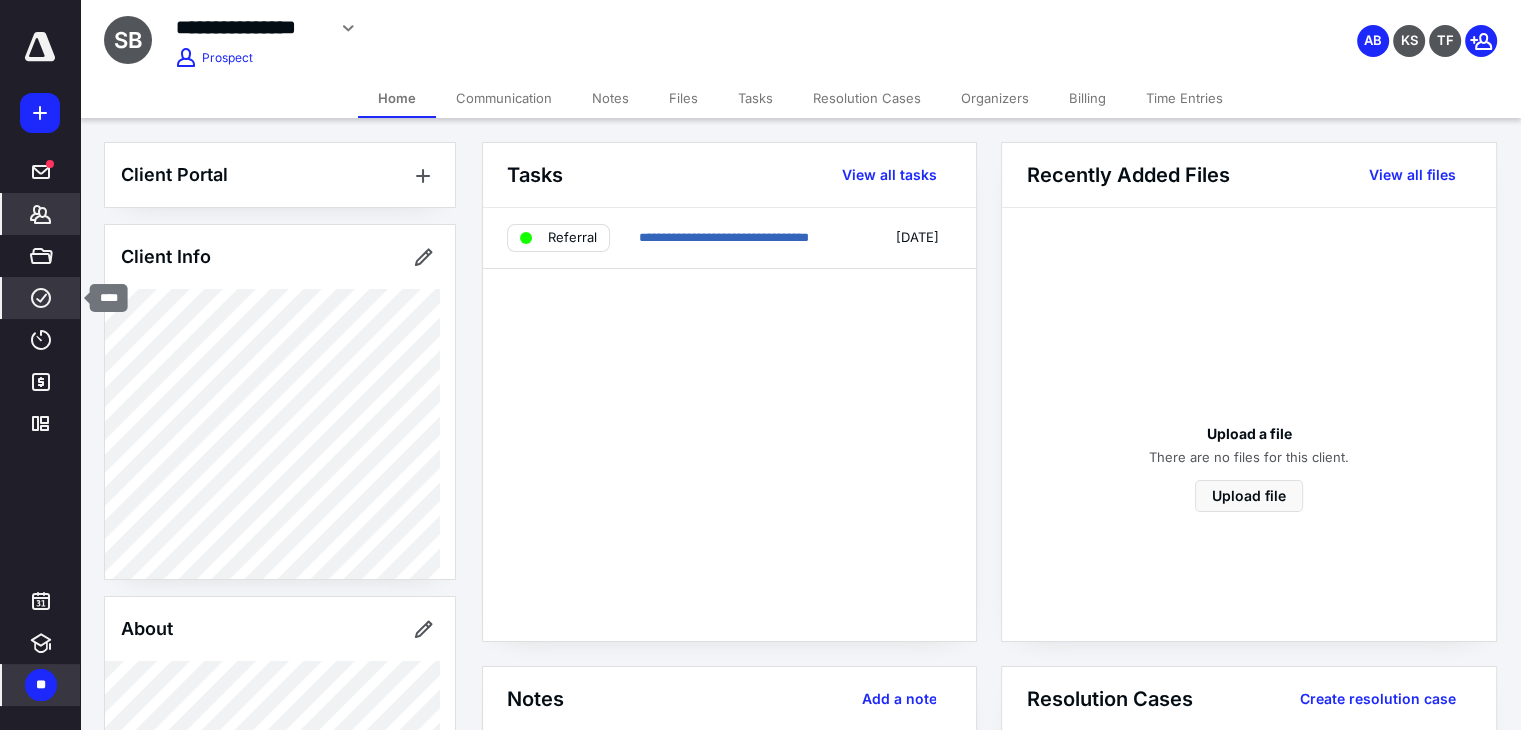 click on "****" at bounding box center (41, 298) 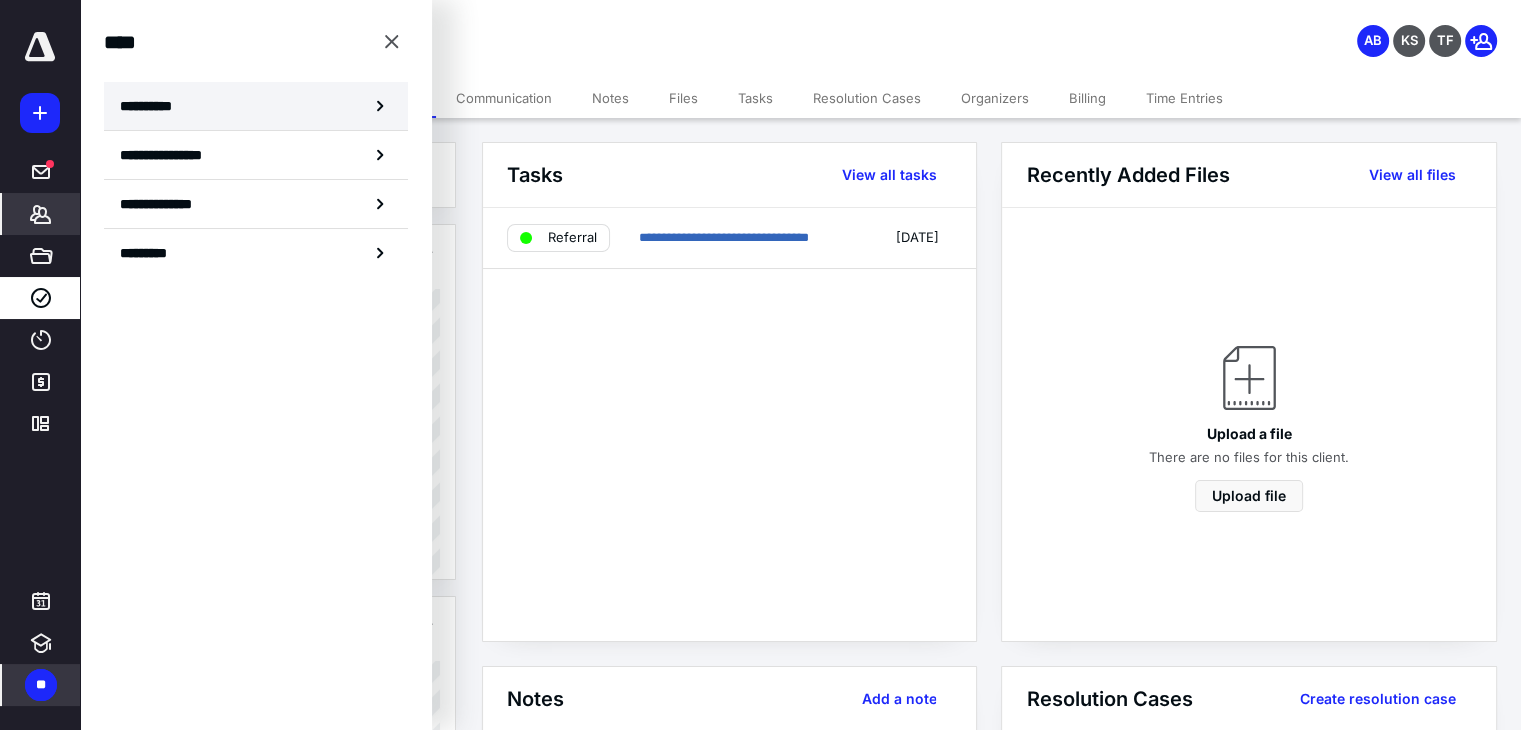 click on "**********" at bounding box center [256, 106] 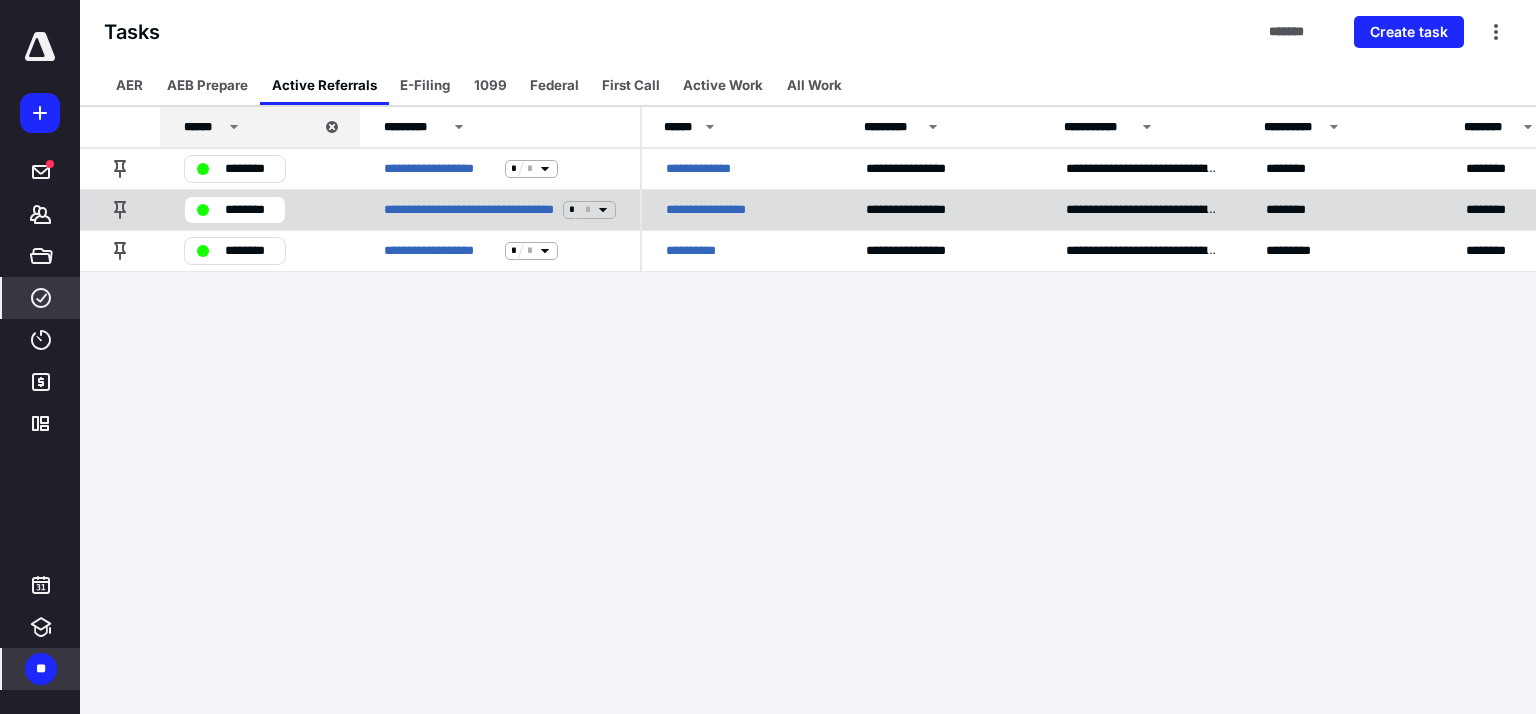 click on "**********" at bounding box center [702, 251] 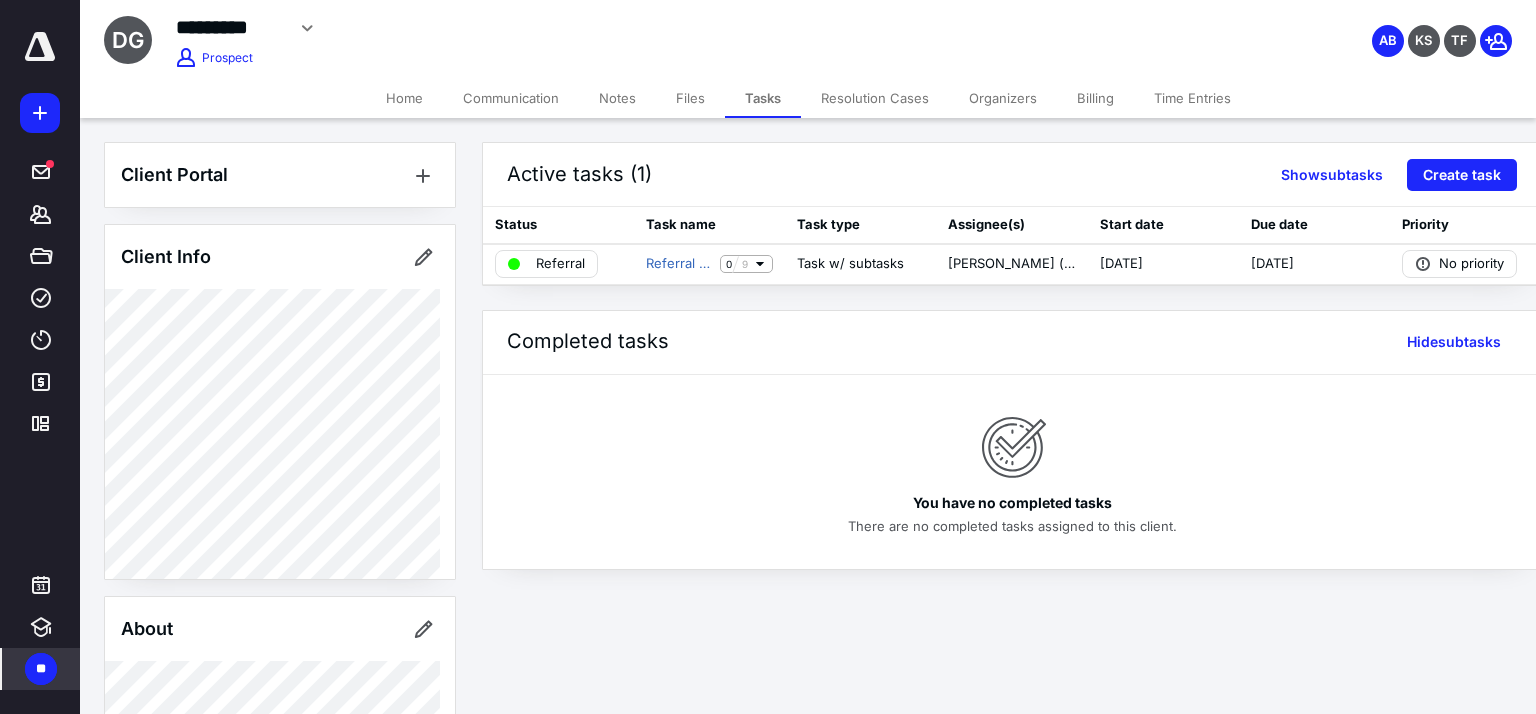 click on "Notes" at bounding box center (617, 98) 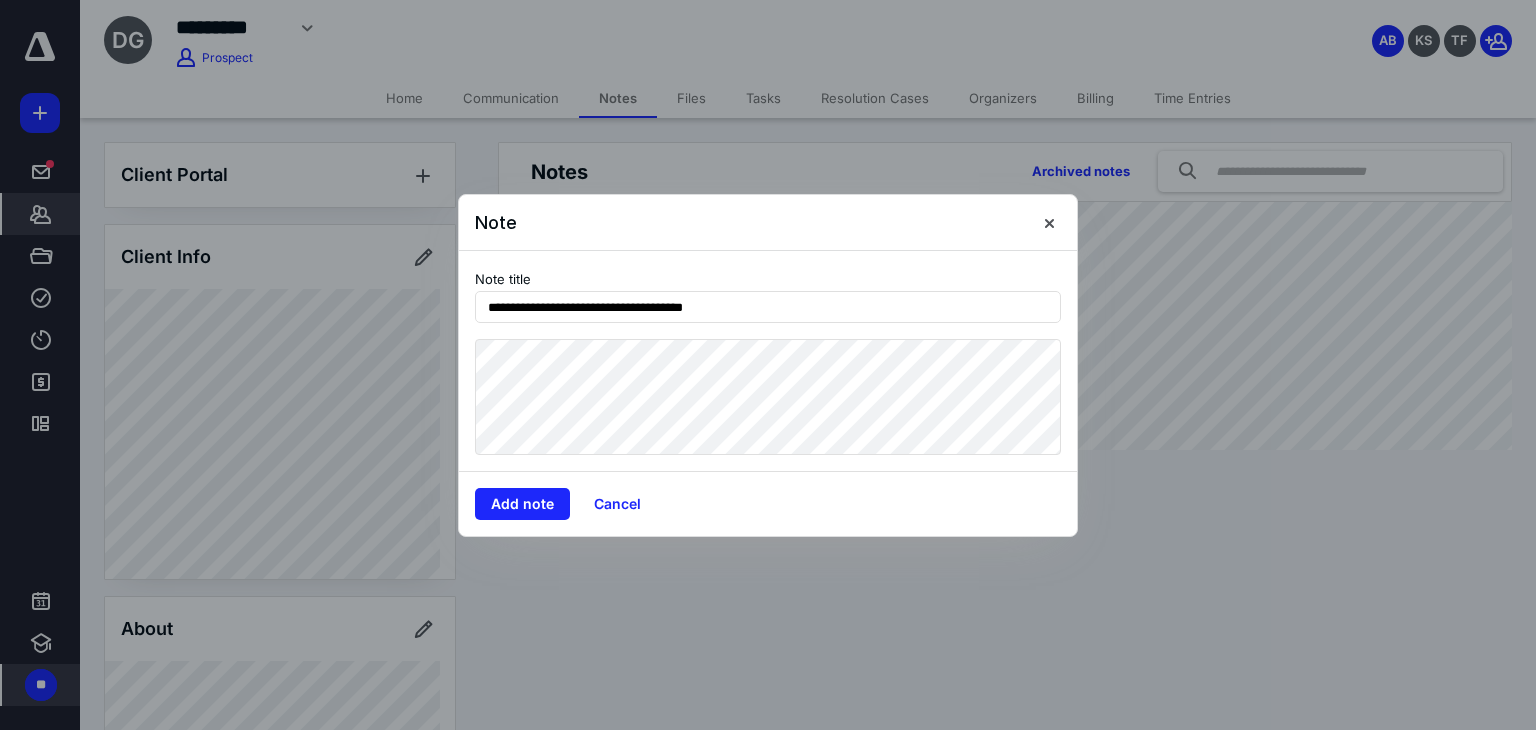 type on "**********" 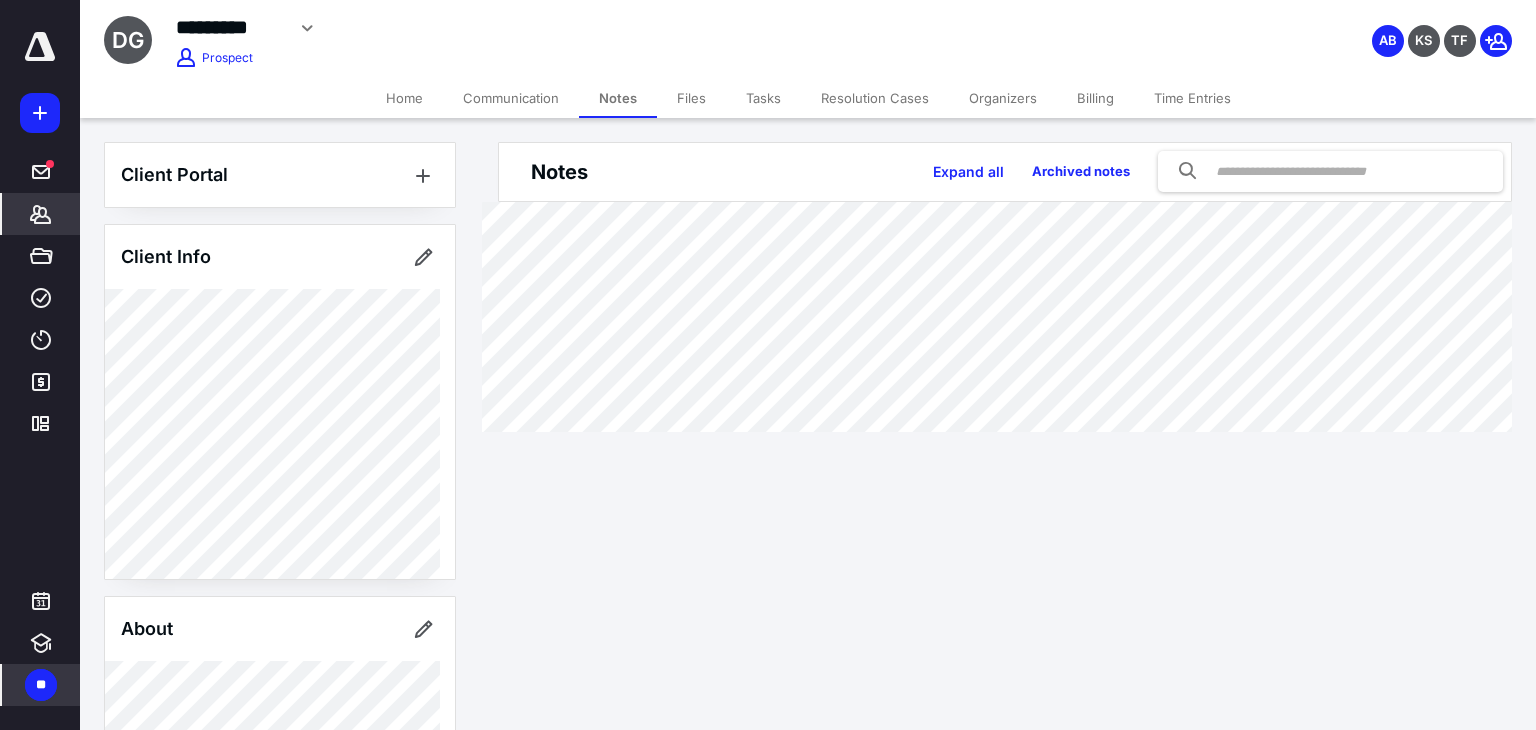 click on "Client Portal Client Info About Spouse Dependents Important clients Tags Manage all tags" at bounding box center (280, 635) 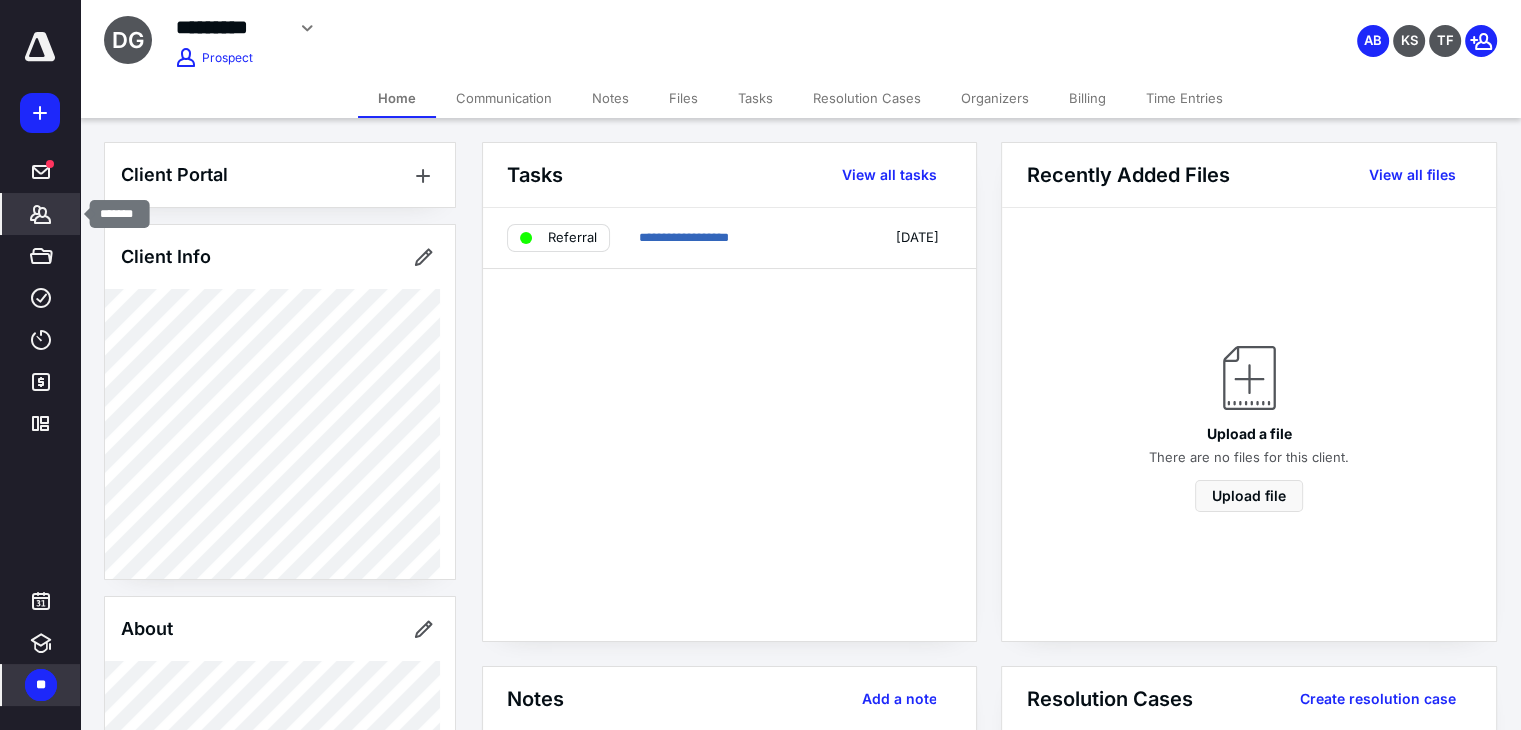 click on "*******" at bounding box center [41, 214] 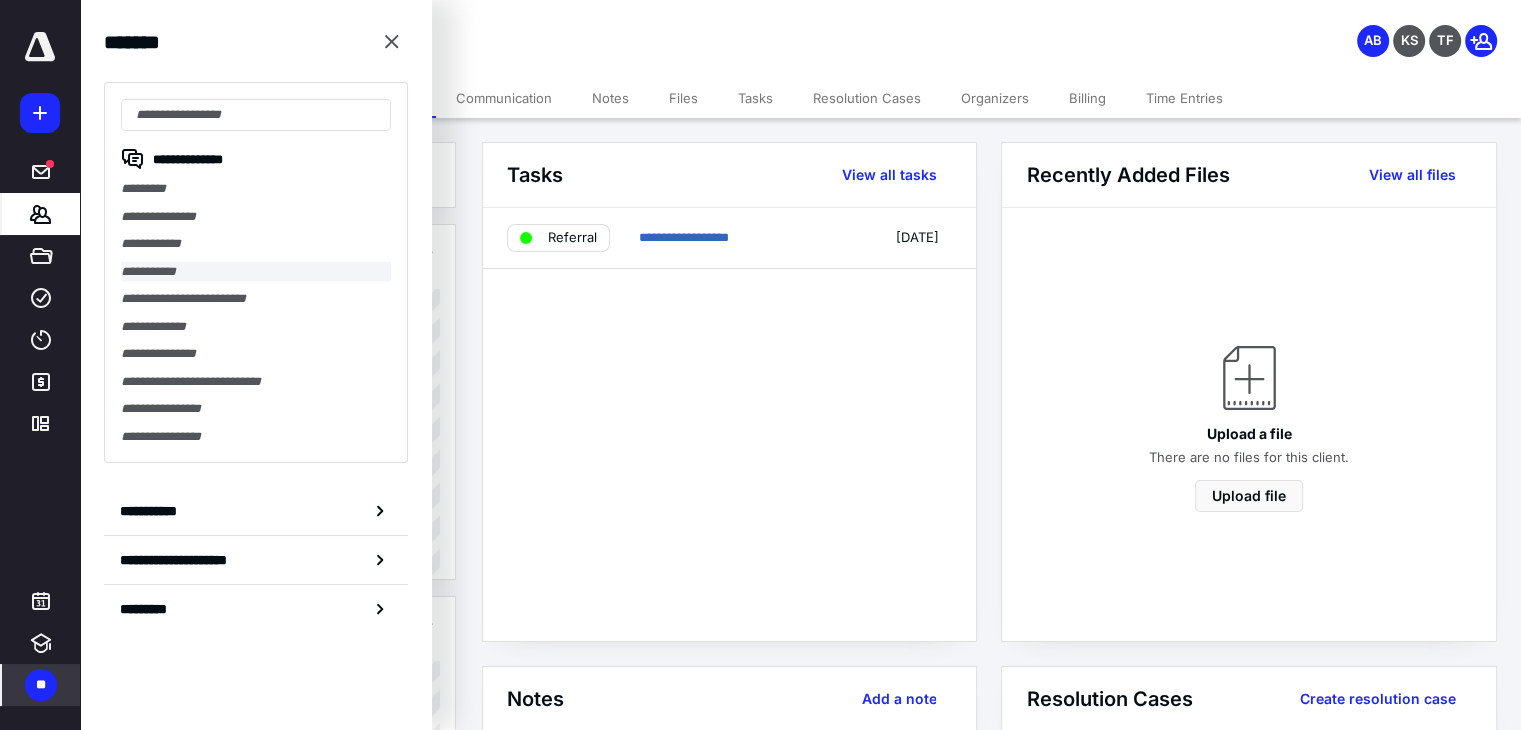 click on "**********" at bounding box center [256, 272] 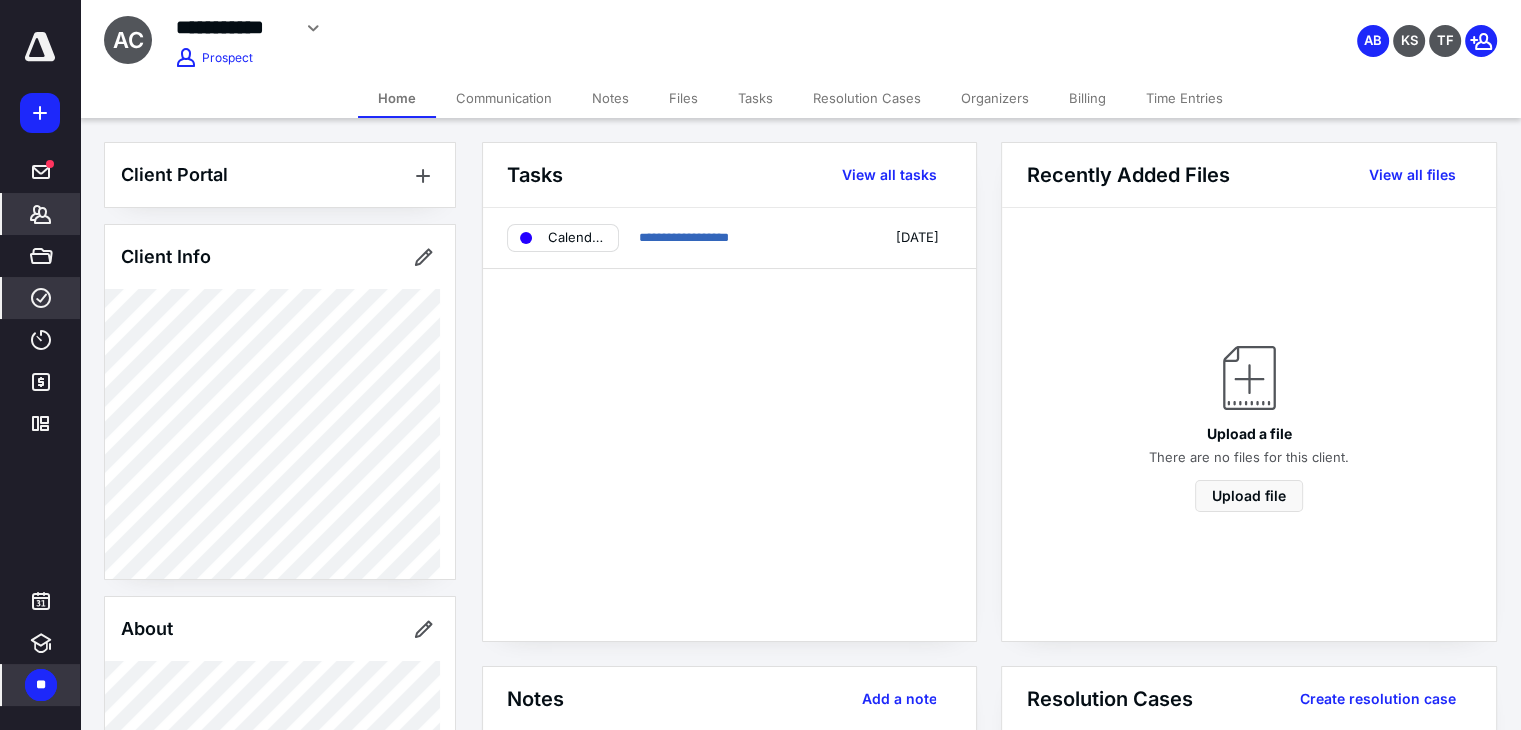 click on "****" at bounding box center (41, 298) 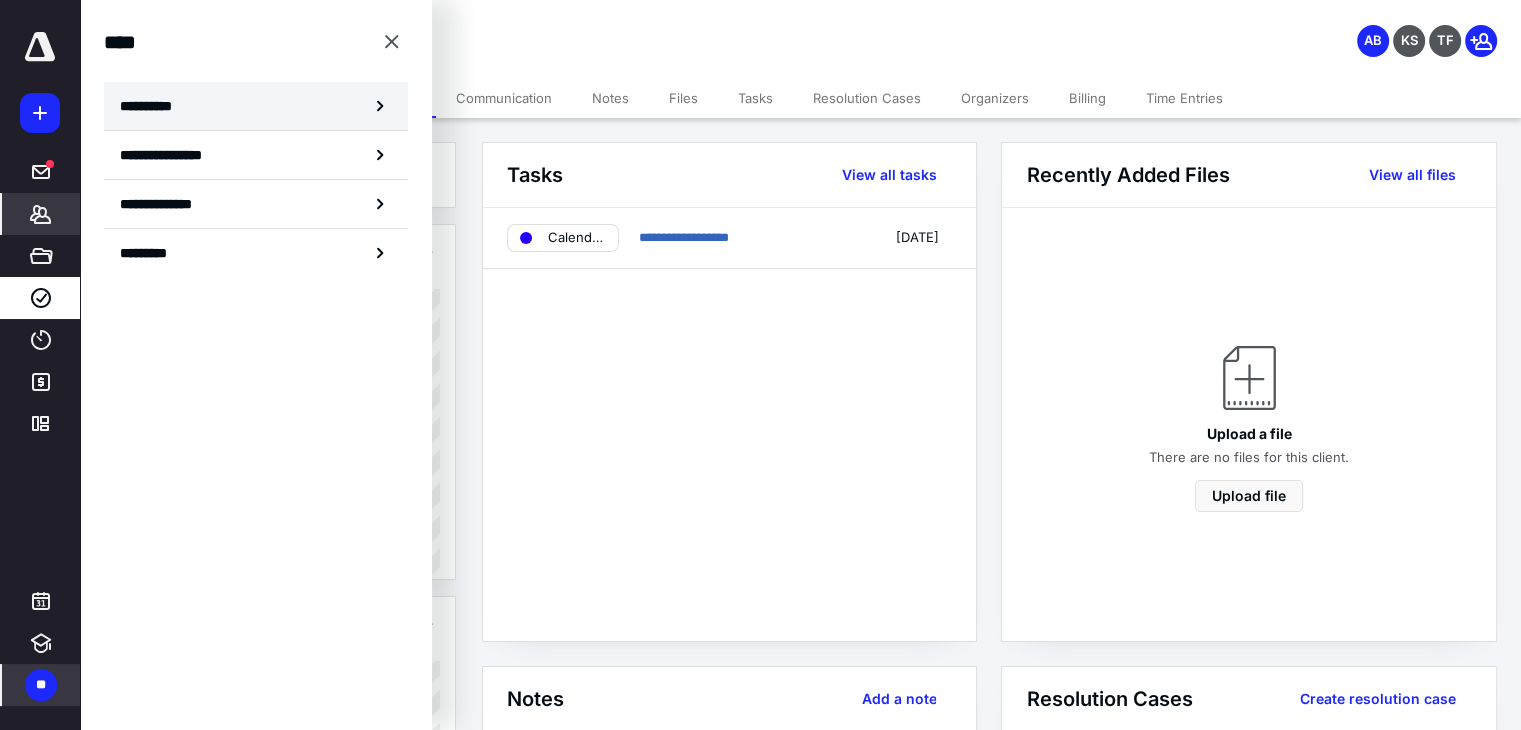 click on "**********" at bounding box center [256, 106] 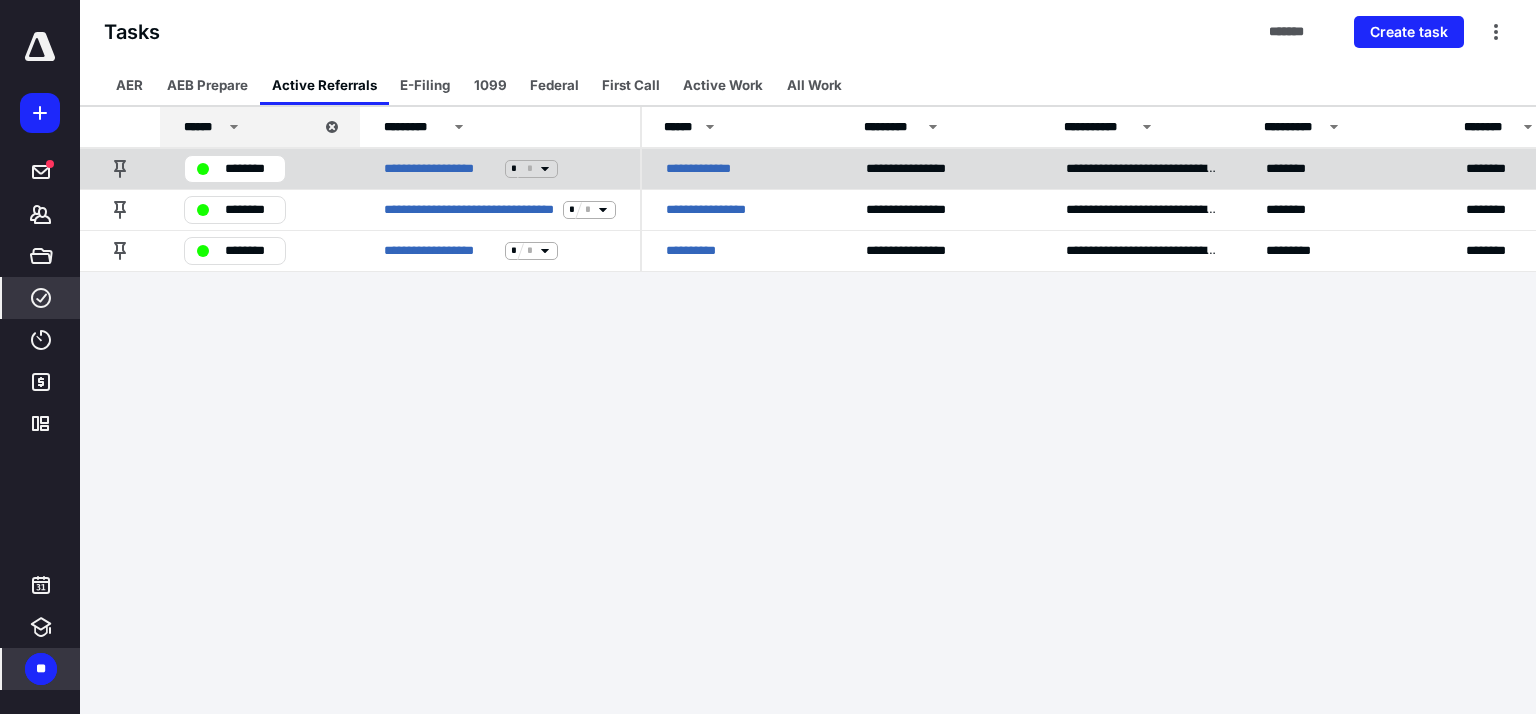 click on "**********" at bounding box center [706, 169] 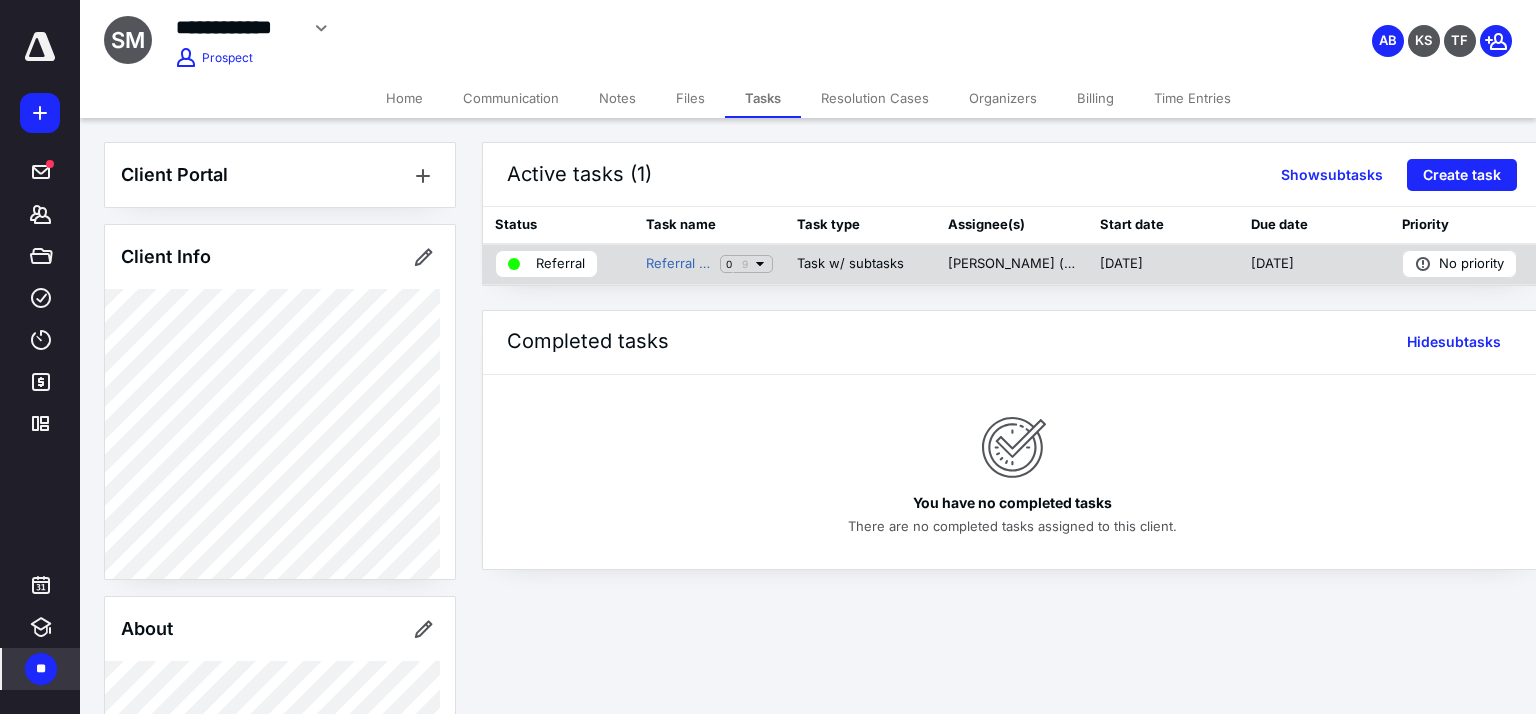 click on "Referral" at bounding box center [560, 264] 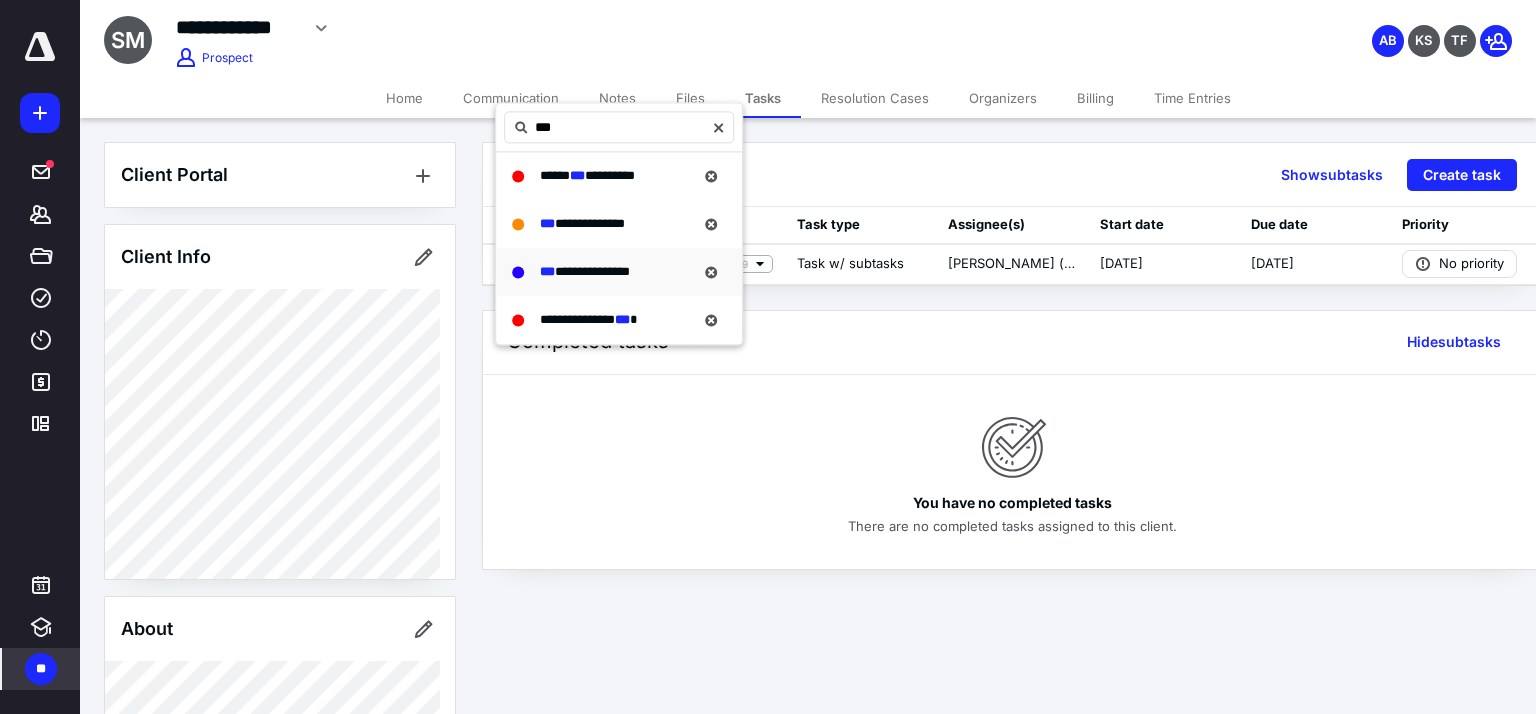 type on "***" 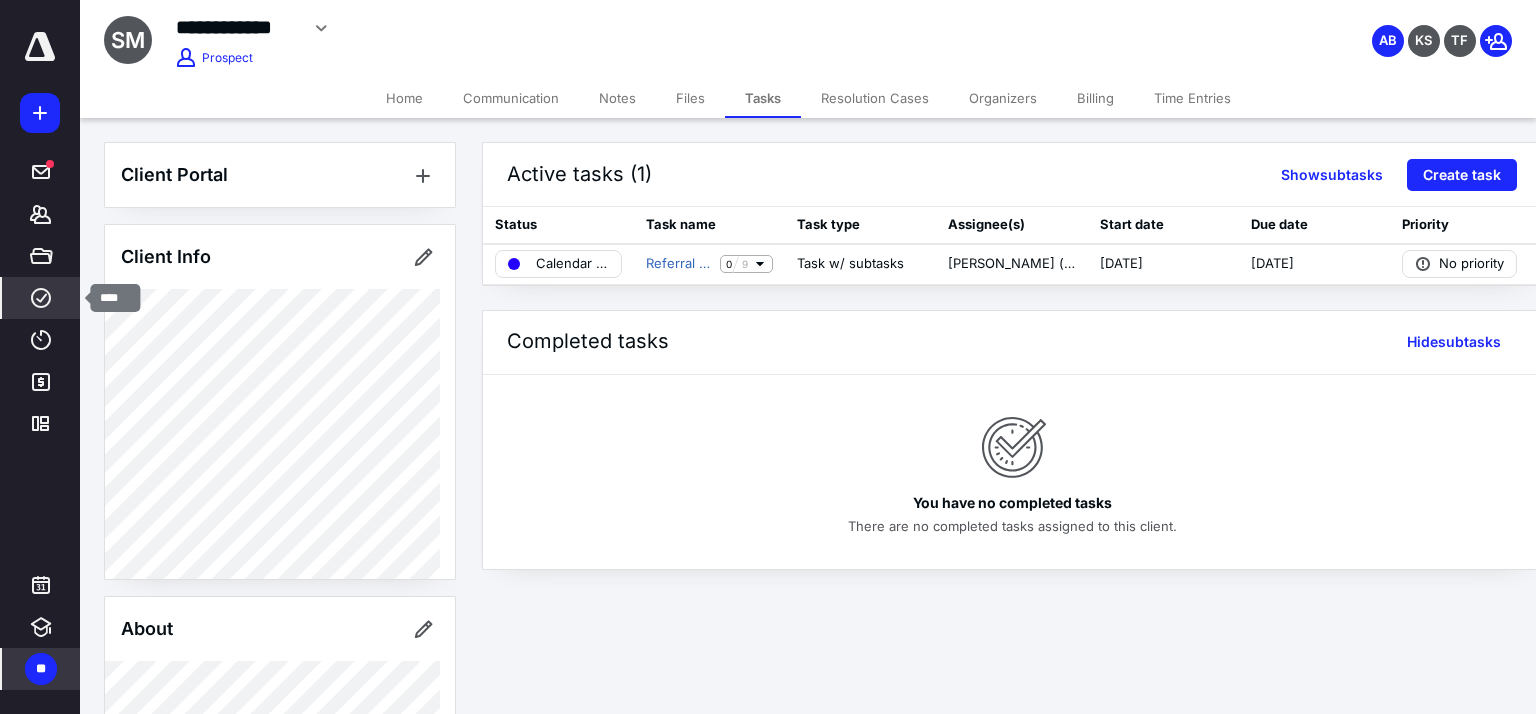 click on "****" at bounding box center (41, 298) 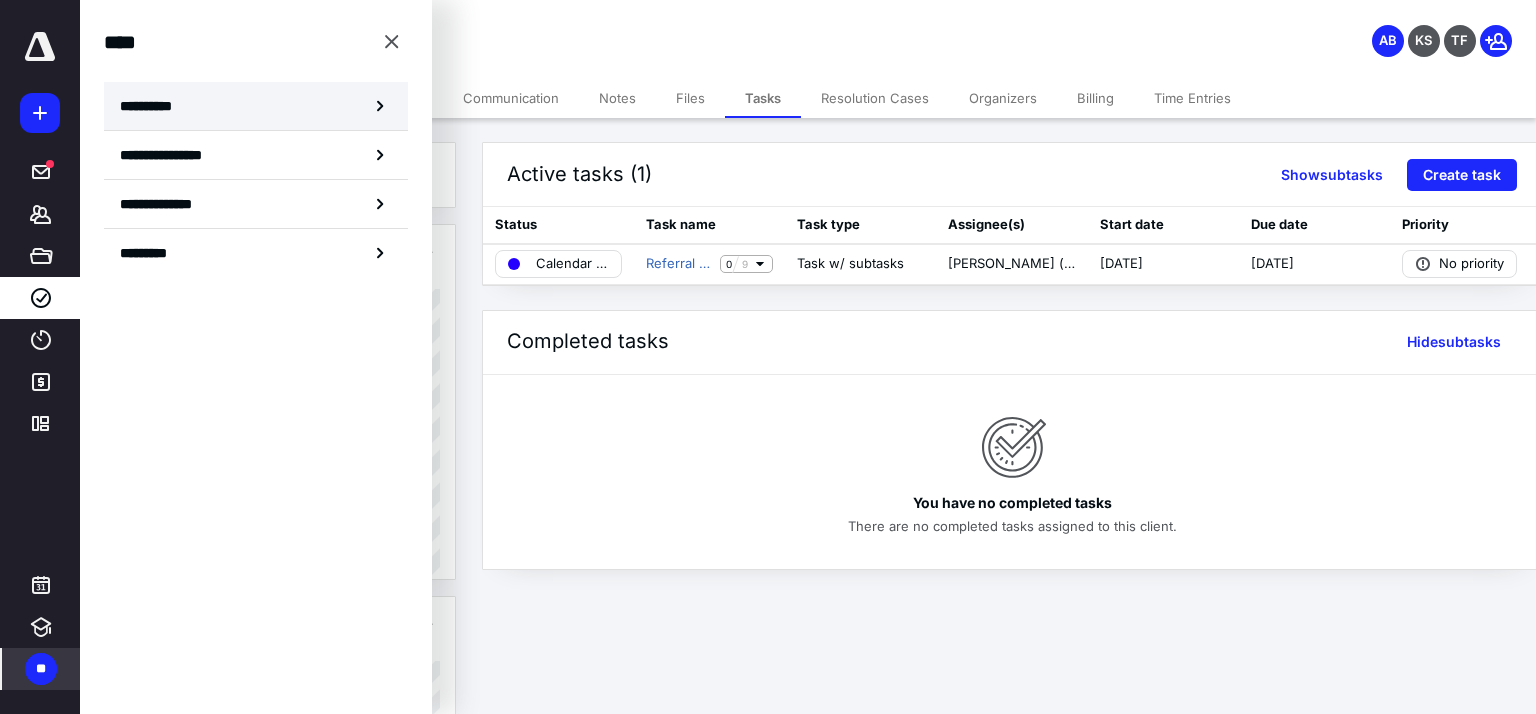 click on "**********" at bounding box center (153, 106) 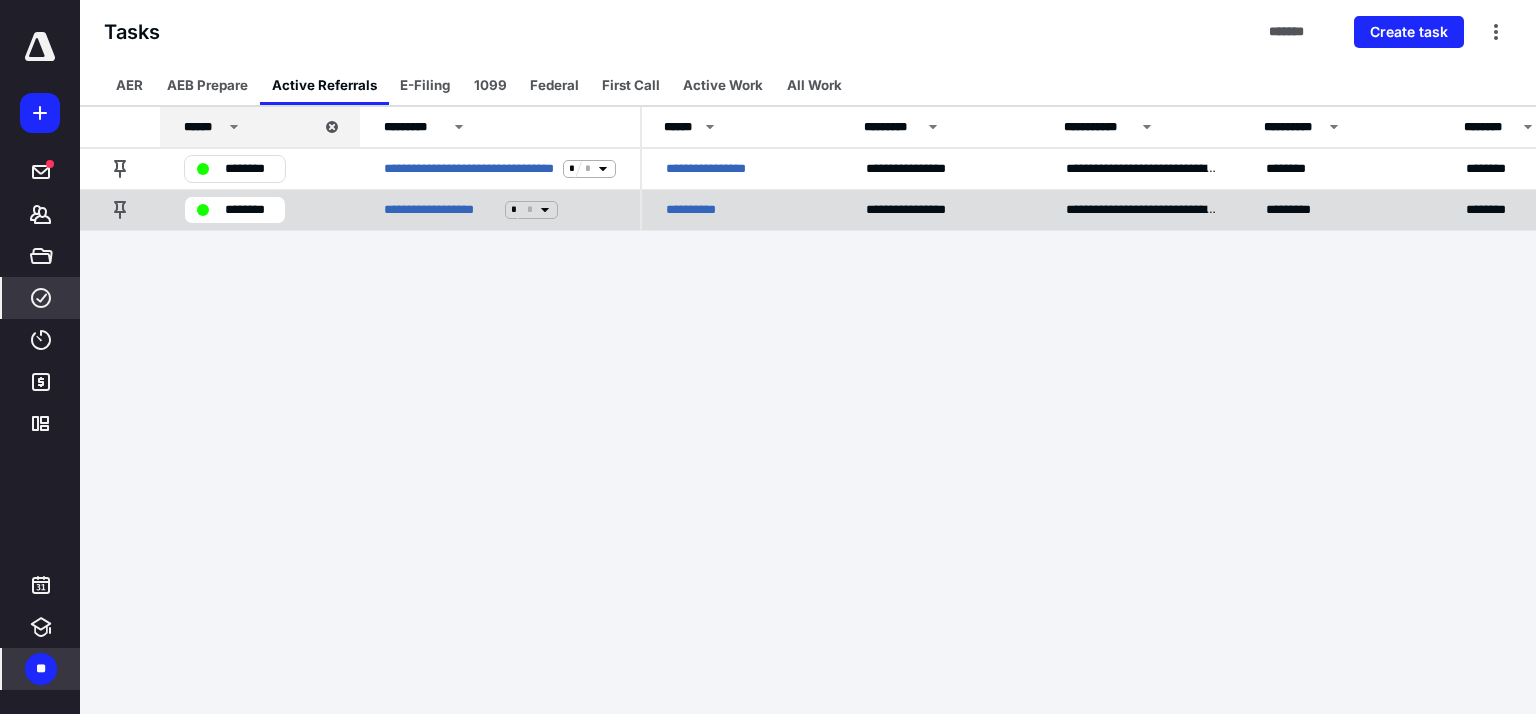 click on "**********" at bounding box center [702, 210] 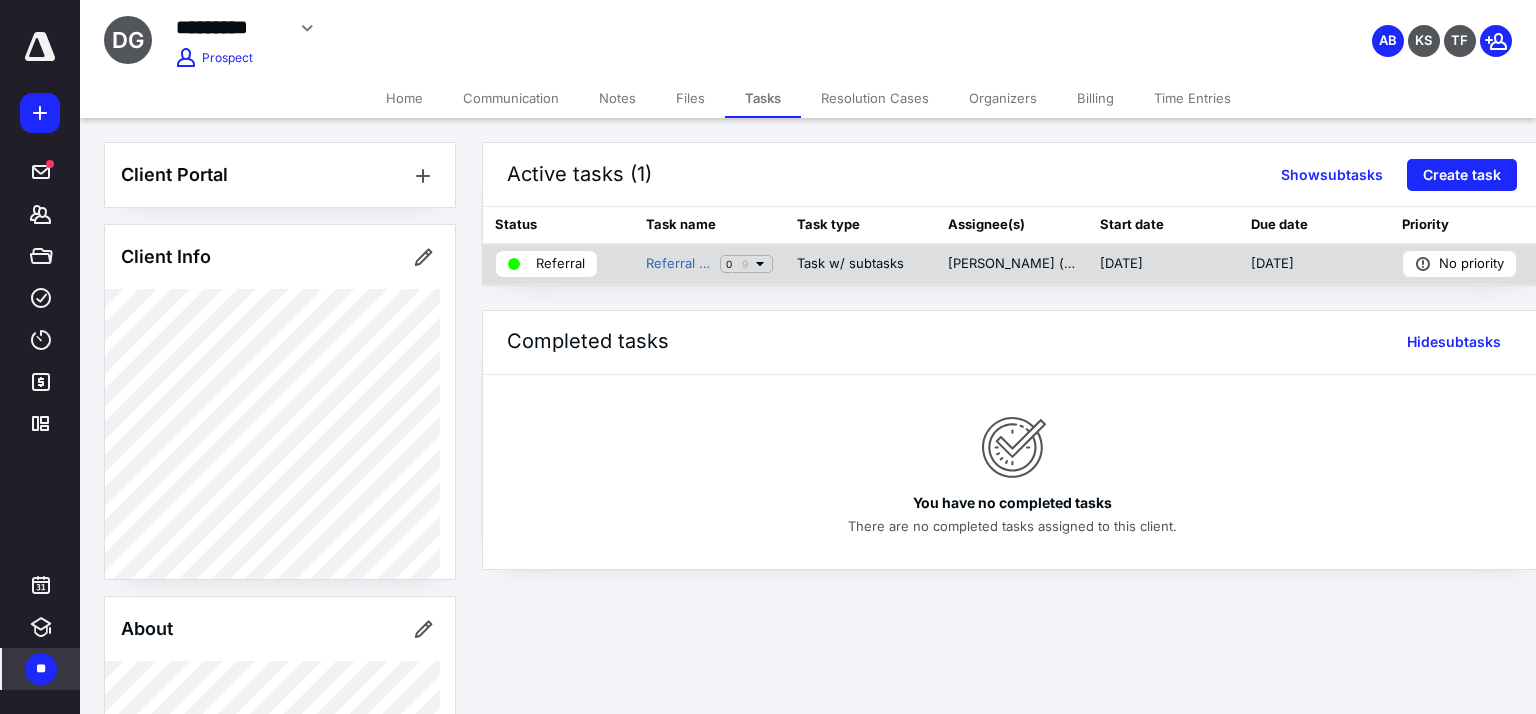 click on "Referral" at bounding box center (558, 264) 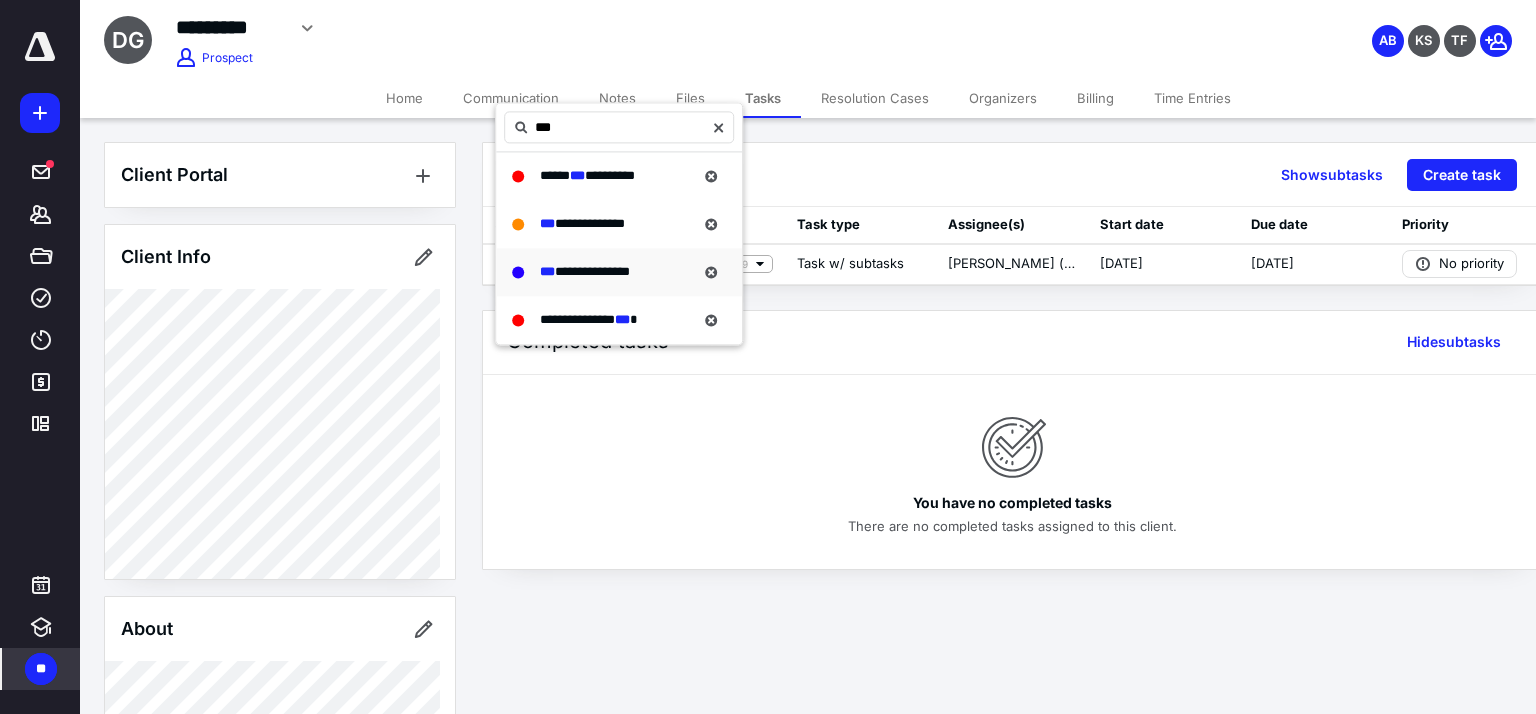 type on "***" 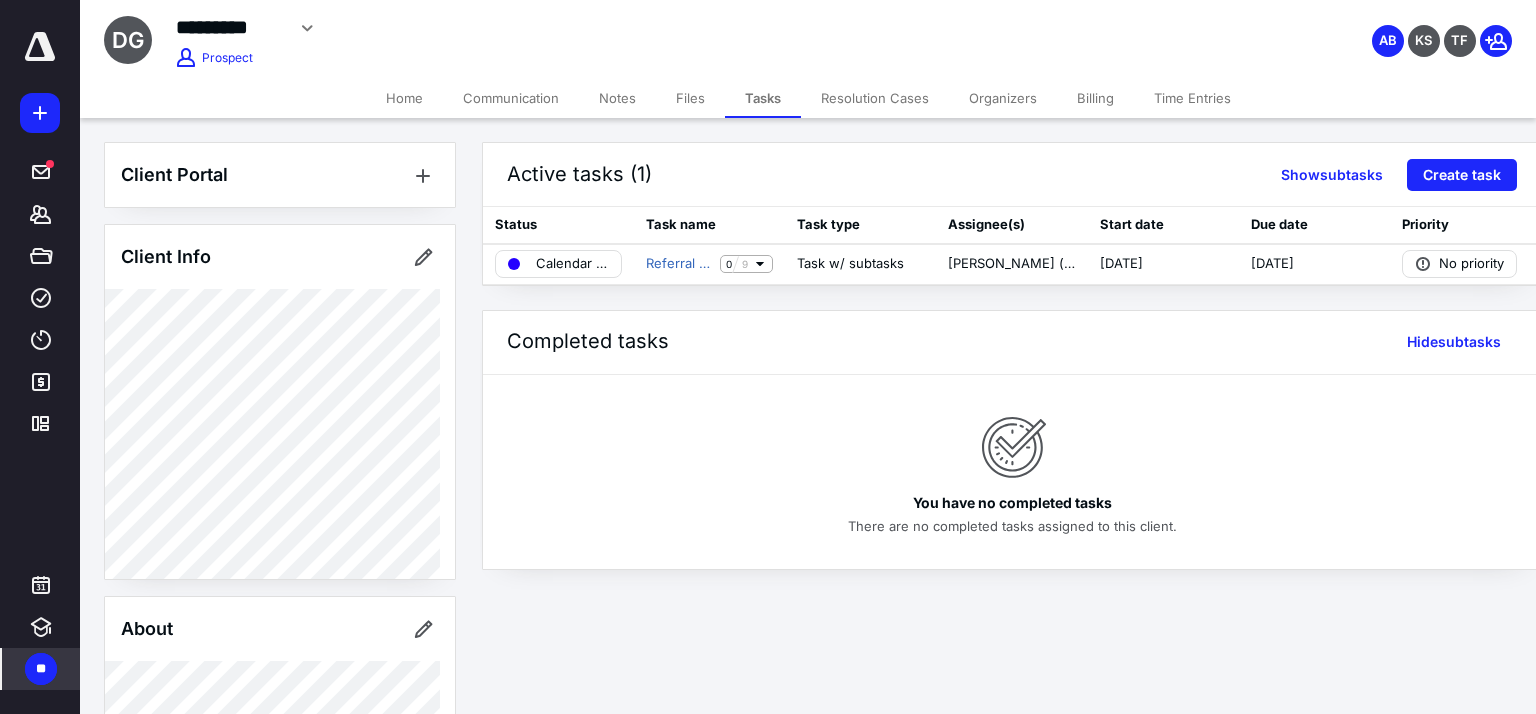 click on "Home" at bounding box center [404, 98] 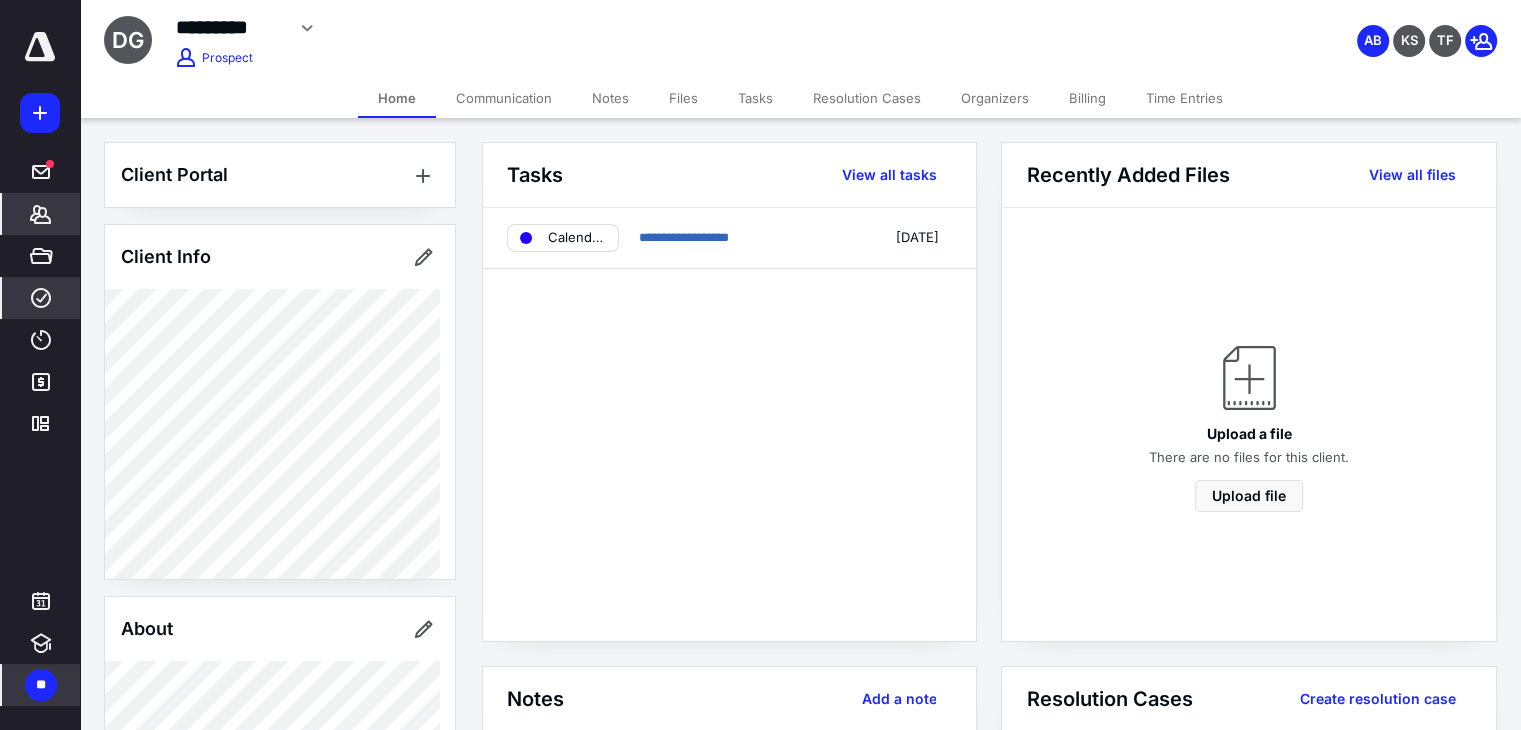 click on "****" at bounding box center [41, 298] 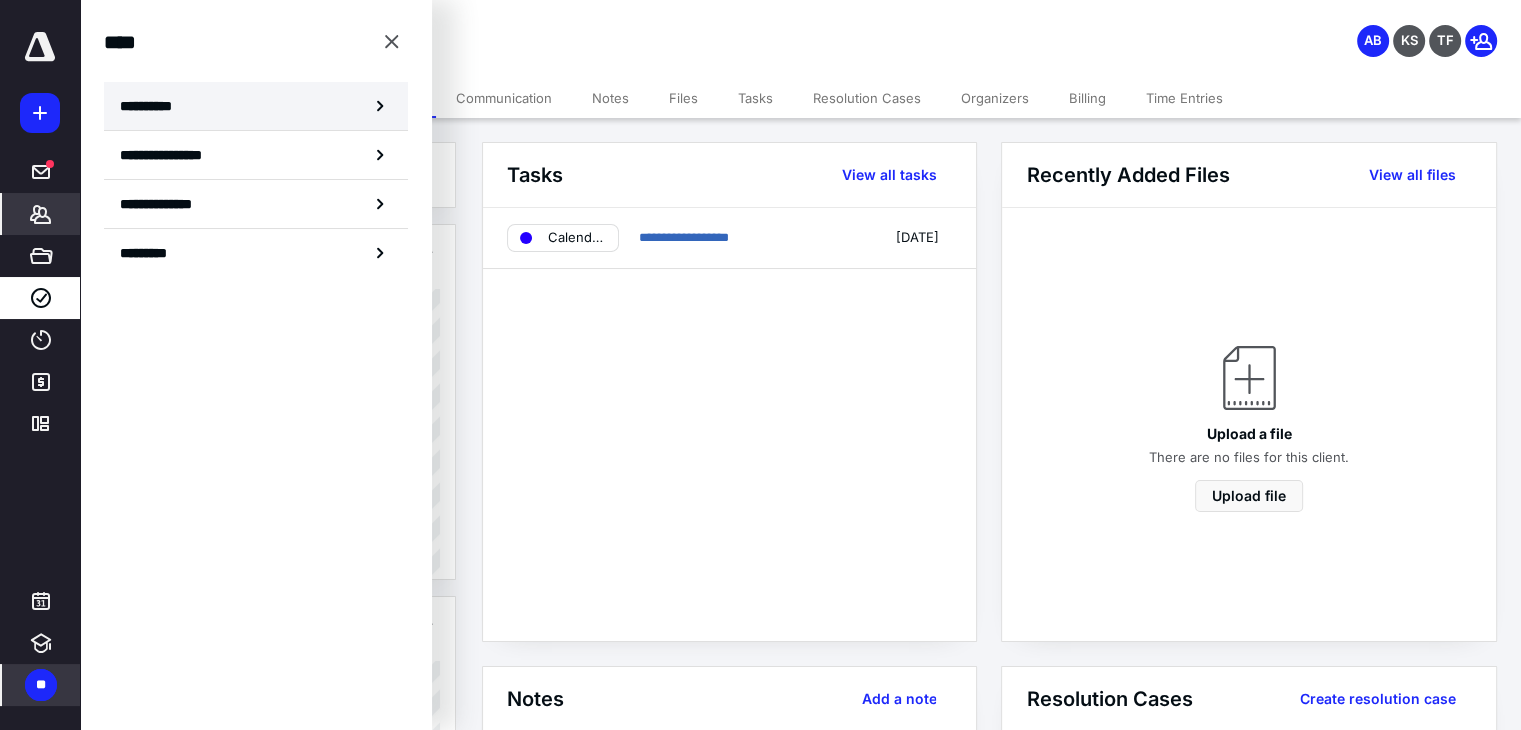 click on "**********" at bounding box center [153, 106] 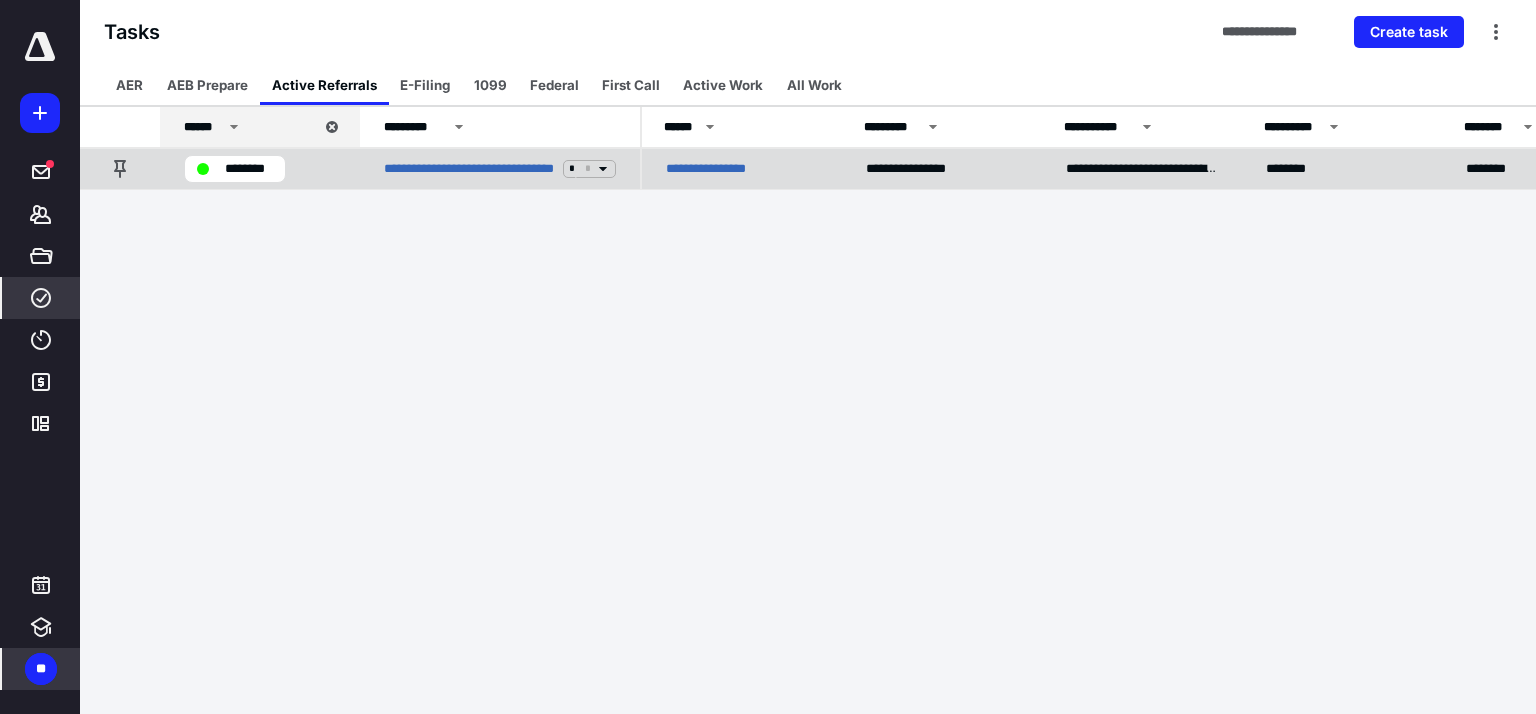 click on "**********" at bounding box center [715, 169] 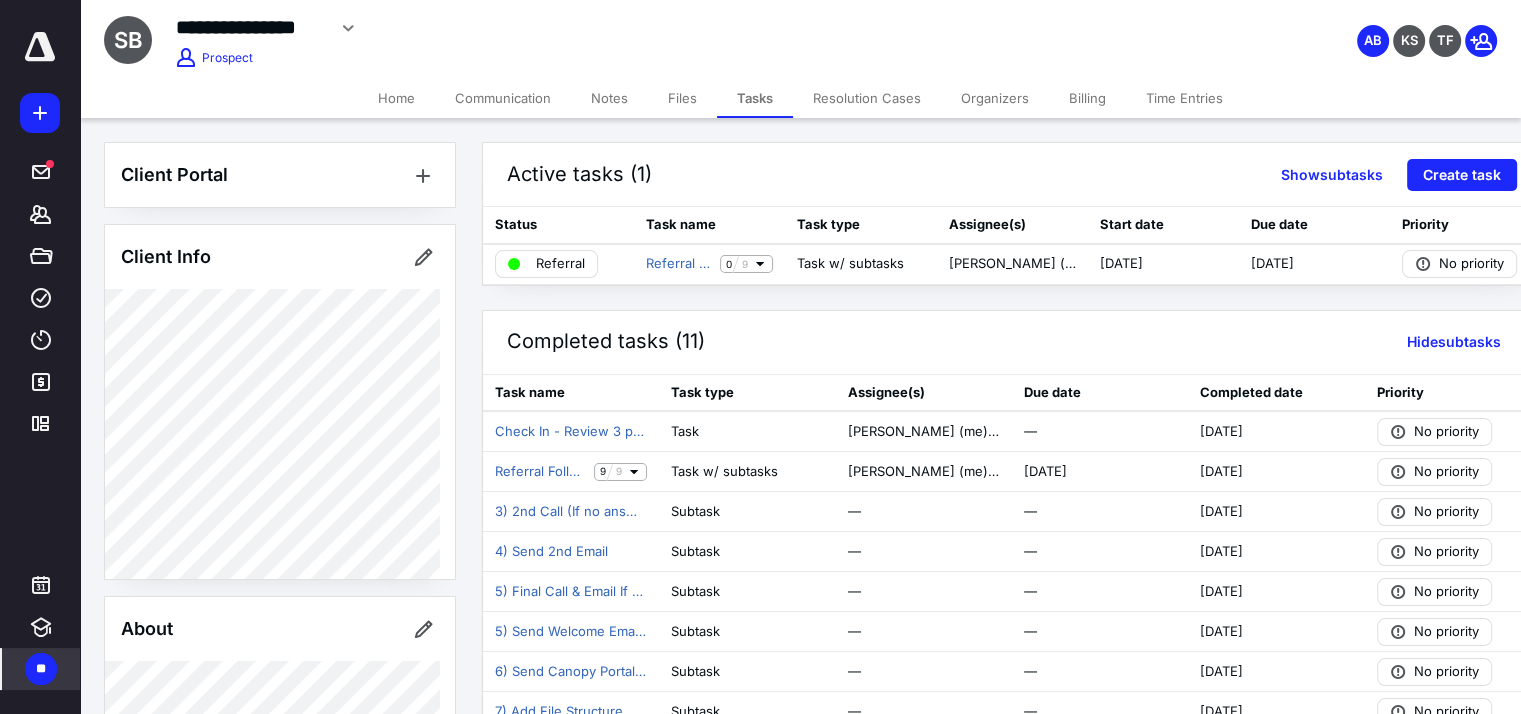 click on "Notes" at bounding box center [609, 98] 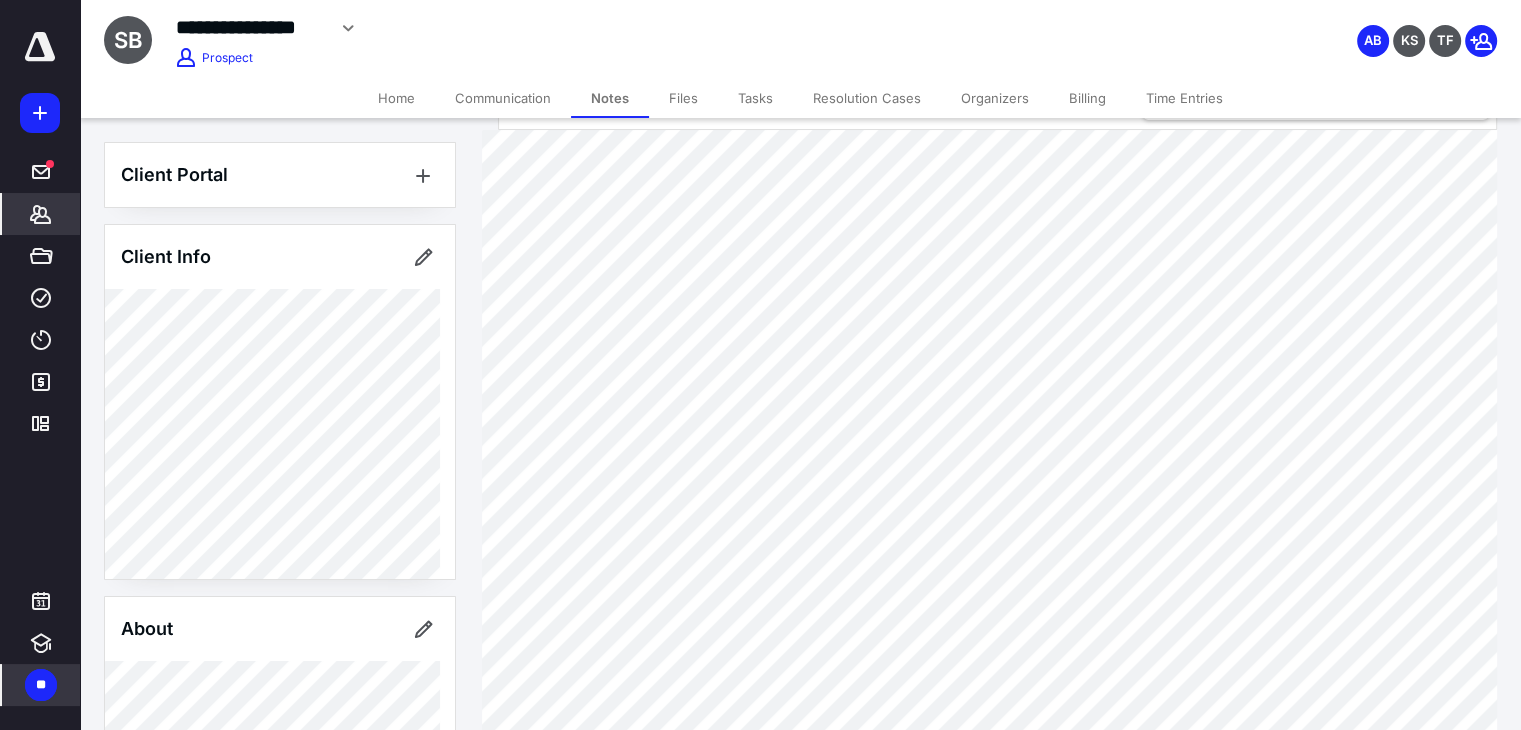 scroll, scrollTop: 132, scrollLeft: 0, axis: vertical 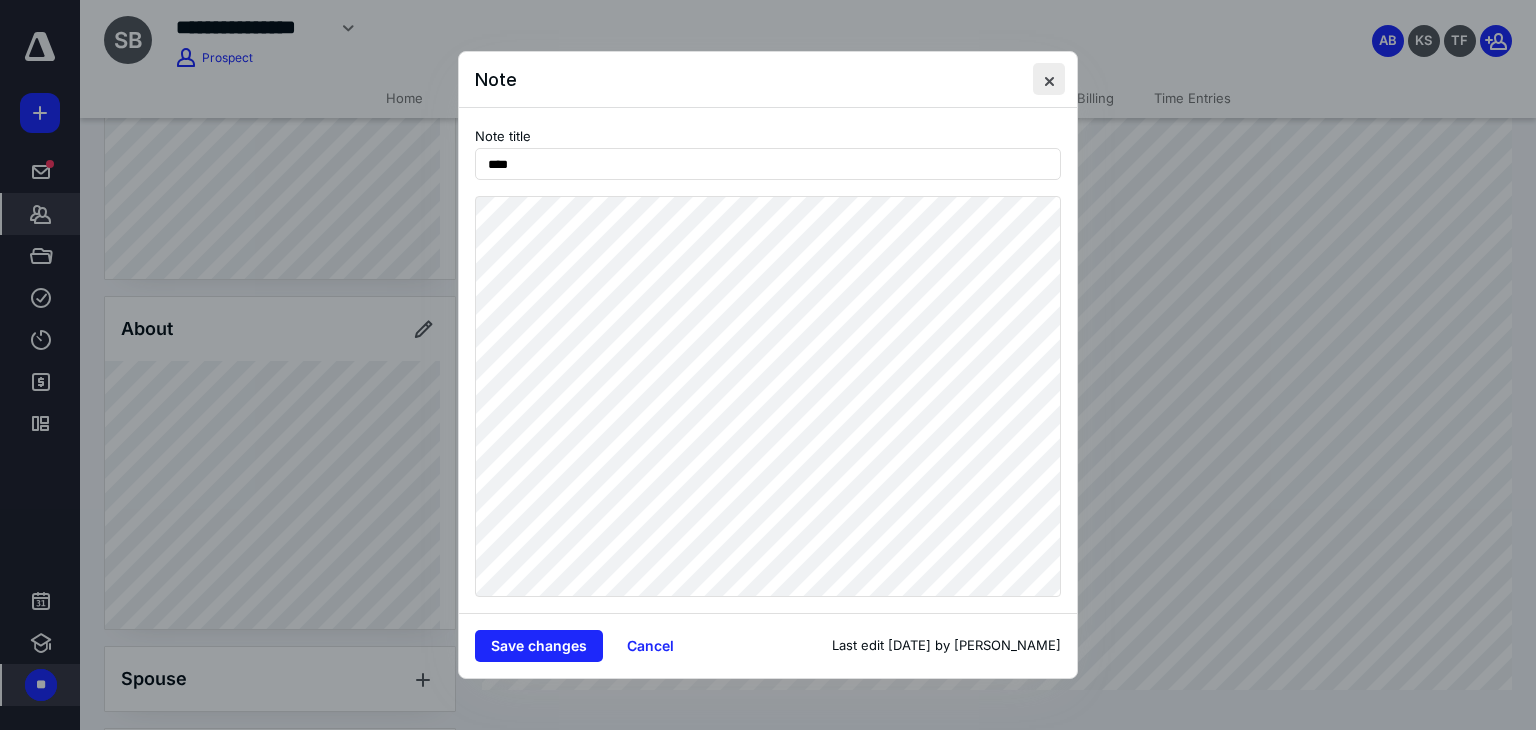 click at bounding box center (1049, 79) 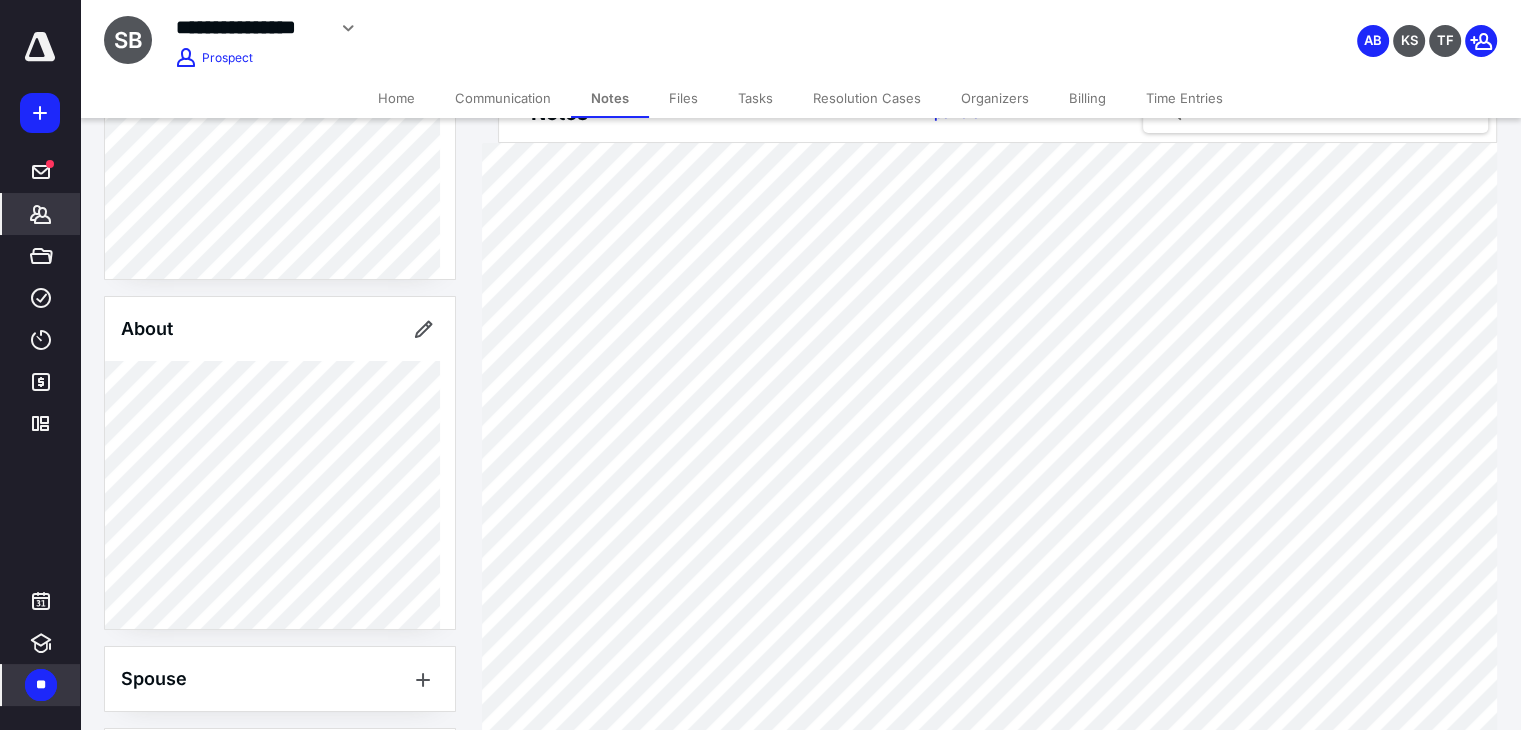 scroll, scrollTop: 0, scrollLeft: 0, axis: both 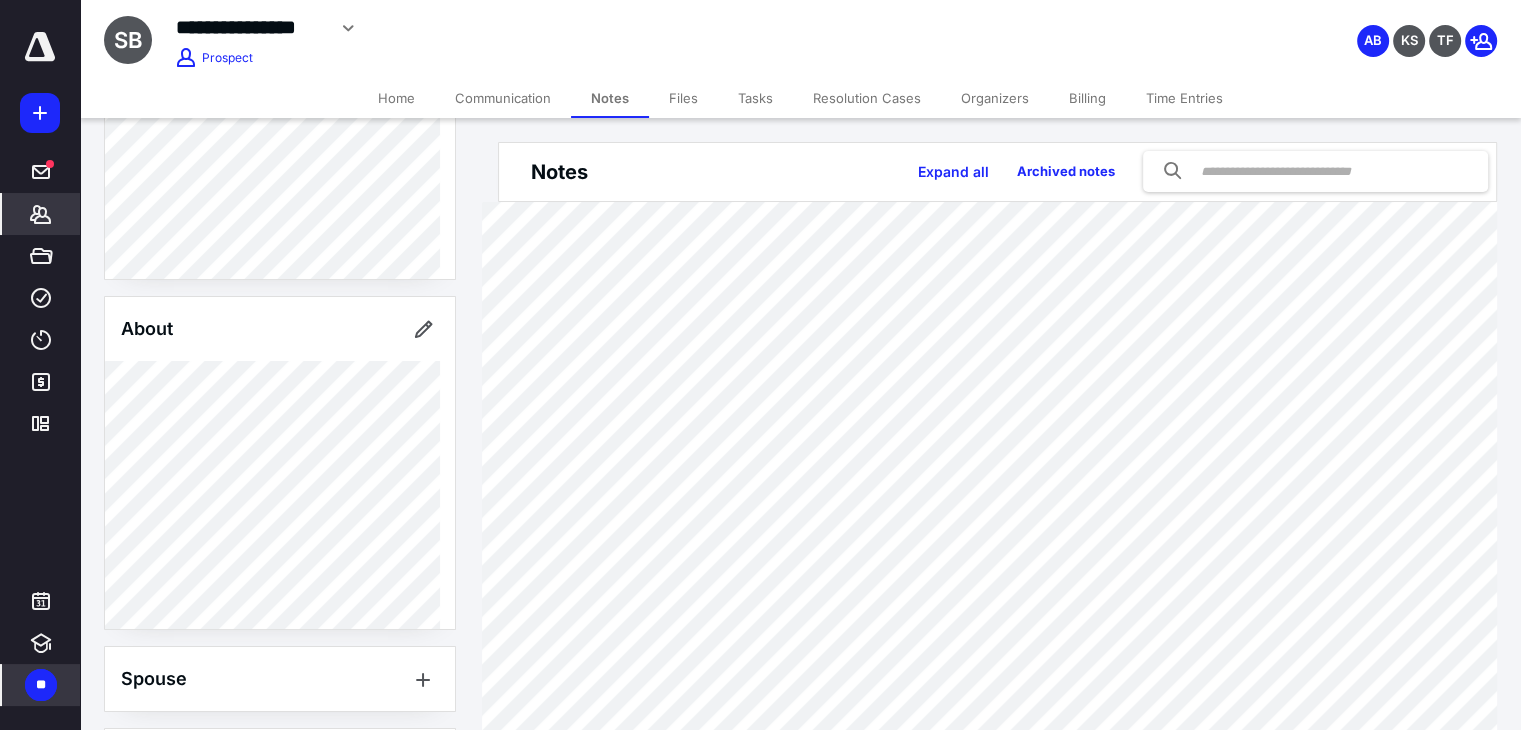 click on "Home" at bounding box center (396, 98) 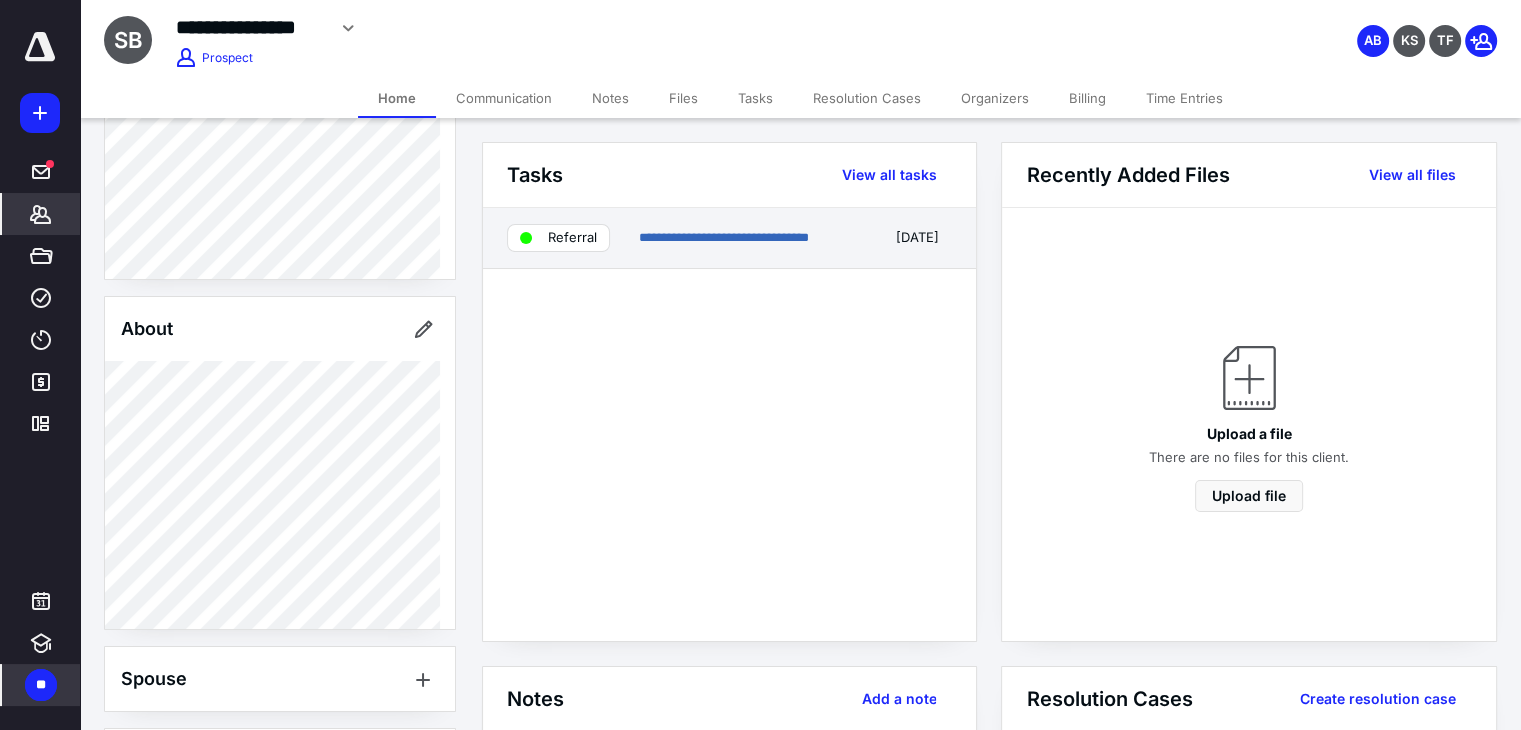 click on "Referral" at bounding box center (558, 238) 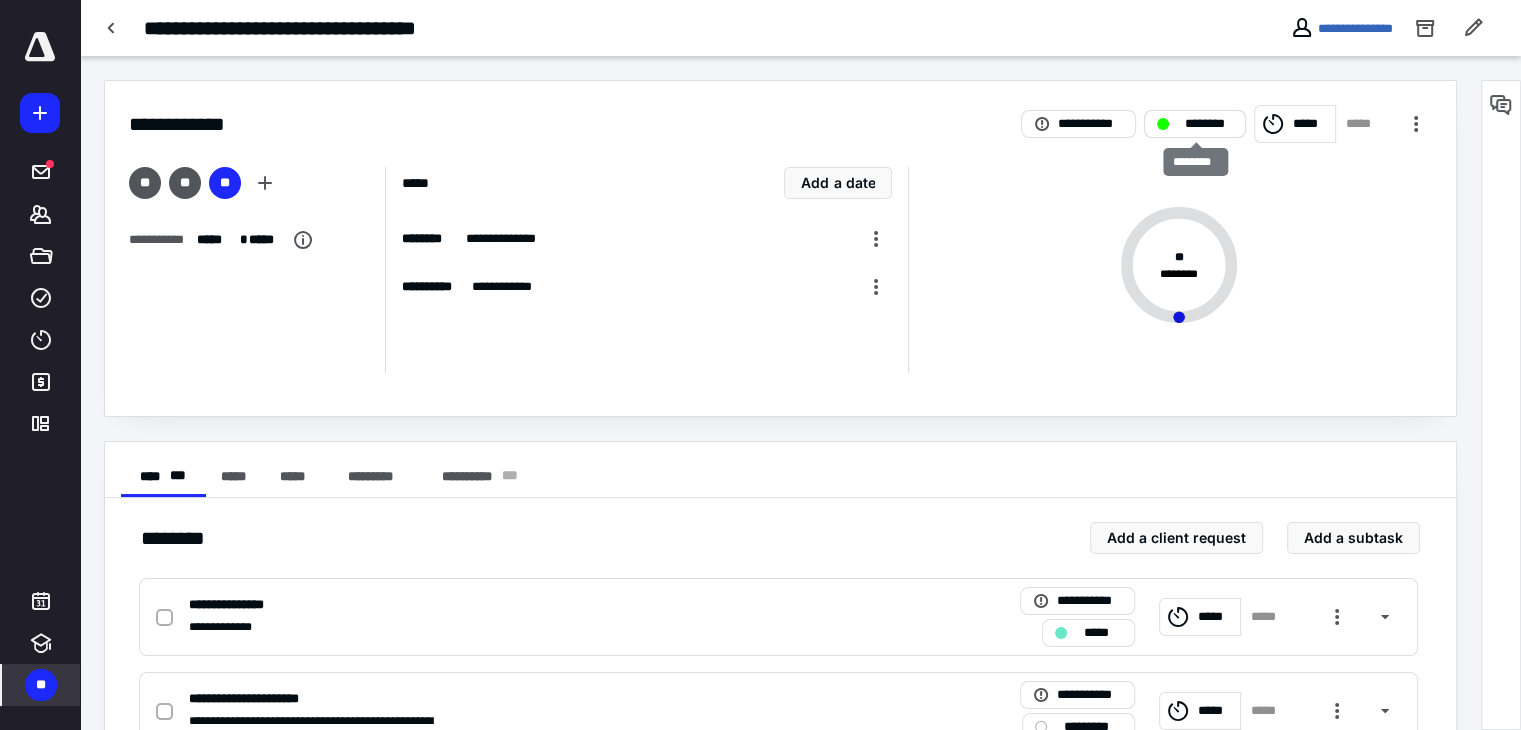 click on "********" at bounding box center (1209, 124) 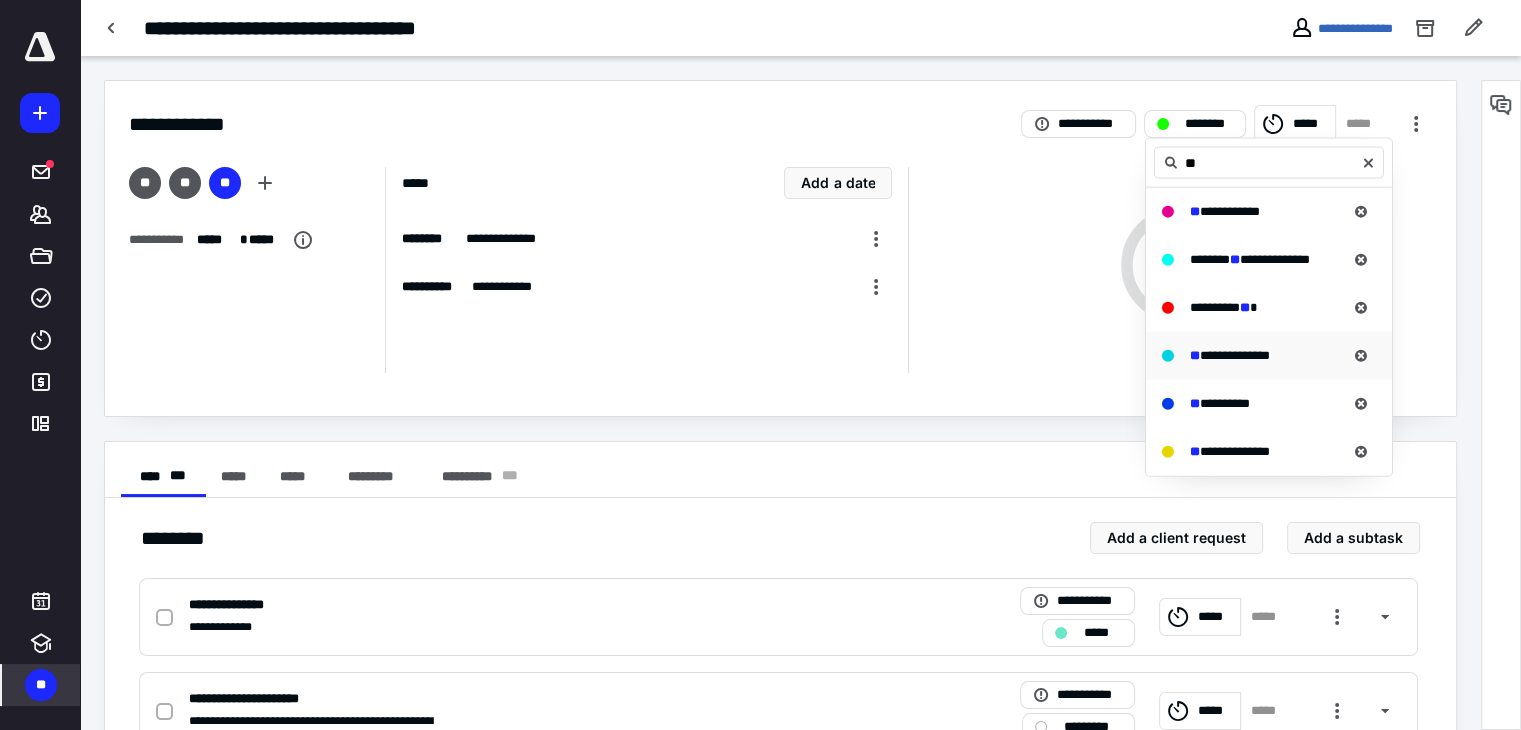 type on "**" 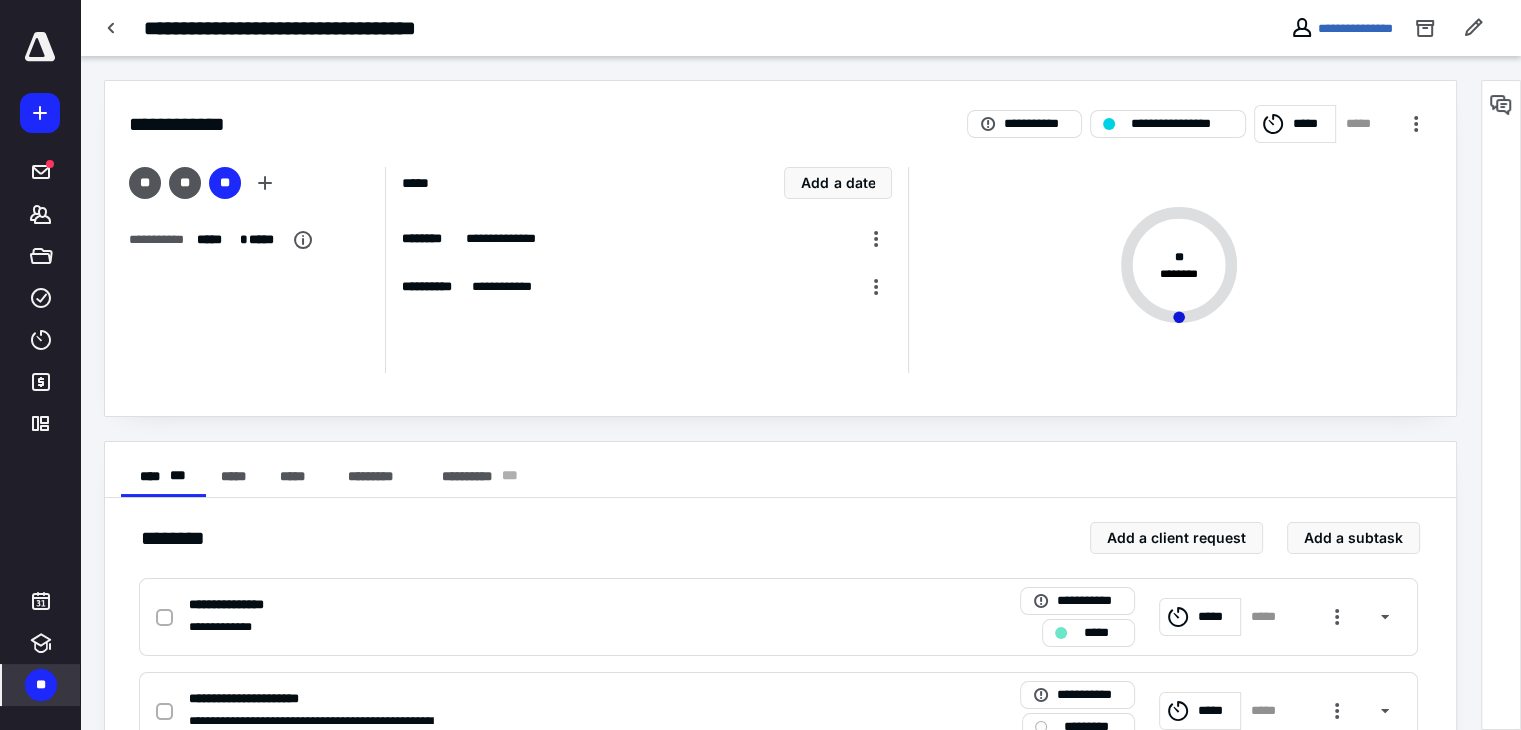 click at bounding box center (40, 47) 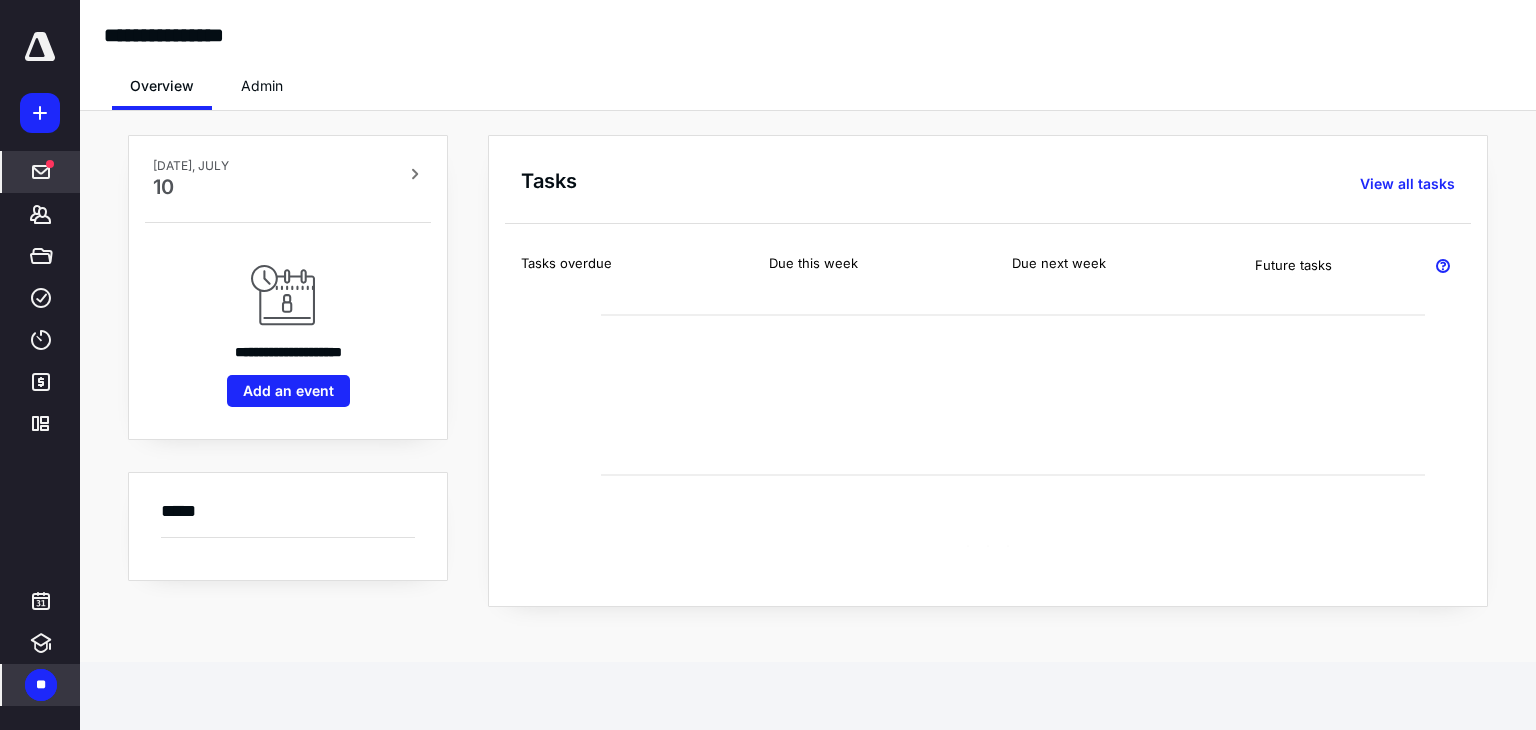 click on "*****" at bounding box center [41, 172] 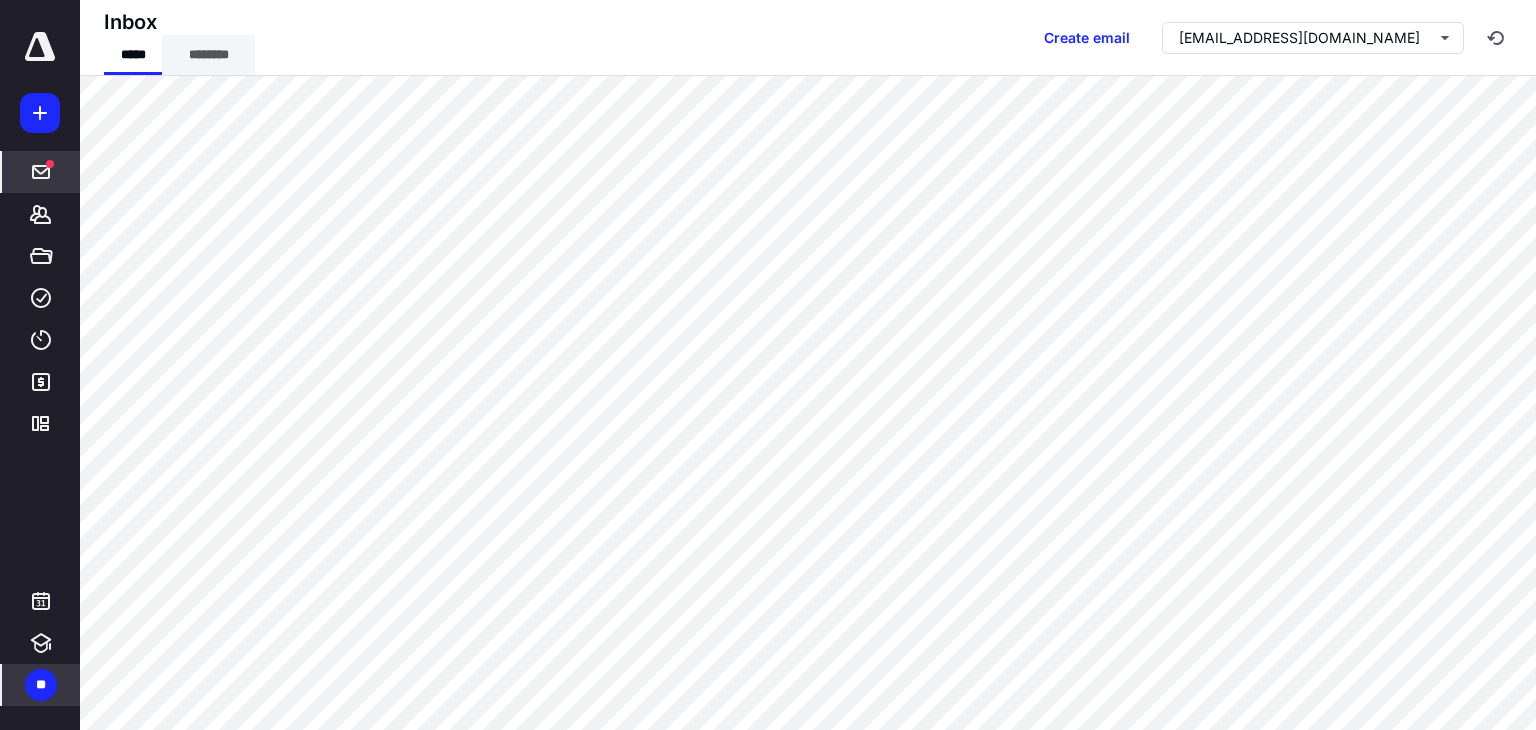 click on "********" at bounding box center (208, 55) 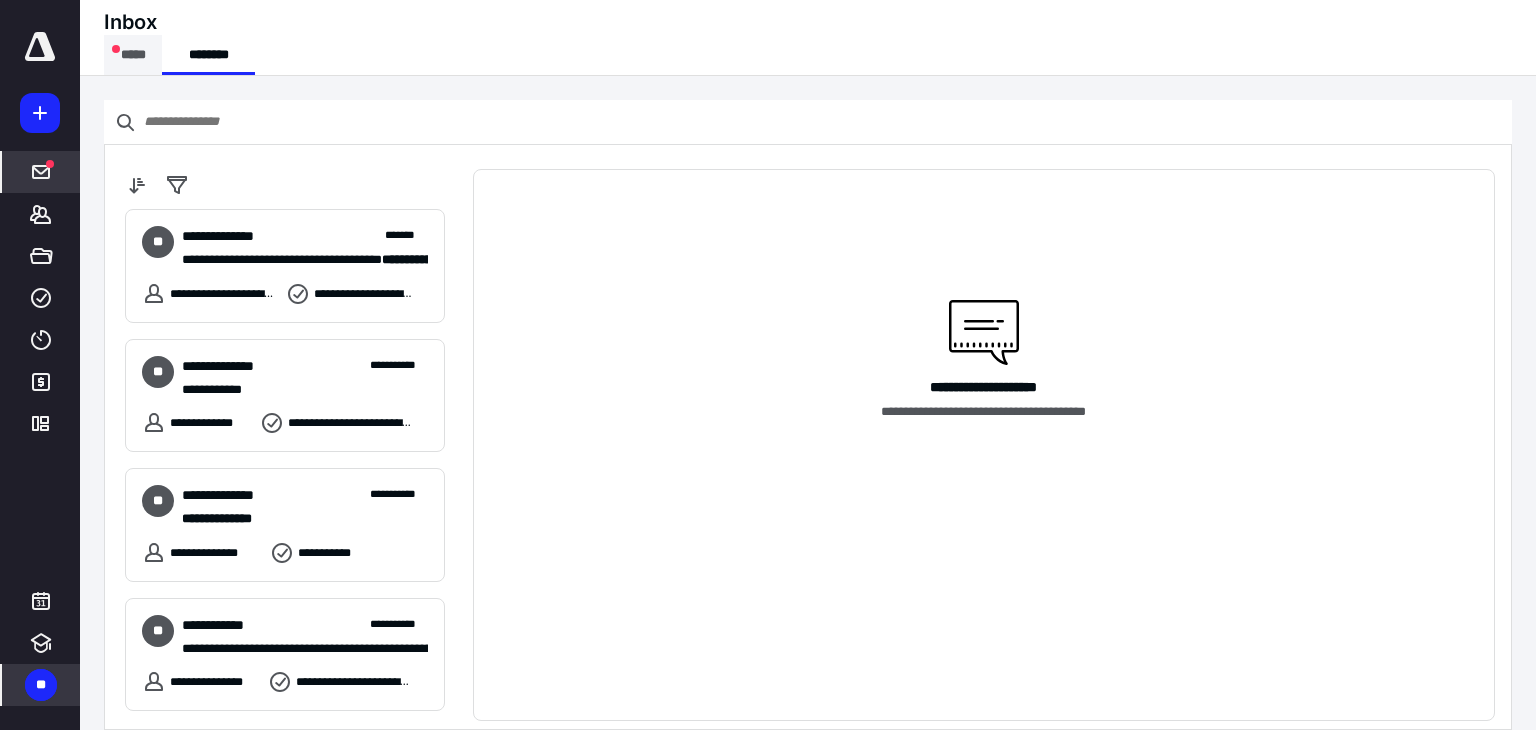 click on "*****" at bounding box center (133, 55) 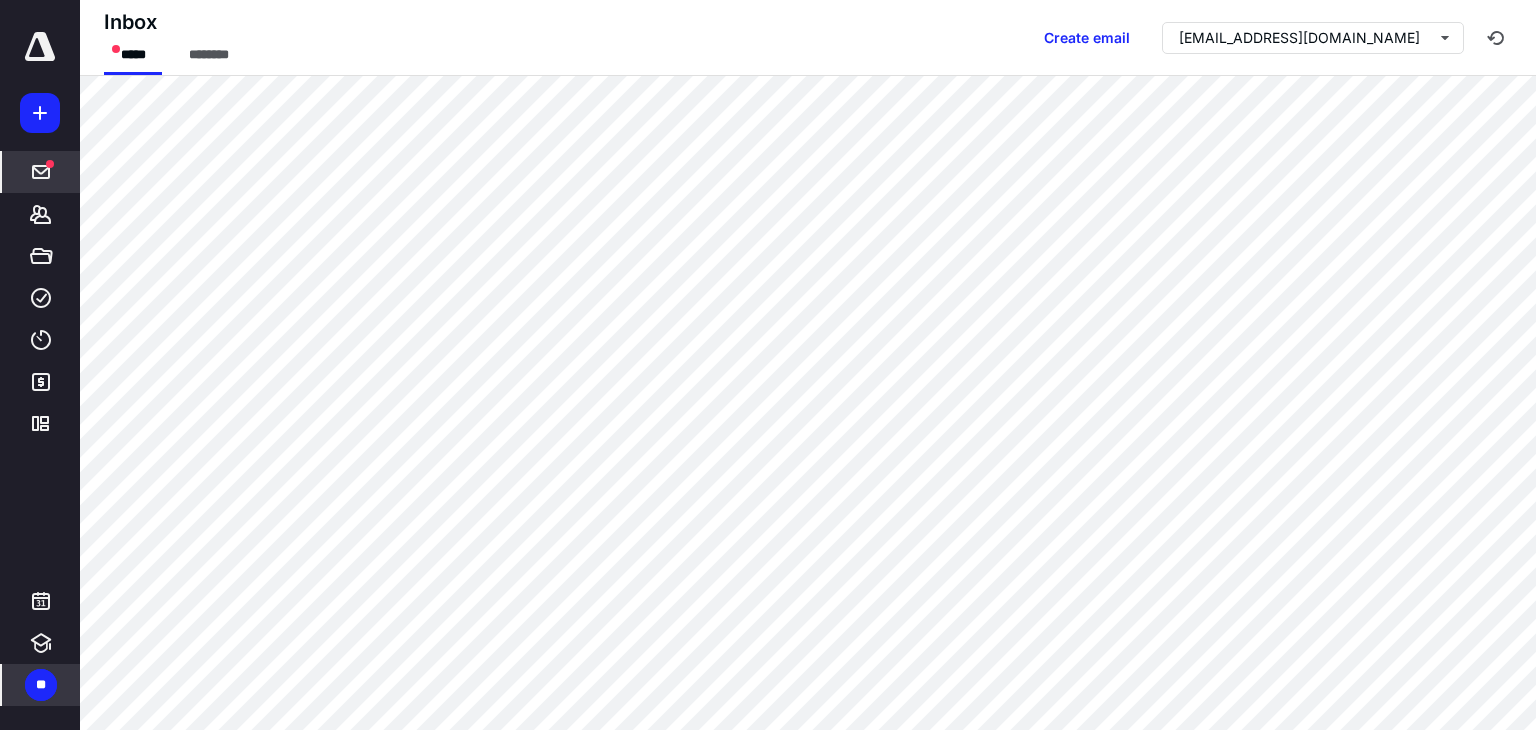 click at bounding box center [40, 47] 